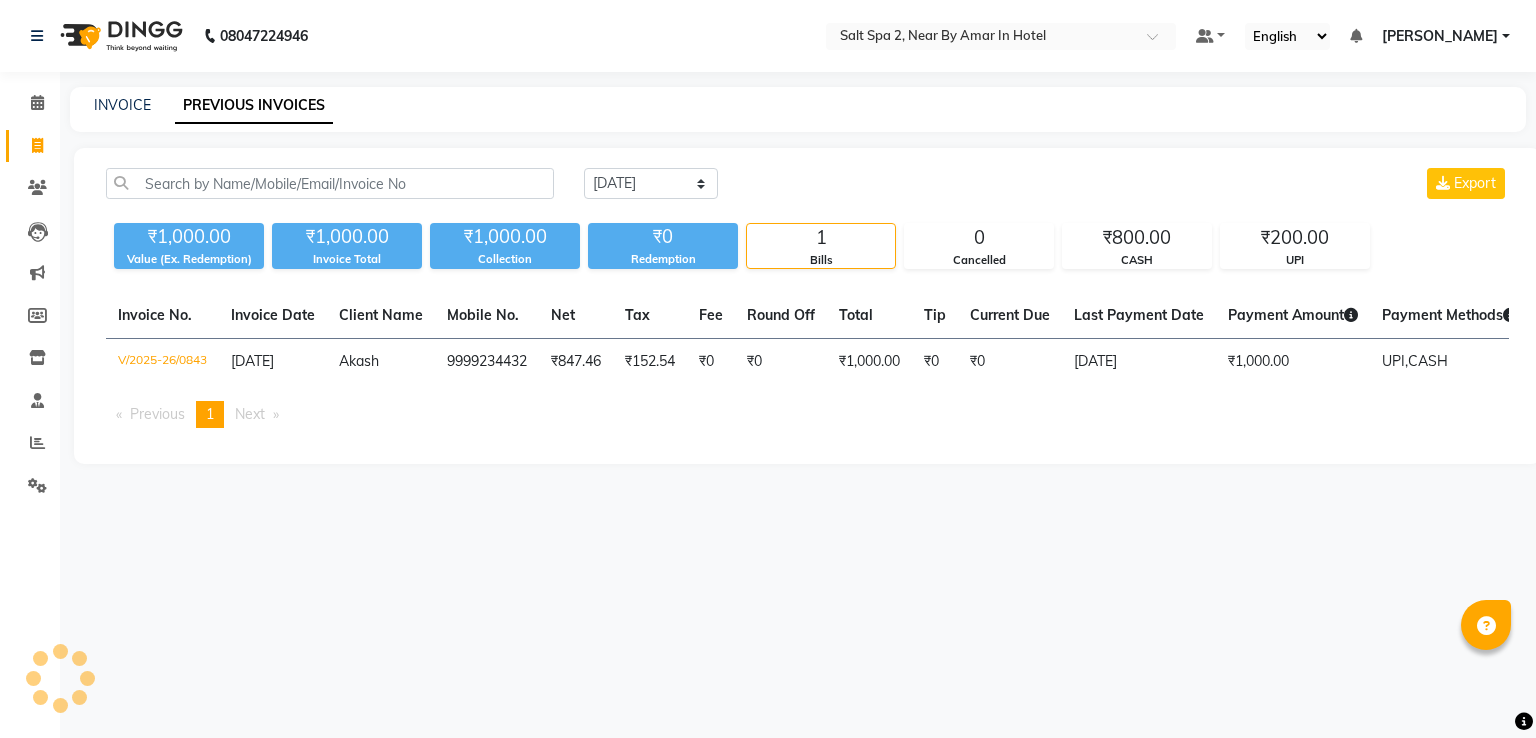 scroll, scrollTop: 0, scrollLeft: 0, axis: both 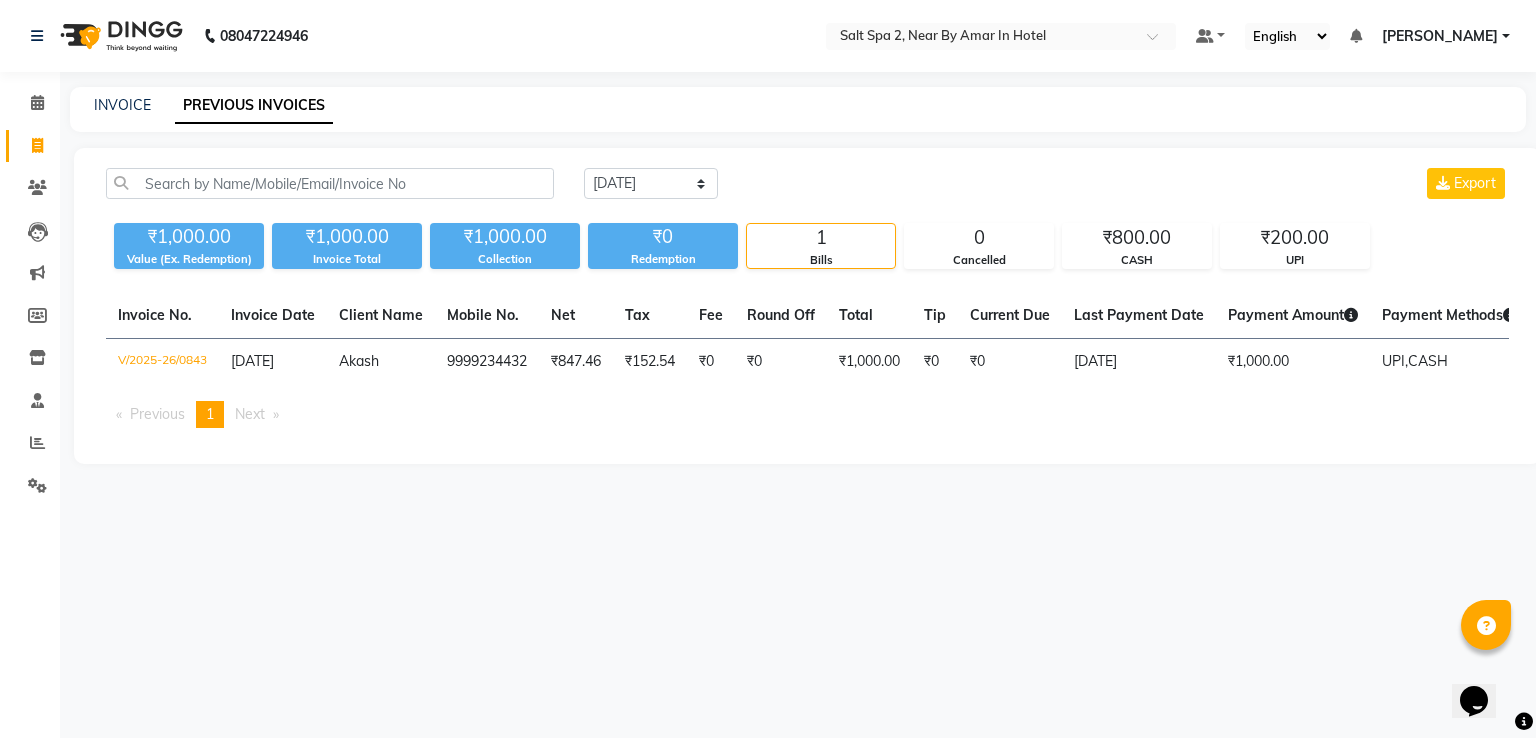 click on "08047224946 Select Location × Salt Spa 2, Near By Amar In Hotel Default Panel My Panel English ENGLISH Español العربية मराठी हिंदी ગુજરાતી தமிழ் 中文 Notifications nothing to show Afsar Saifi Manage Profile Change Password Sign out  Version:3.14.0" 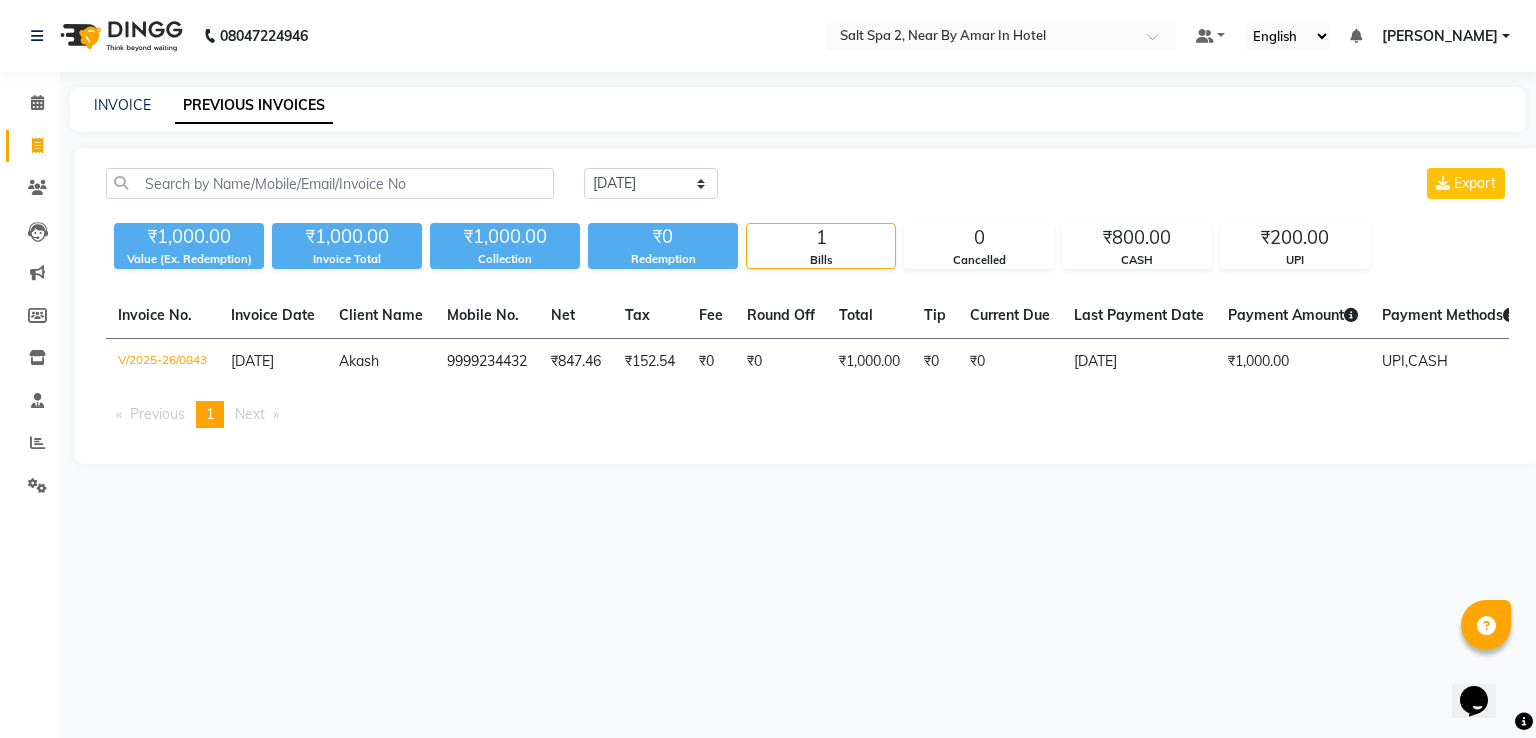 click 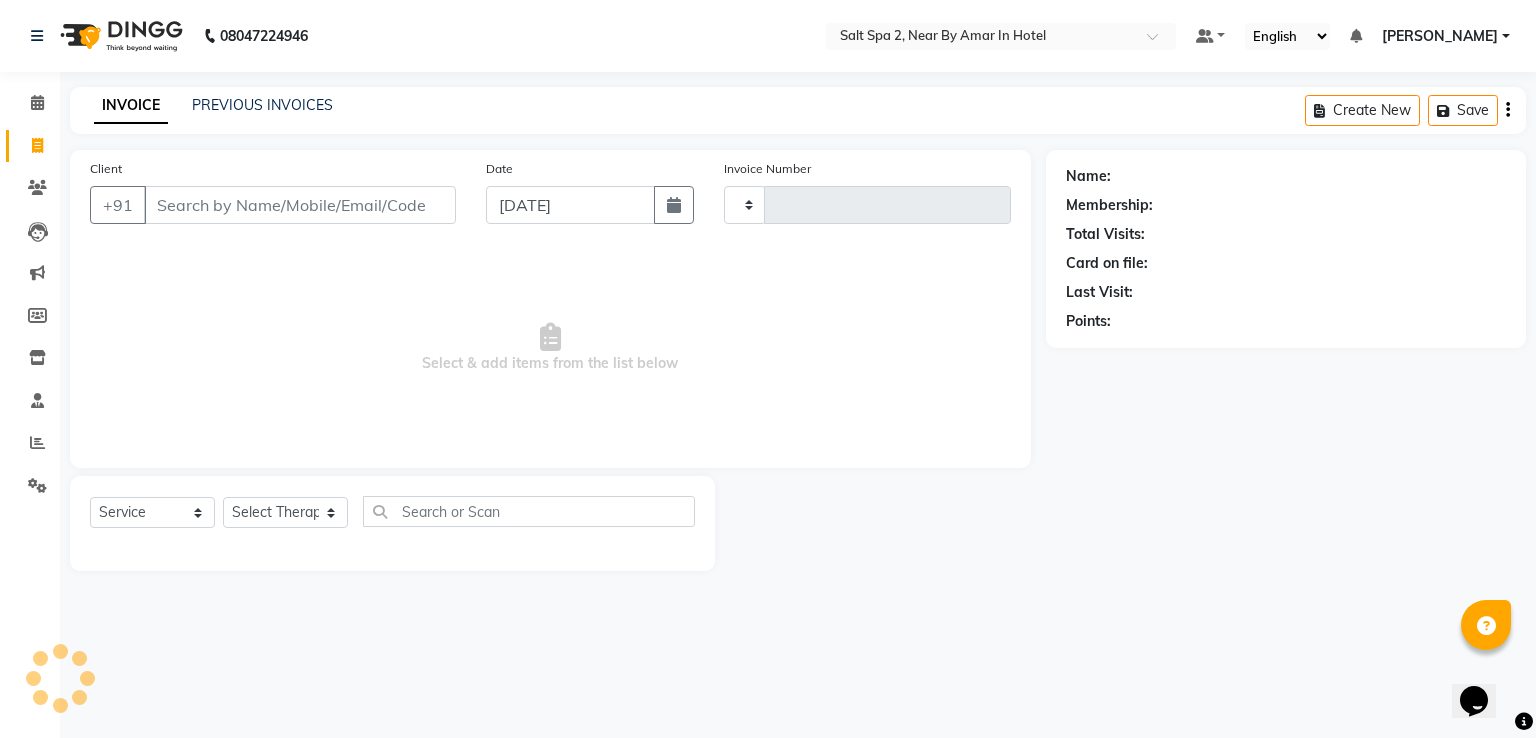 type on "0844" 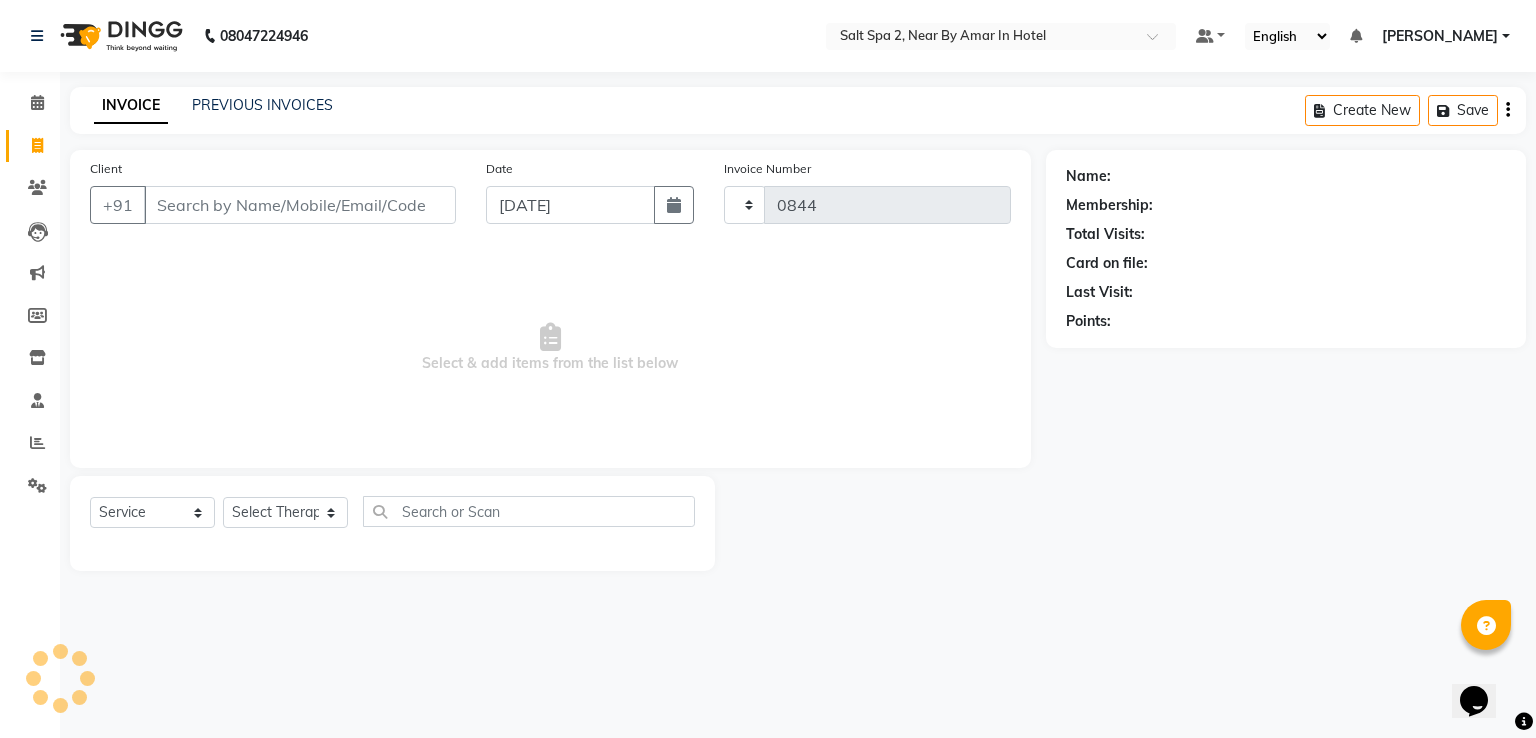 select on "7609" 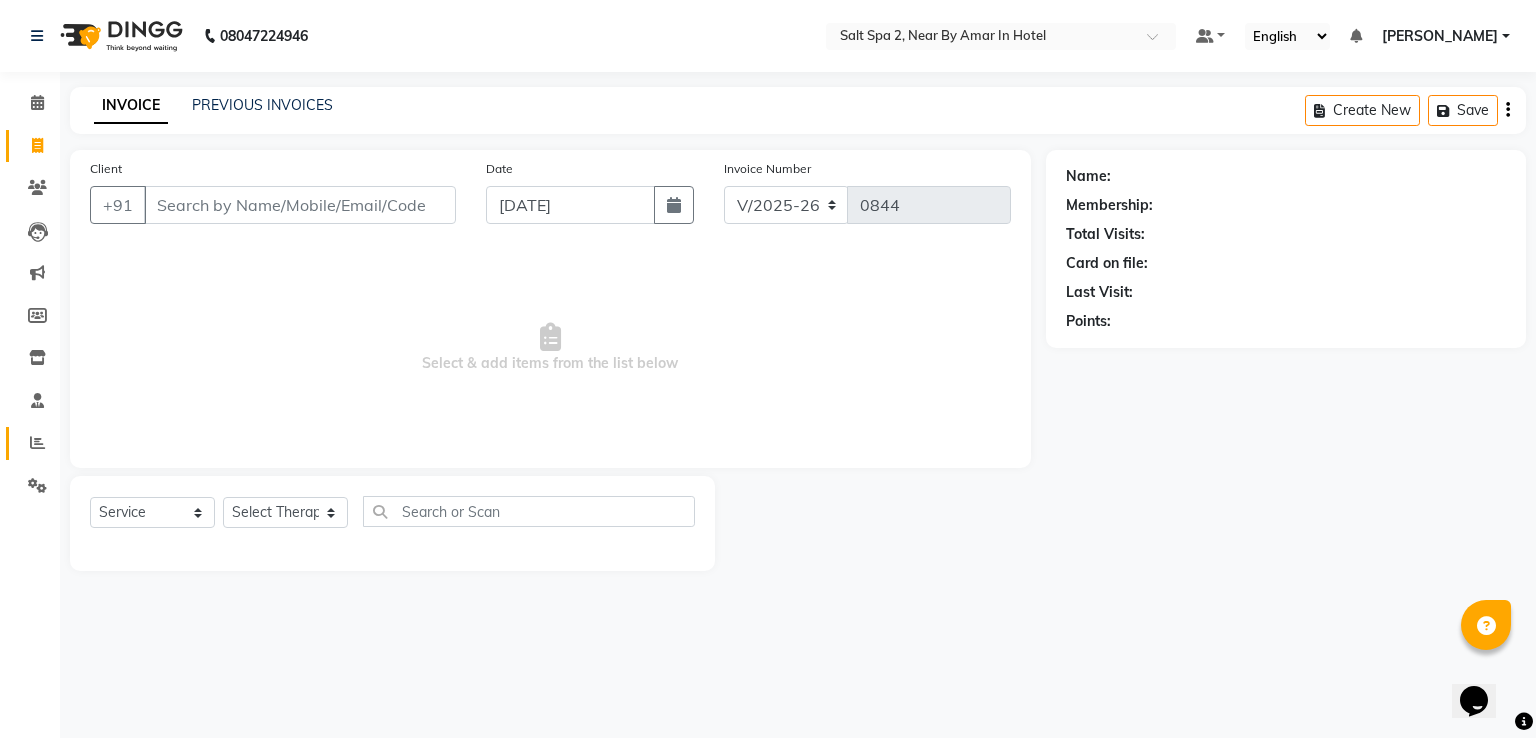 click 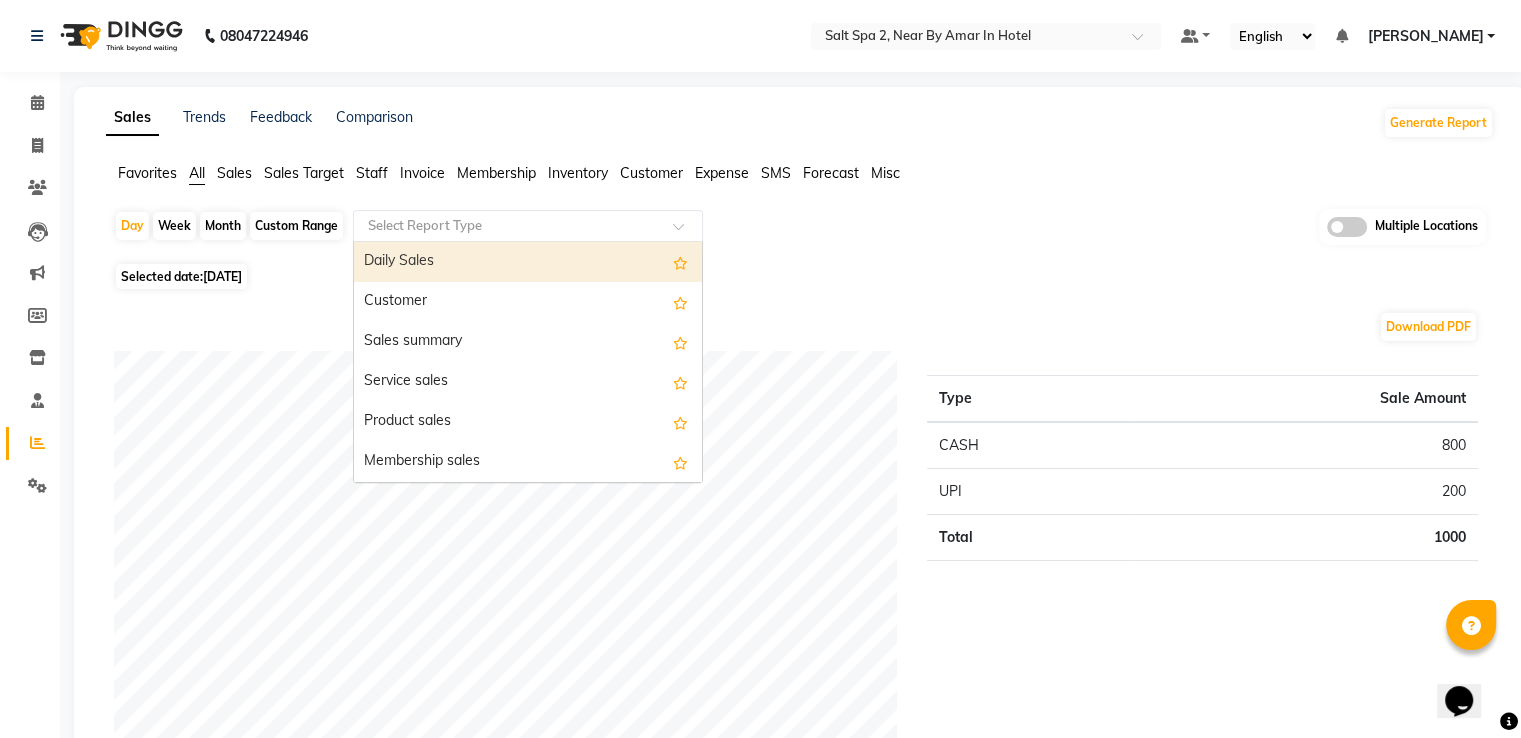 click on "Select Report Type" 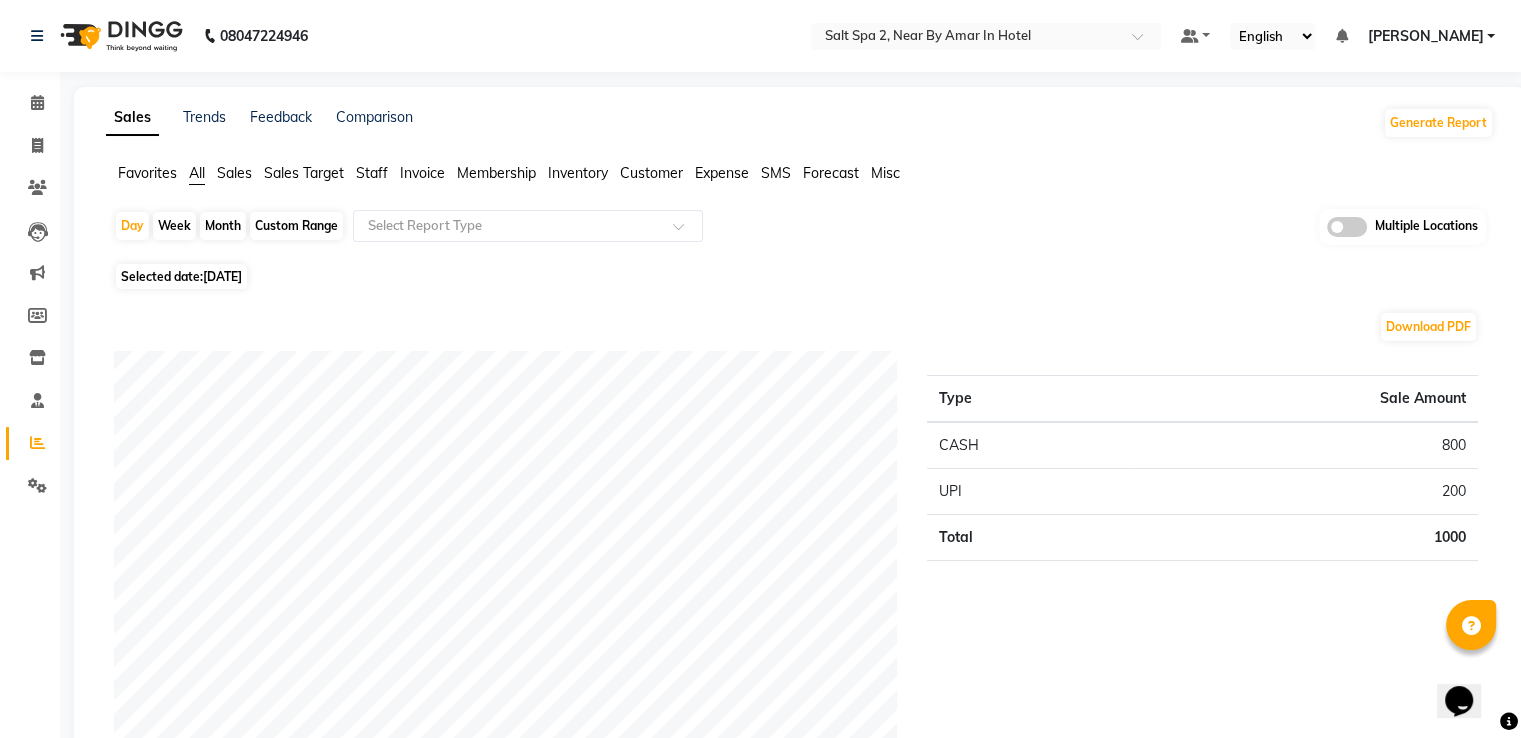 drag, startPoint x: 784, startPoint y: 248, endPoint x: 708, endPoint y: 237, distance: 76.79192 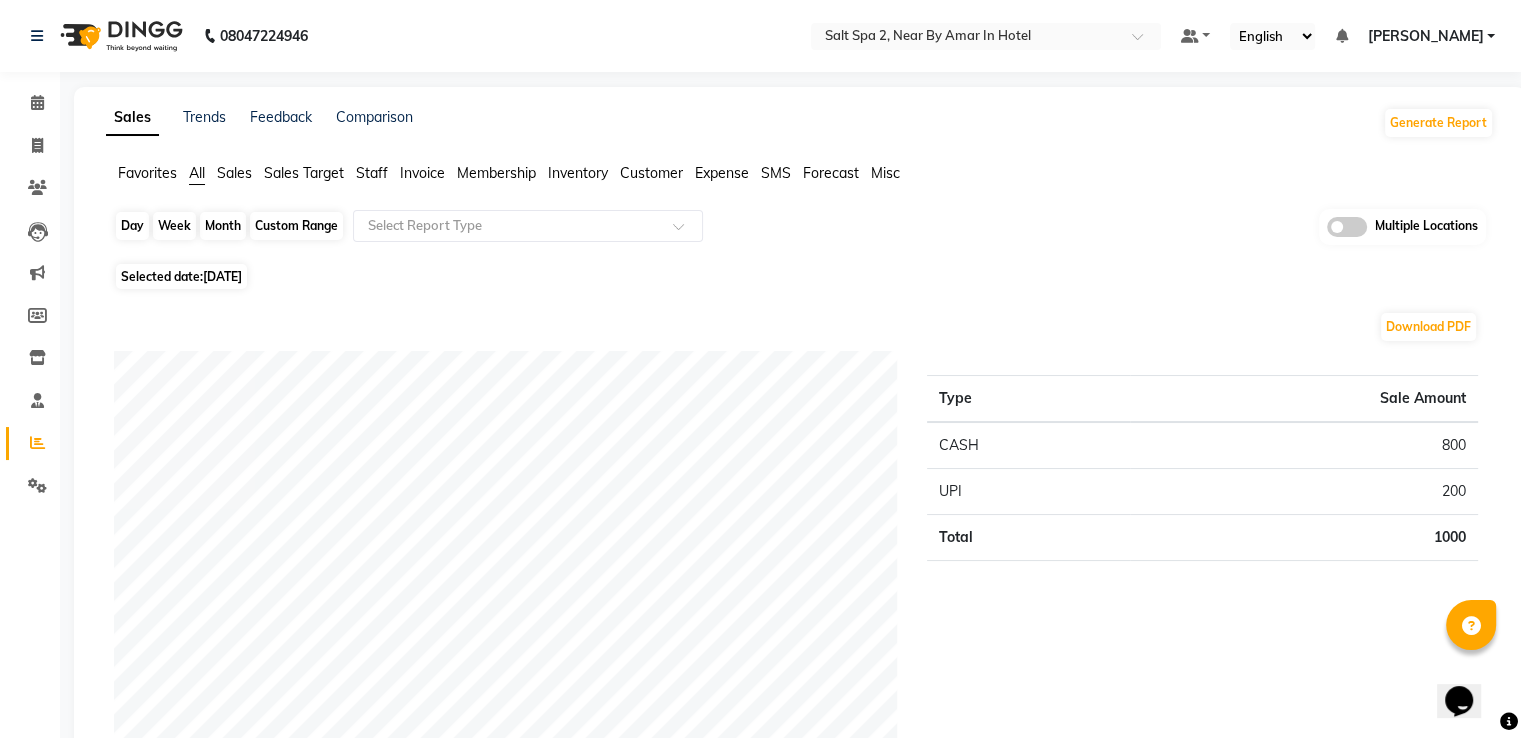 click on "Day" 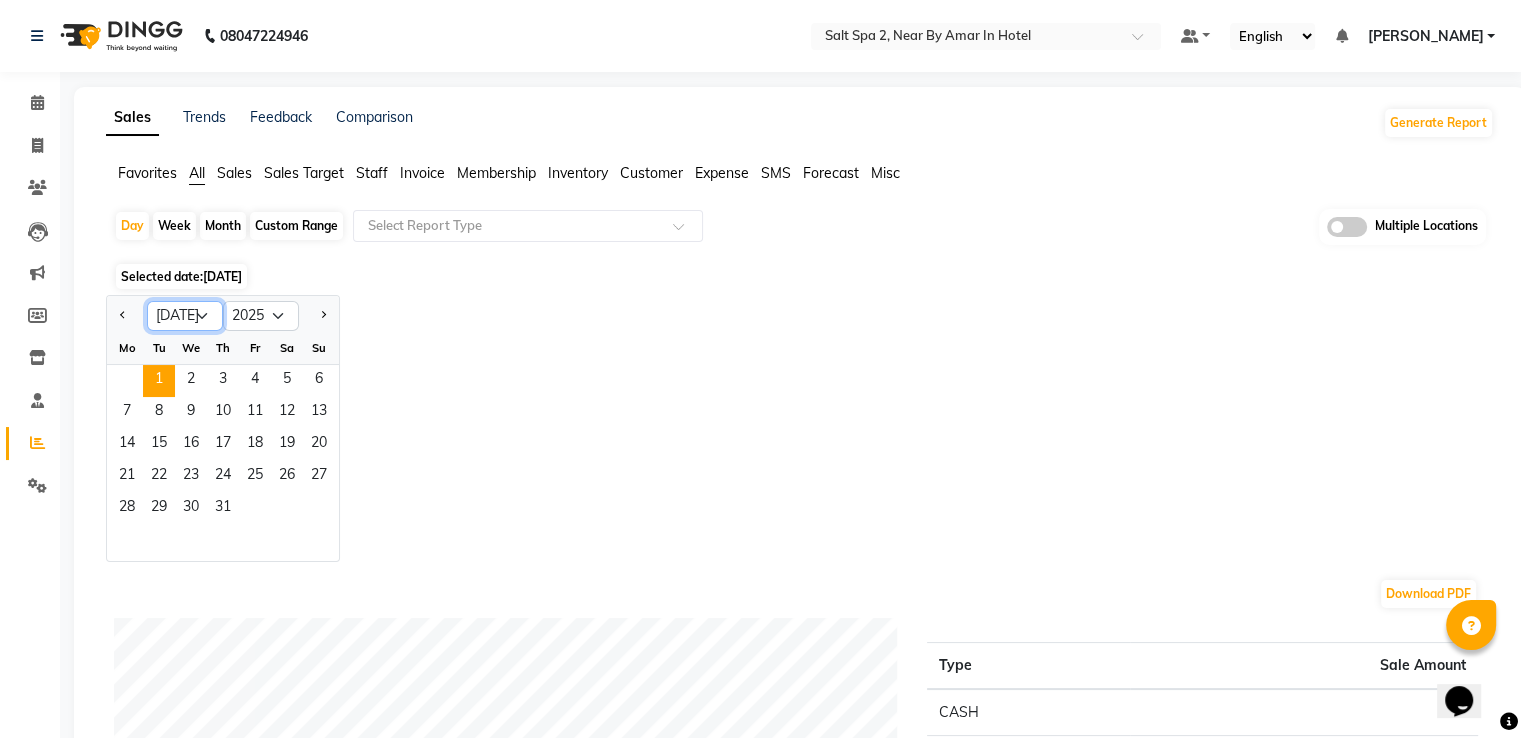 click on "Jan Feb Mar Apr May Jun [DATE] Aug Sep Oct Nov Dec" 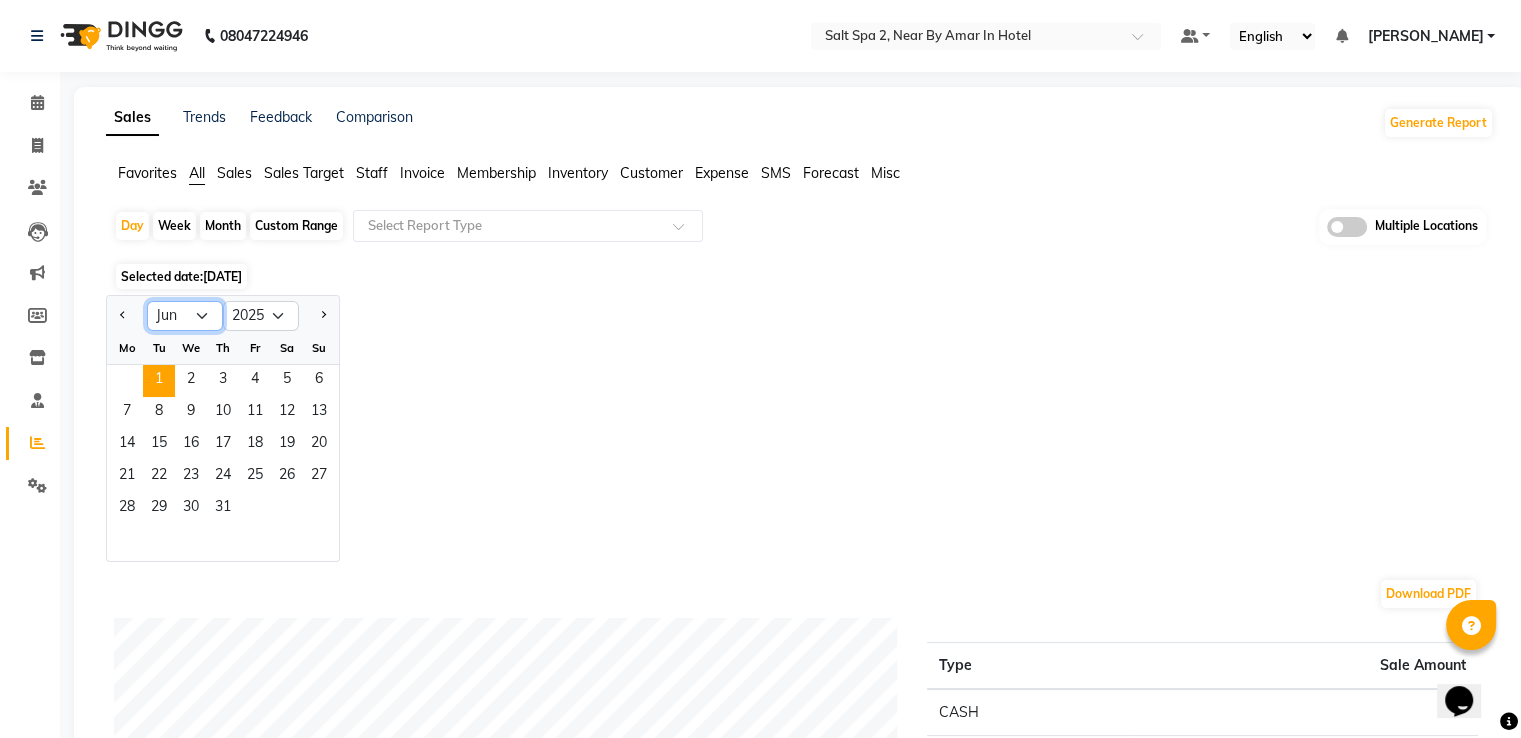 click on "Jan Feb Mar Apr May Jun [DATE] Aug Sep Oct Nov Dec" 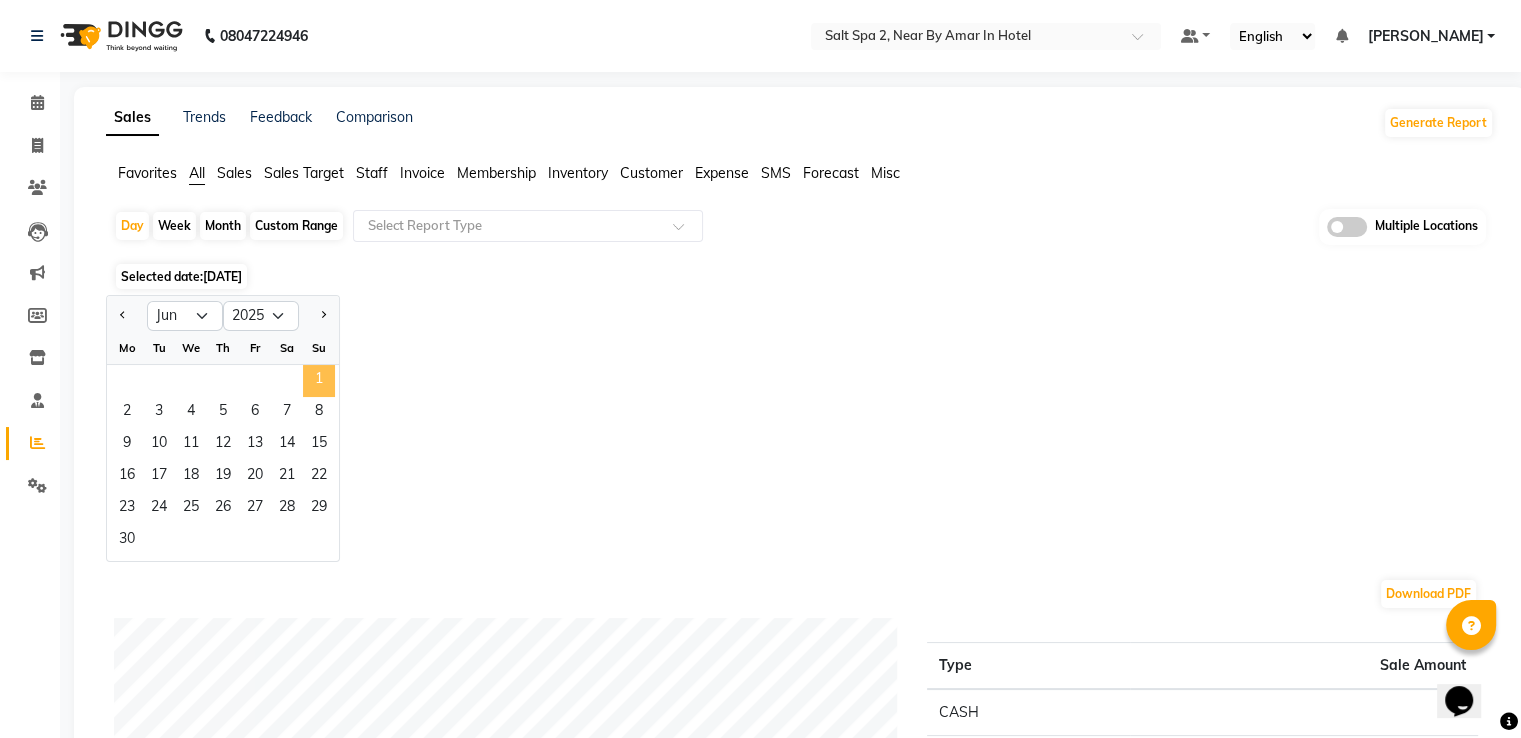 click on "1" 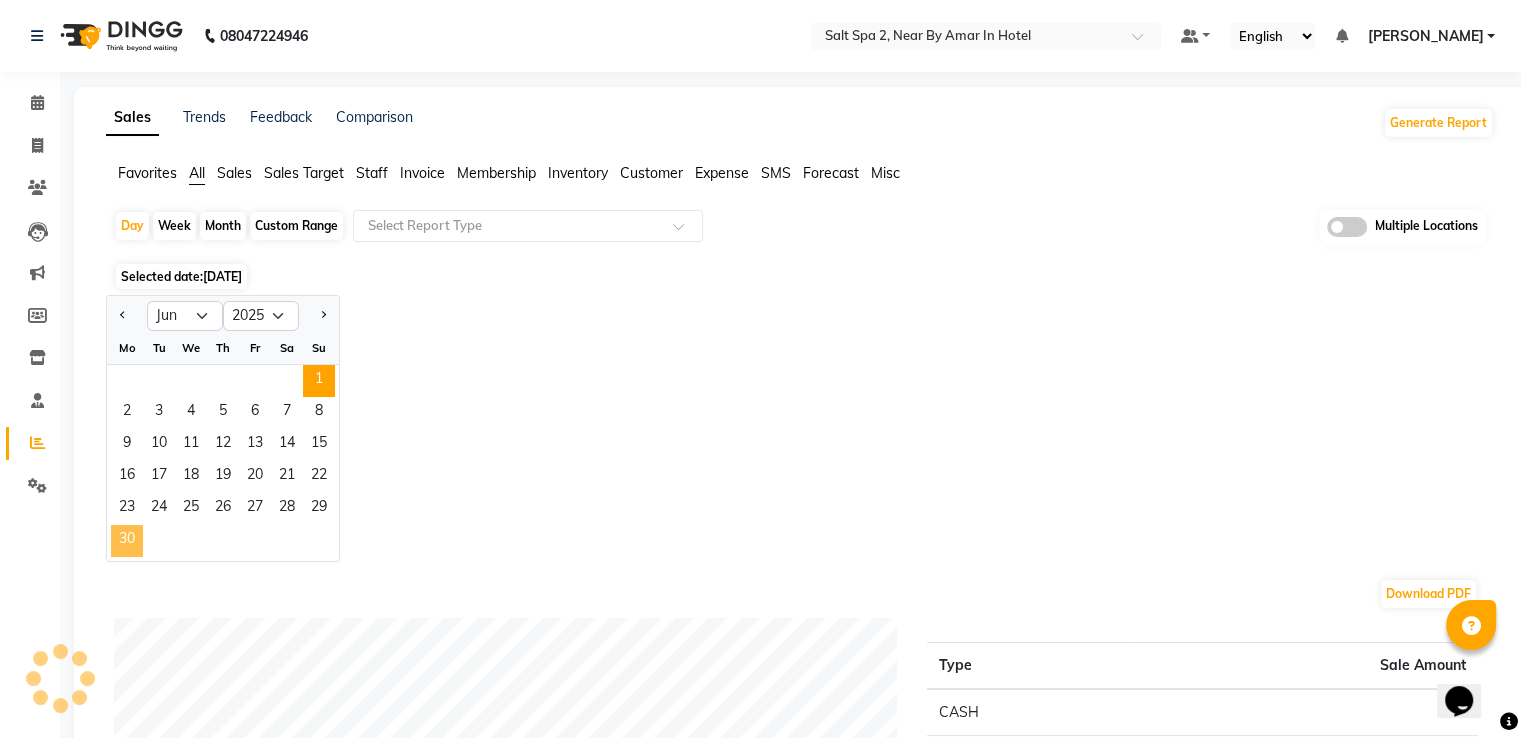 click on "30" 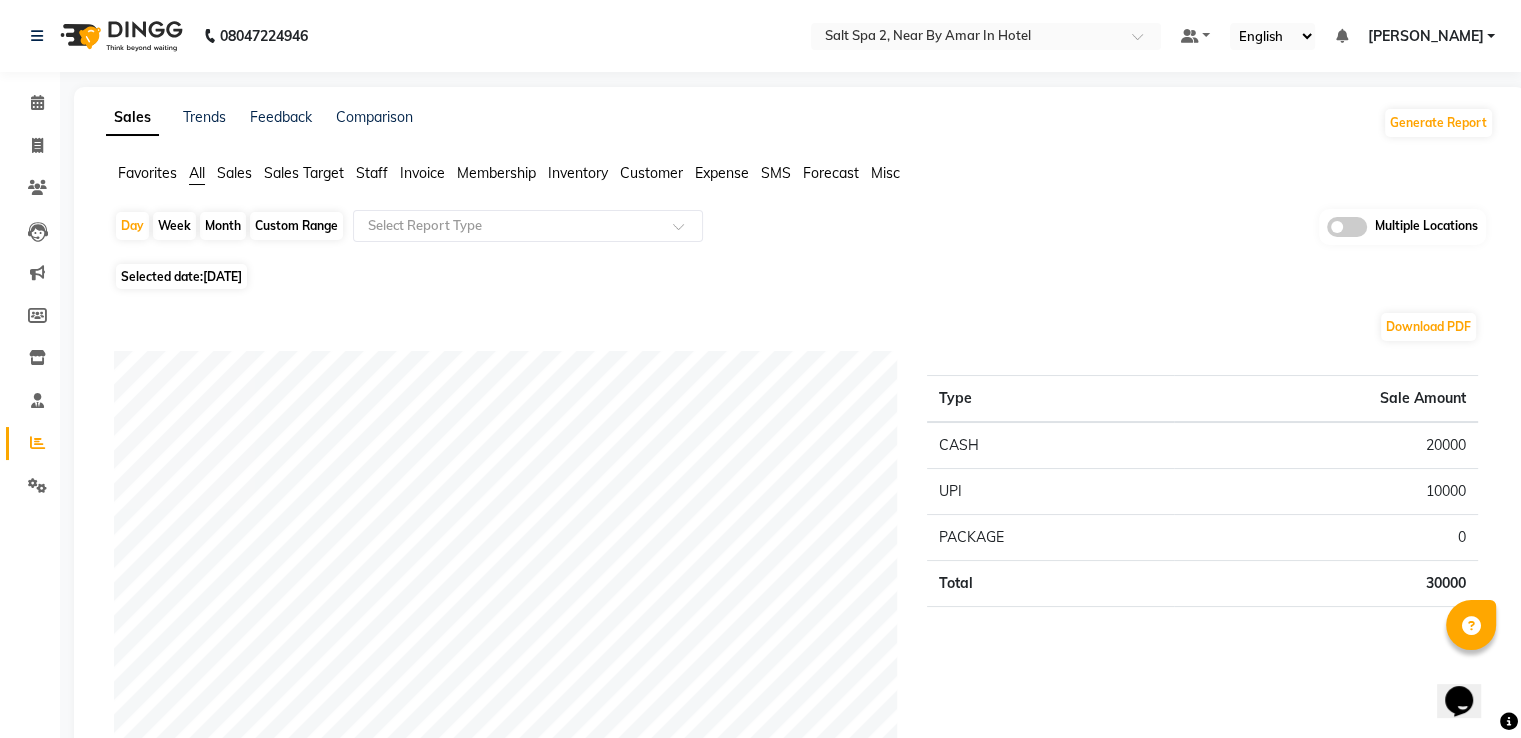 click on "Download PDF Payment mode Type Sale Amount CASH 20000 UPI 10000 PACKAGE 0 Total 30000 Staff summary Type Sale Amount Manager 16250 Total 16250 Sales summary Type Sale Amount Memberships 0 Vouchers 0 Gift card 0 Products 0 Packages 0 Tips 0 Prepaid 0 Services 16250 Fee 0 Total 16250 Service by category Type Sale Amount Standard Category 16250 Total 16250 Service sales Type Sale Amount Oil Massage 60 Min 16250 Total 16250" 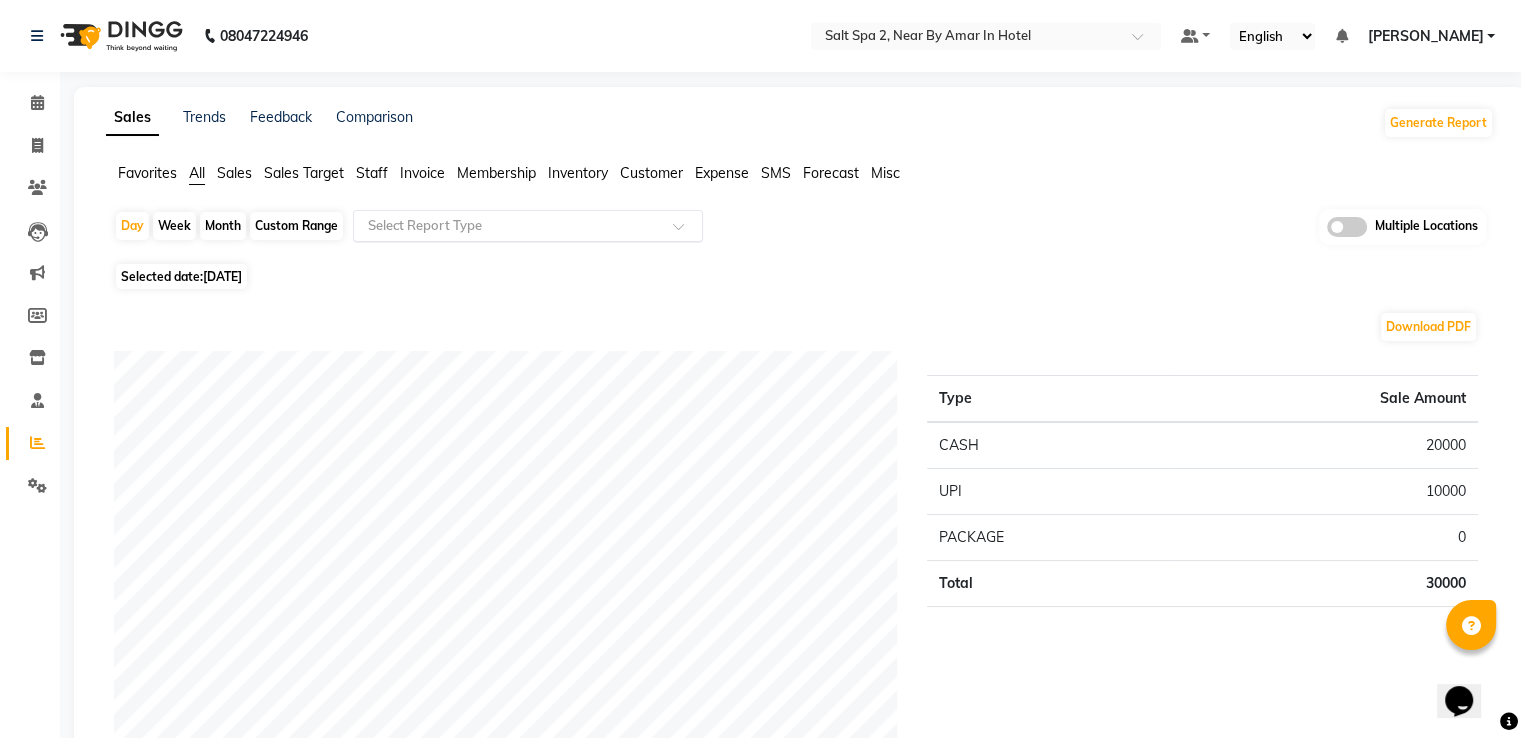 click 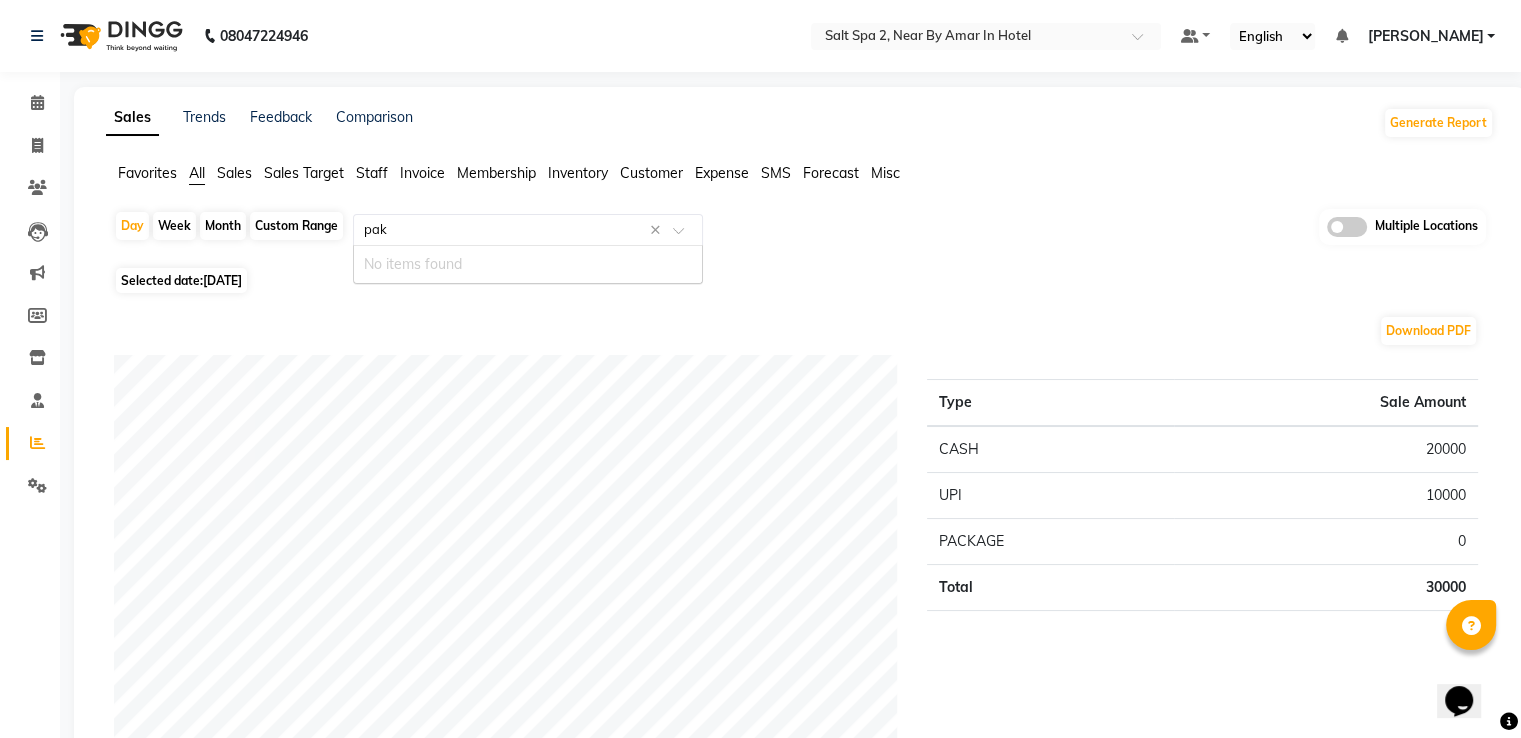 type on "pa" 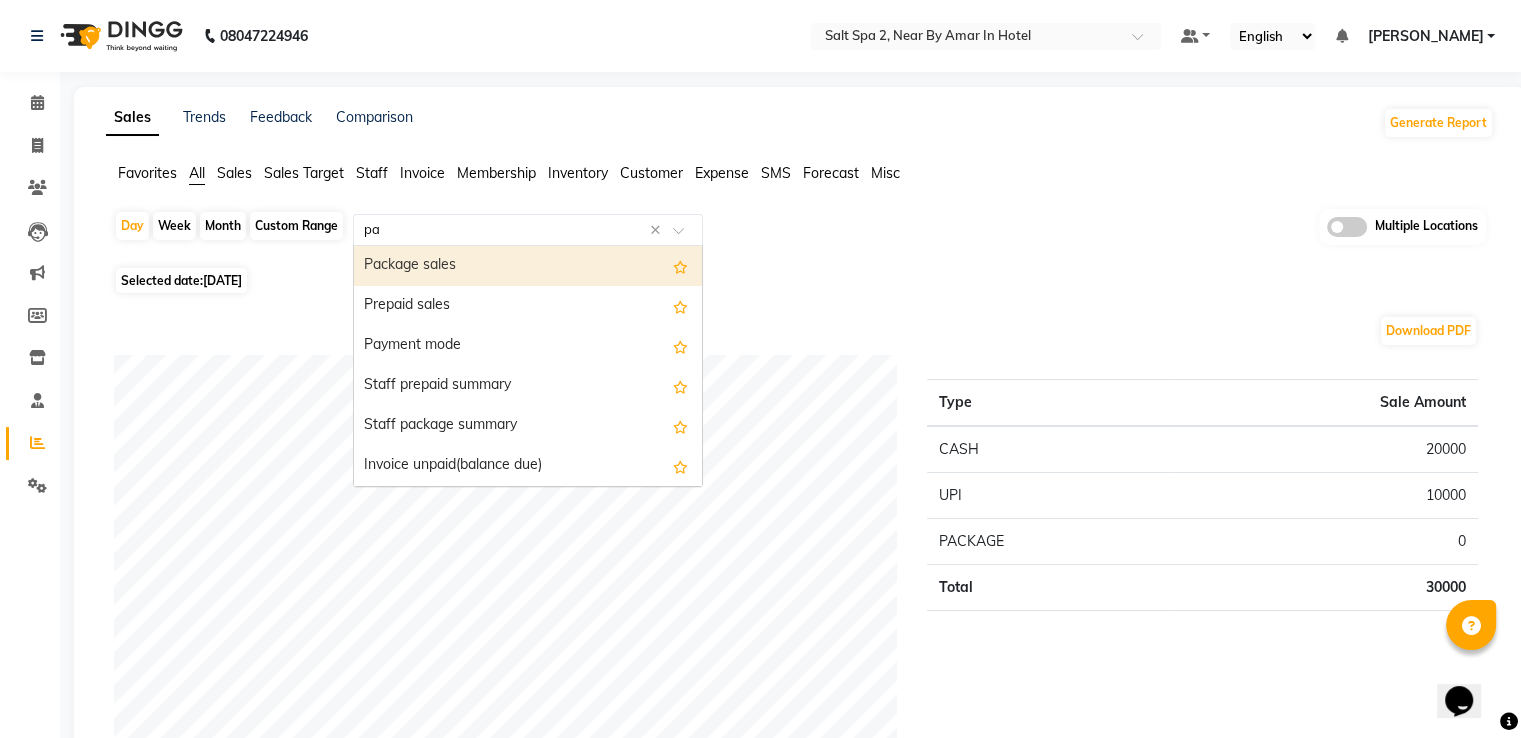click on "Package sales" at bounding box center (528, 266) 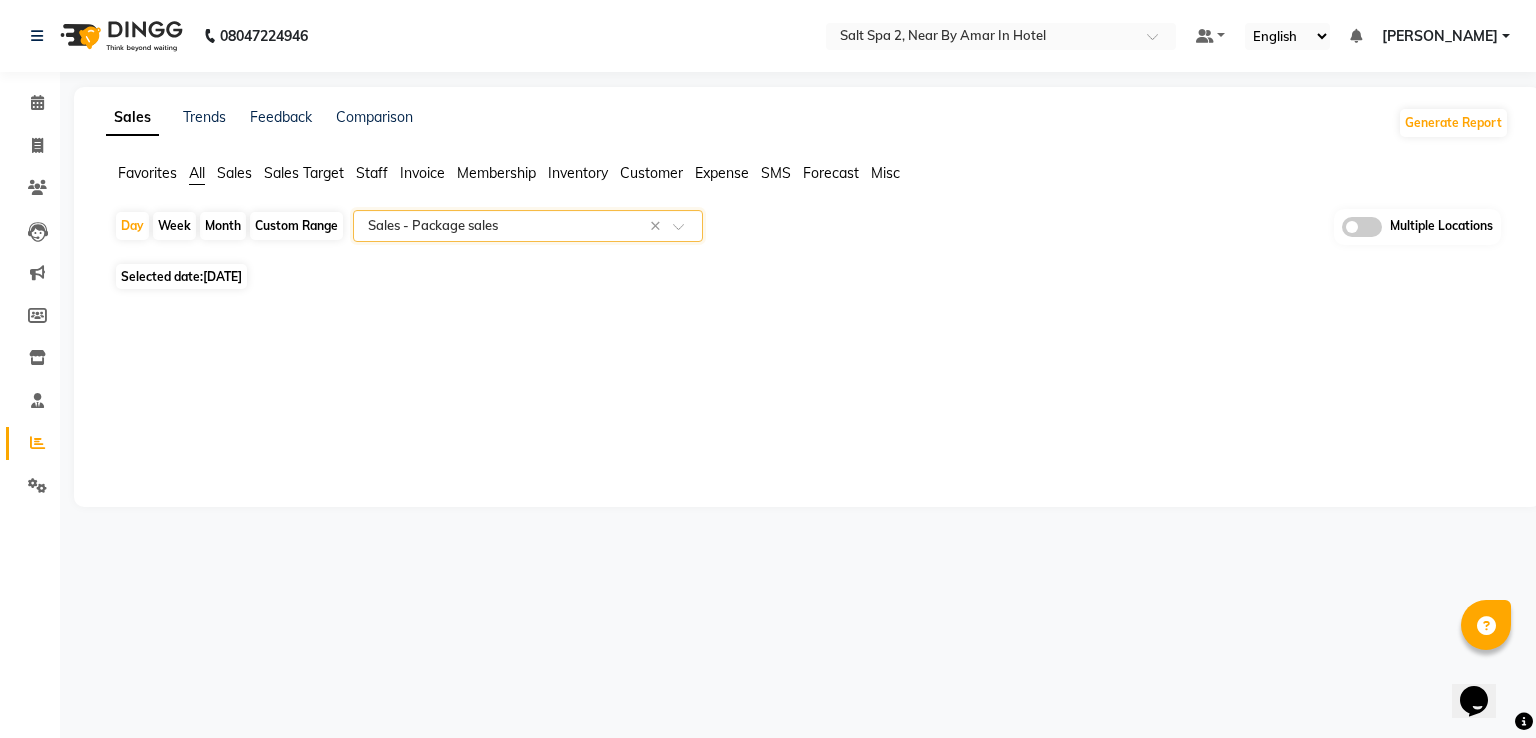 click on "Day   Week   Month   Custom Range  Select Report Type × Sales -  Package sales × Multiple Locations Selected date:  30-06-2025  ★ Mark as Favorite  Choose how you'd like to save "" report to favorites  Save to Personal Favorites:   Only you can see this report in your favorites tab. Share with Organization:   Everyone in your organization can see this report in their favorites tab.  Save to Favorites" 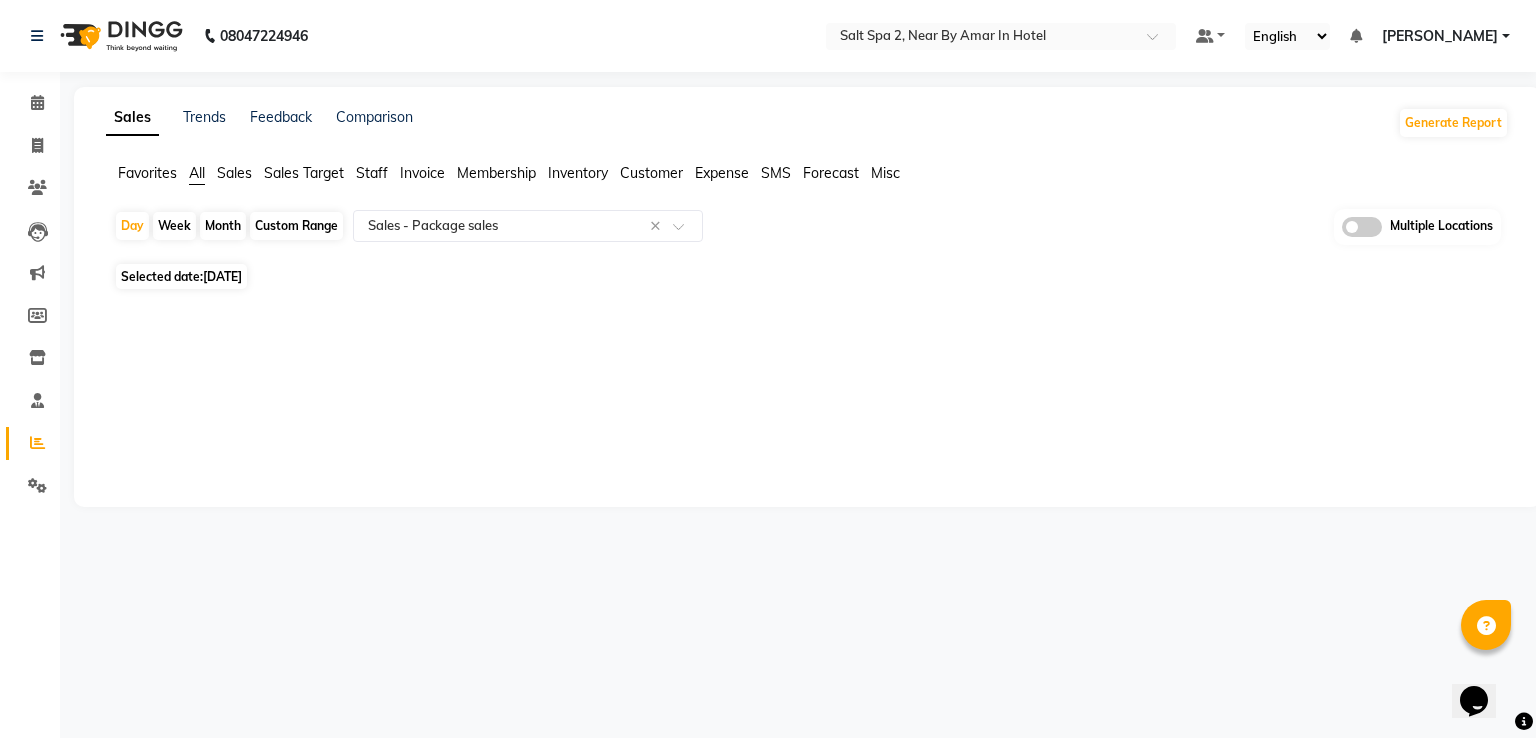 click on "Sales Trends Feedback Comparison Generate Report Favorites All Sales Sales Target Staff Invoice Membership Inventory Customer Expense SMS Forecast Misc  Day   Week   Month   Custom Range  Select Report Type × Sales -  Package sales × Multiple Locations Selected date:  30-06-2025  ★ Mark as Favorite  Choose how you'd like to save "" report to favorites  Save to Personal Favorites:   Only you can see this report in your favorites tab. Share with Organization:   Everyone in your organization can see this report in their favorites tab.  Save to Favorites" 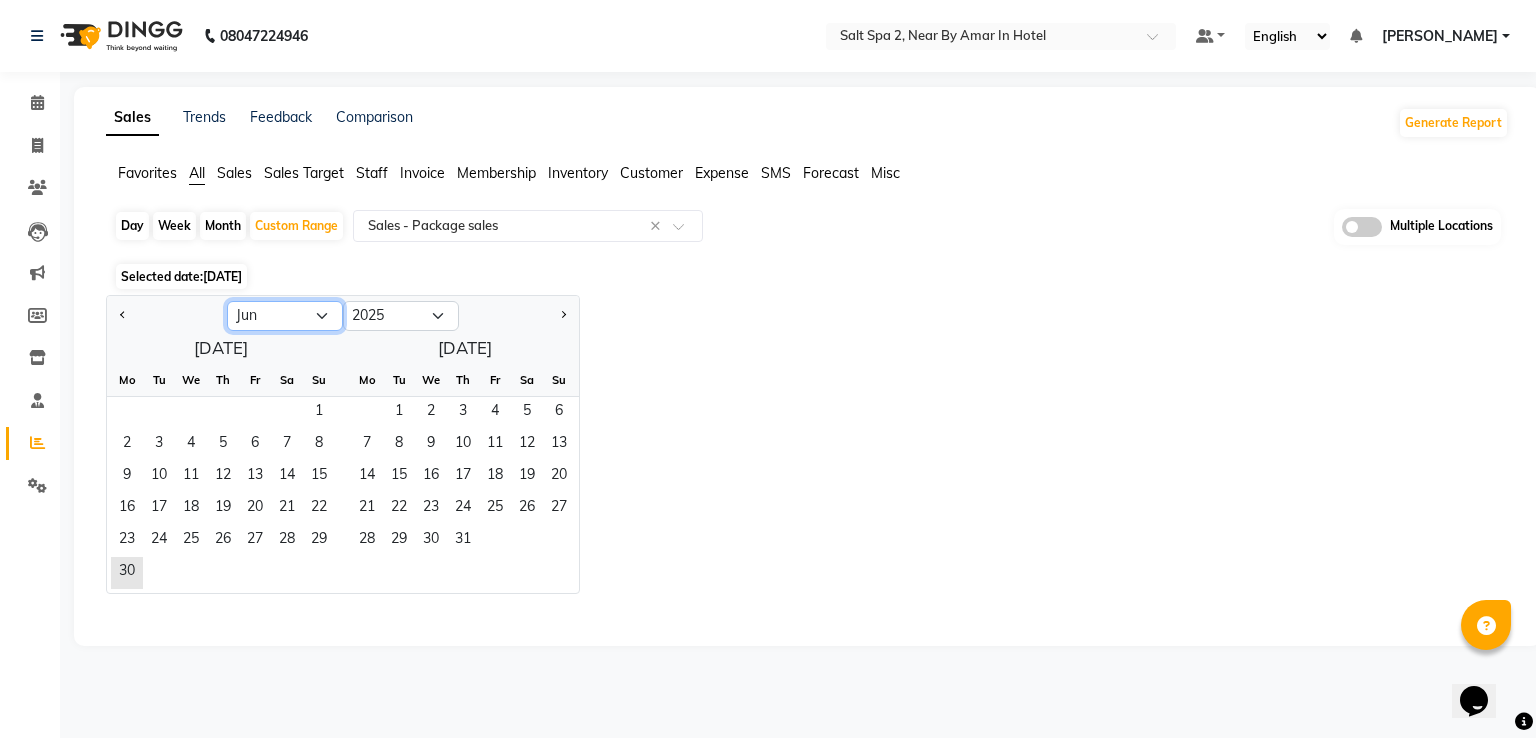 click on "Jan Feb Mar Apr May Jun [DATE] Aug Sep Oct Nov Dec" 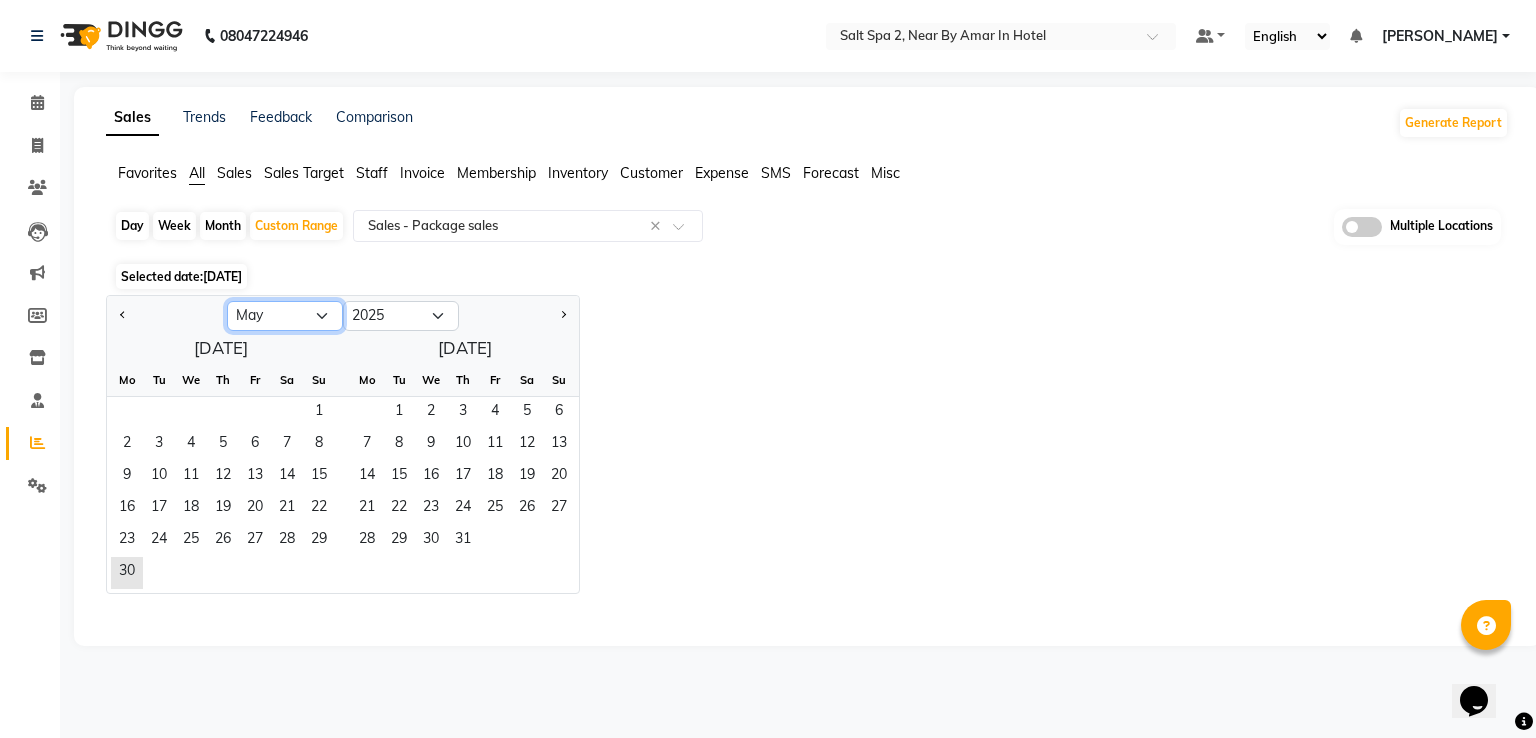 click on "Jan Feb Mar Apr May Jun [DATE] Aug Sep Oct Nov Dec" 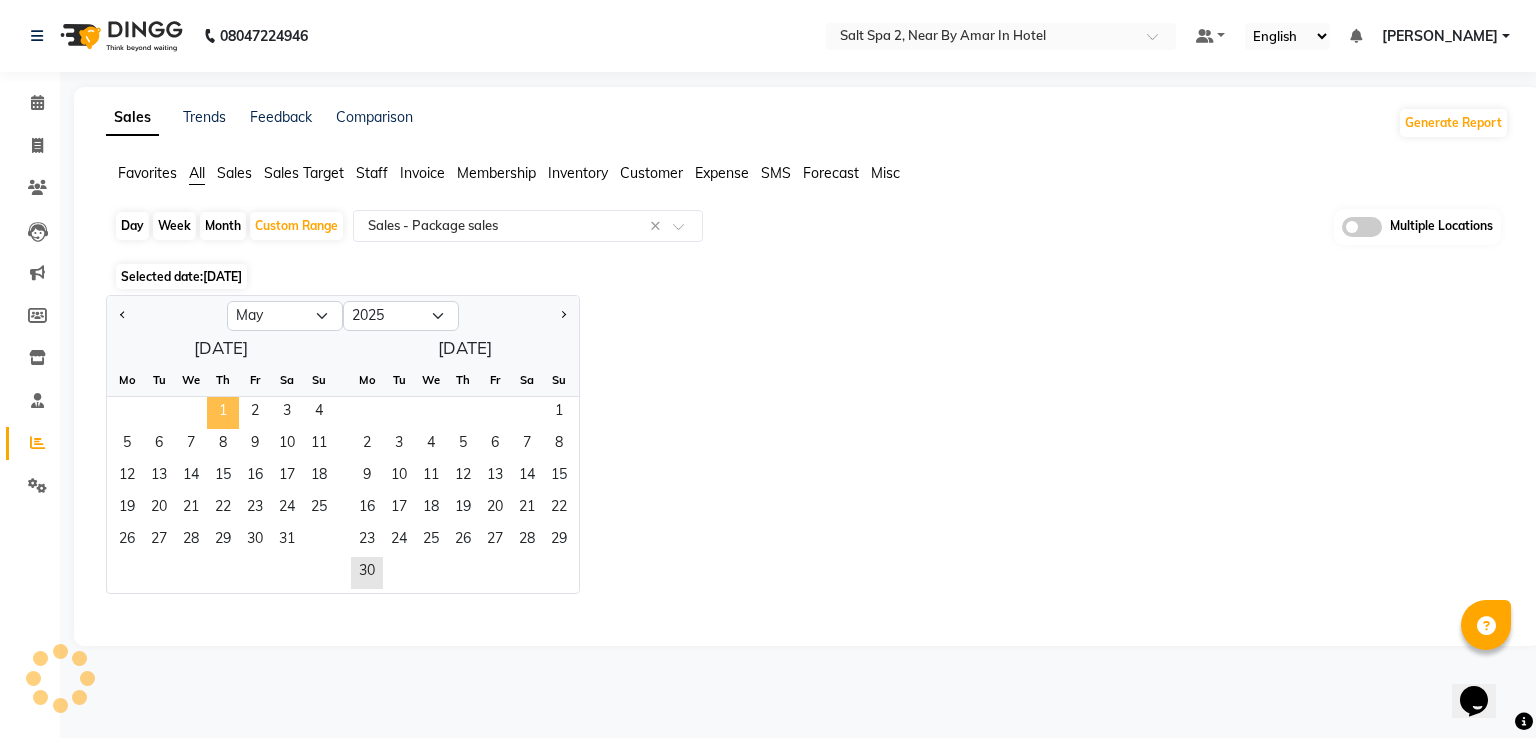 click on "1" 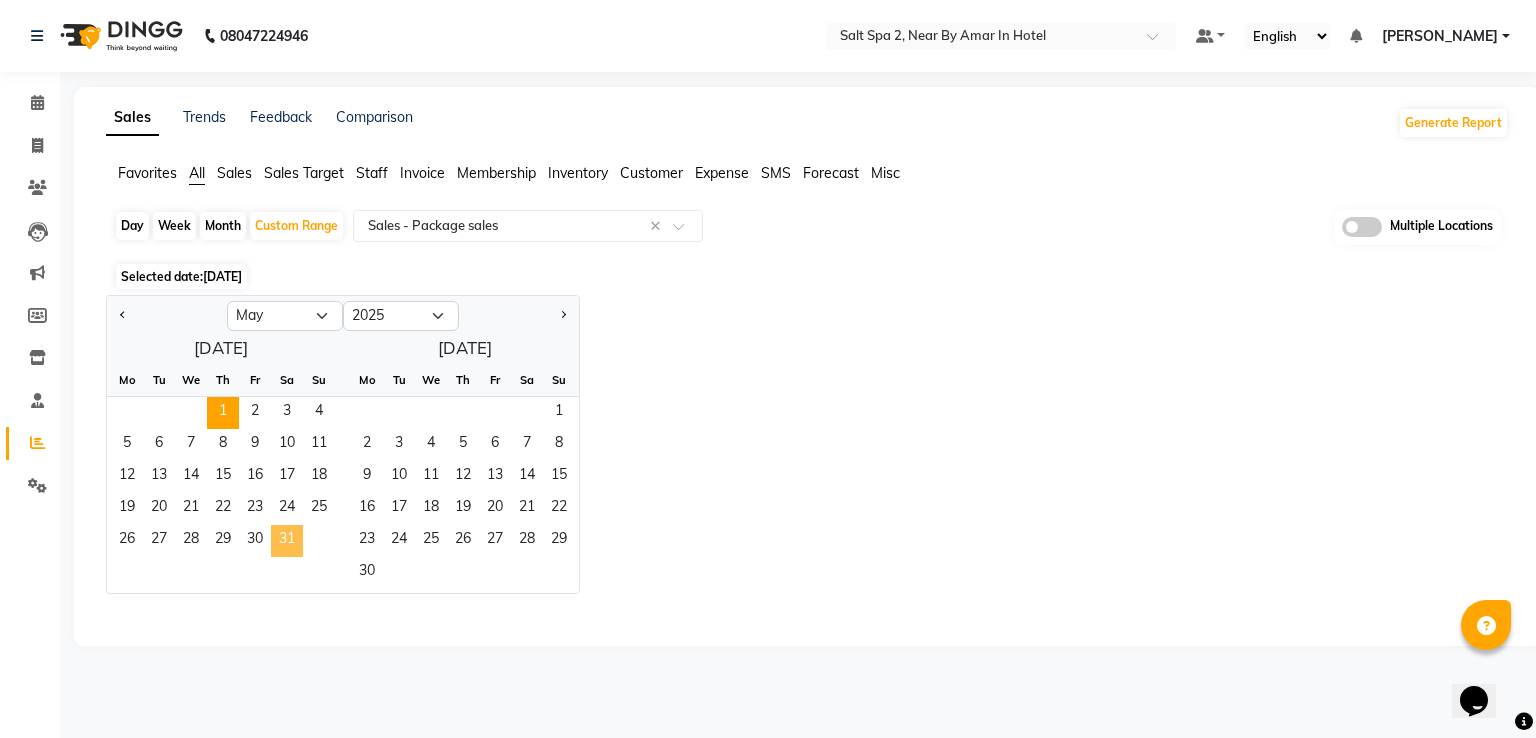 click on "31" 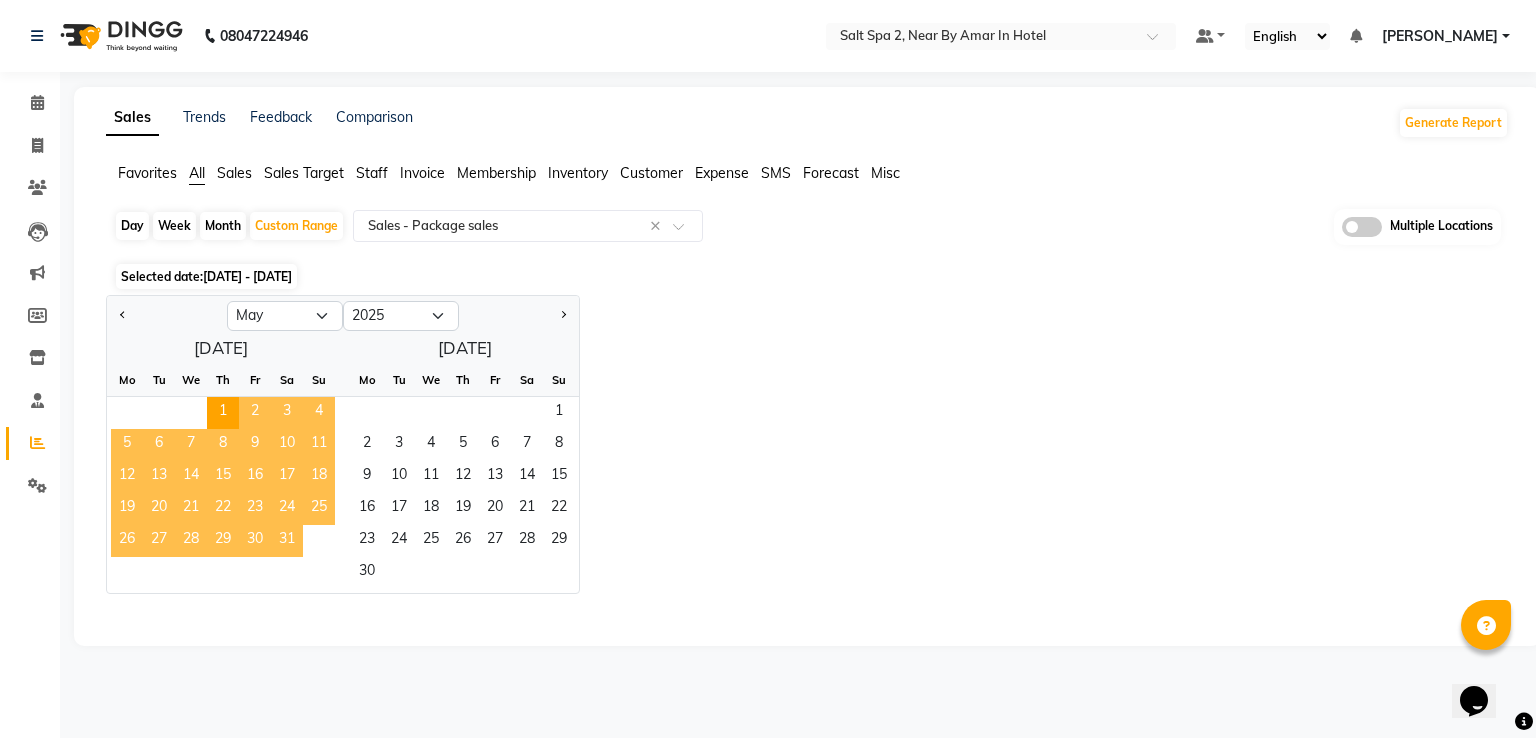 select on "full_report" 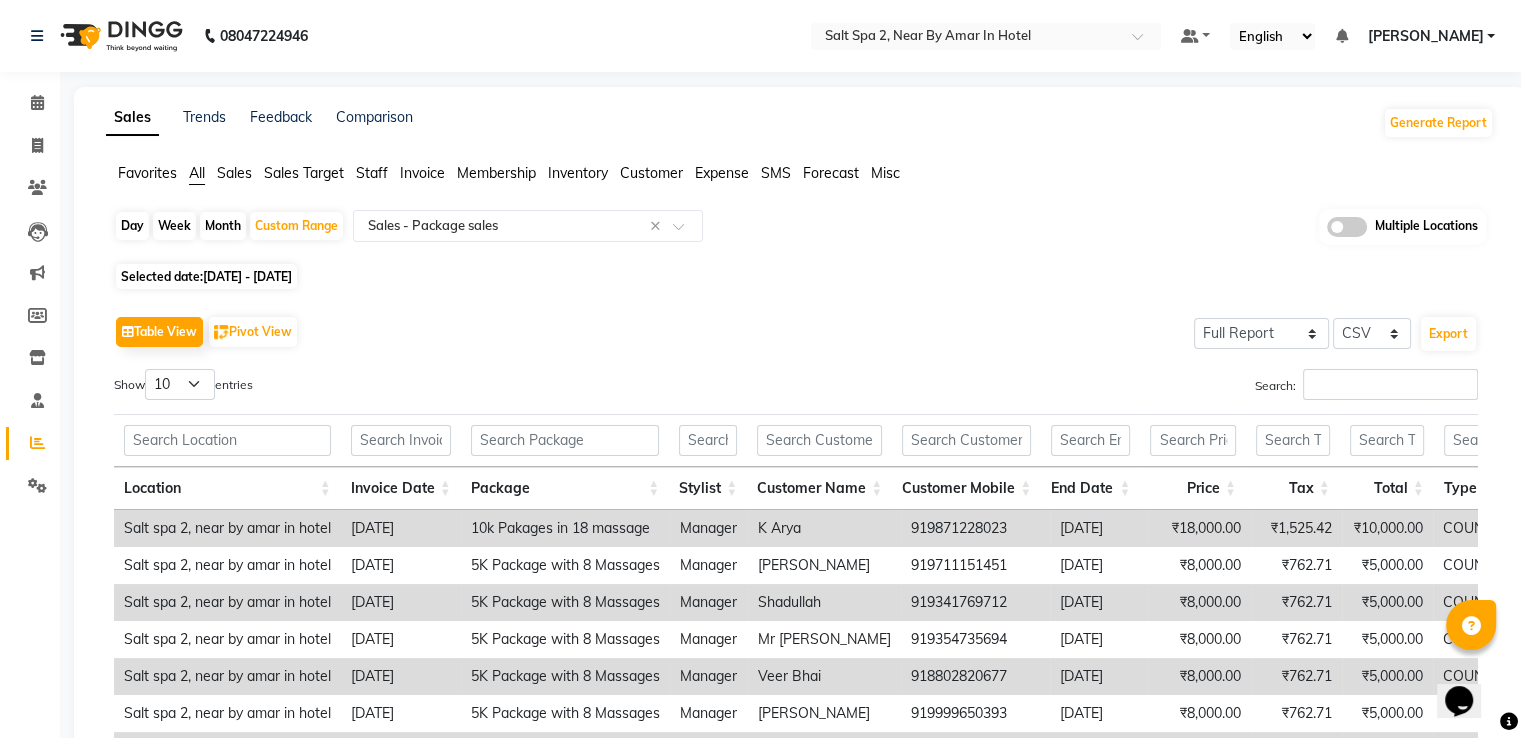 click on "01-05-2025 - 31-05-2025" 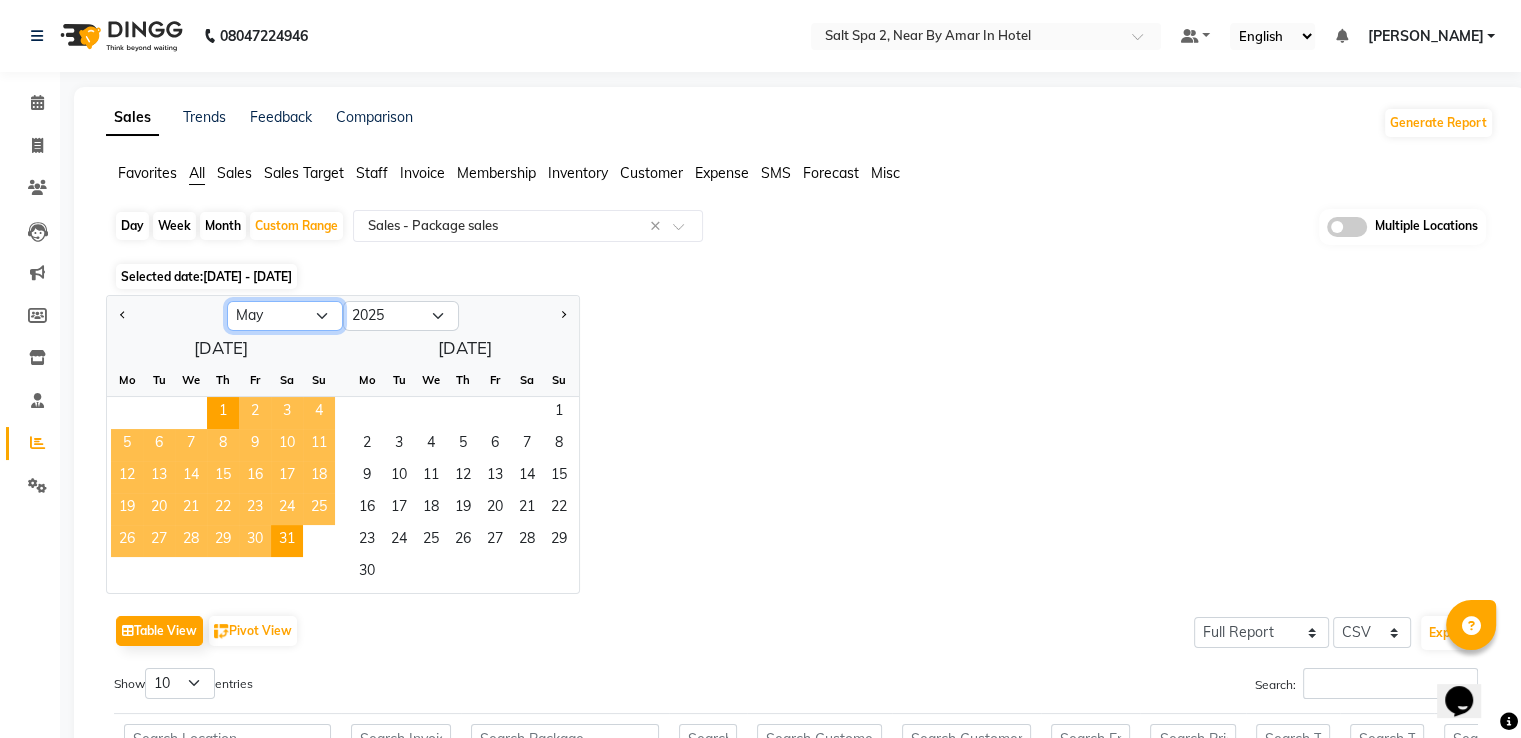click on "Jan Feb Mar Apr May Jun [DATE] Aug Sep Oct Nov Dec" 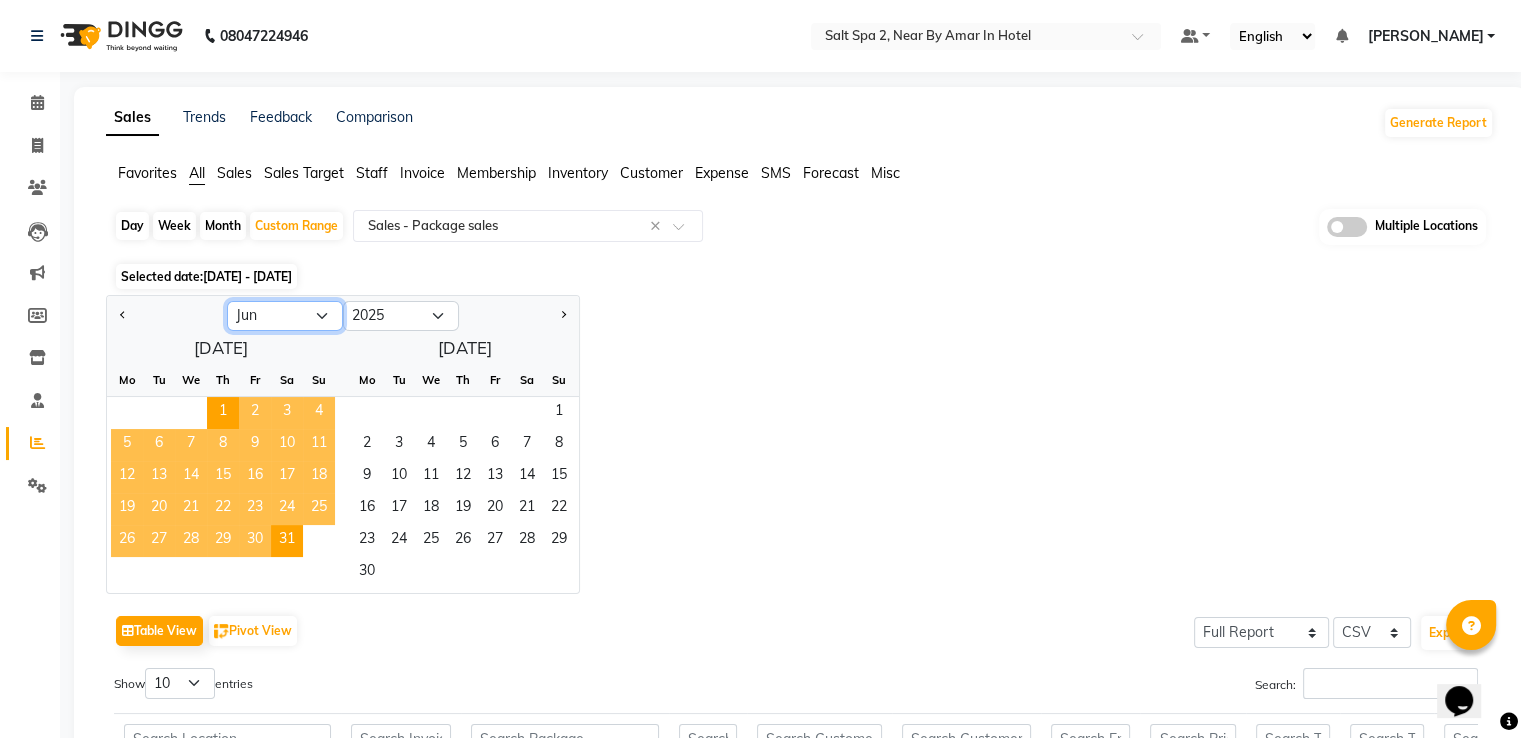click on "Jan Feb Mar Apr May Jun [DATE] Aug Sep Oct Nov Dec" 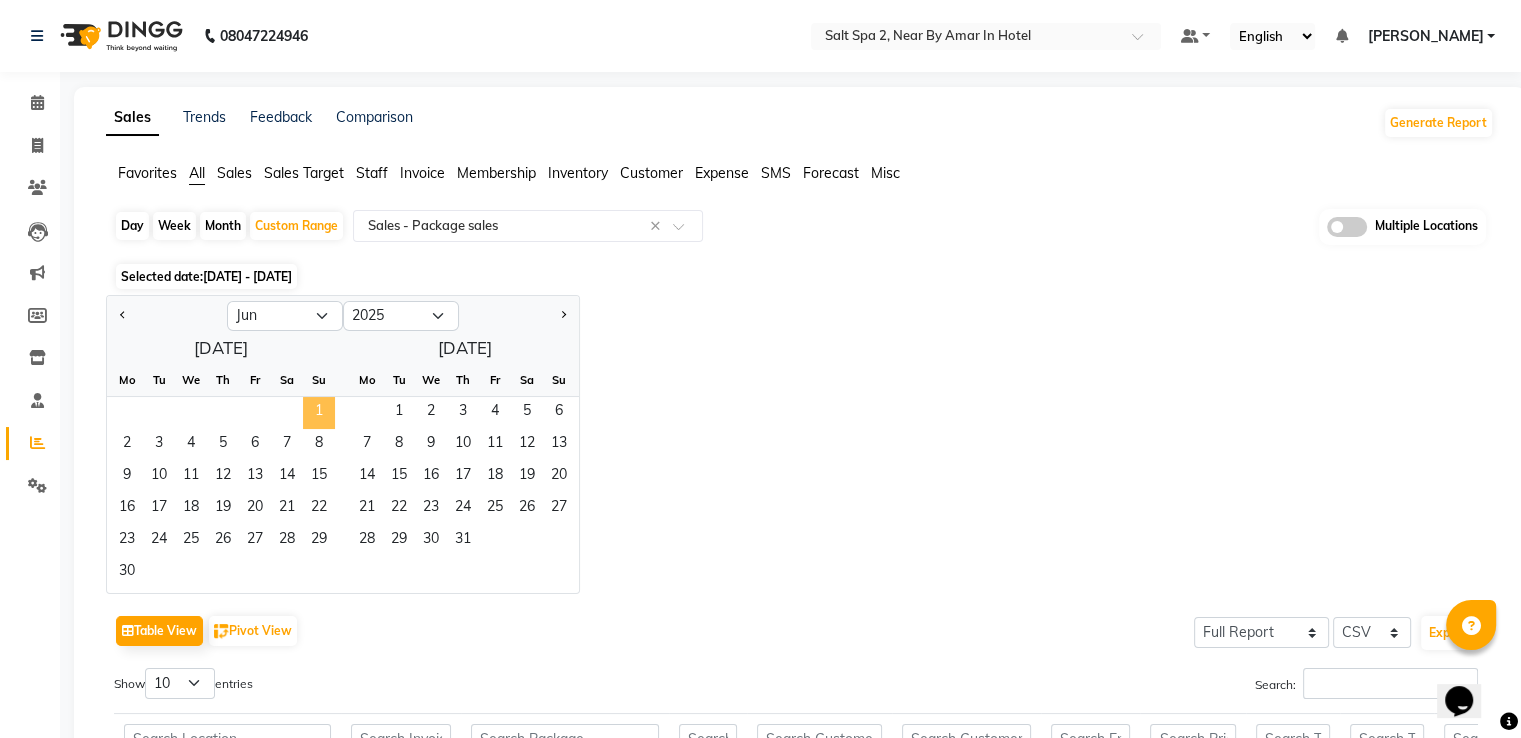 click on "1" 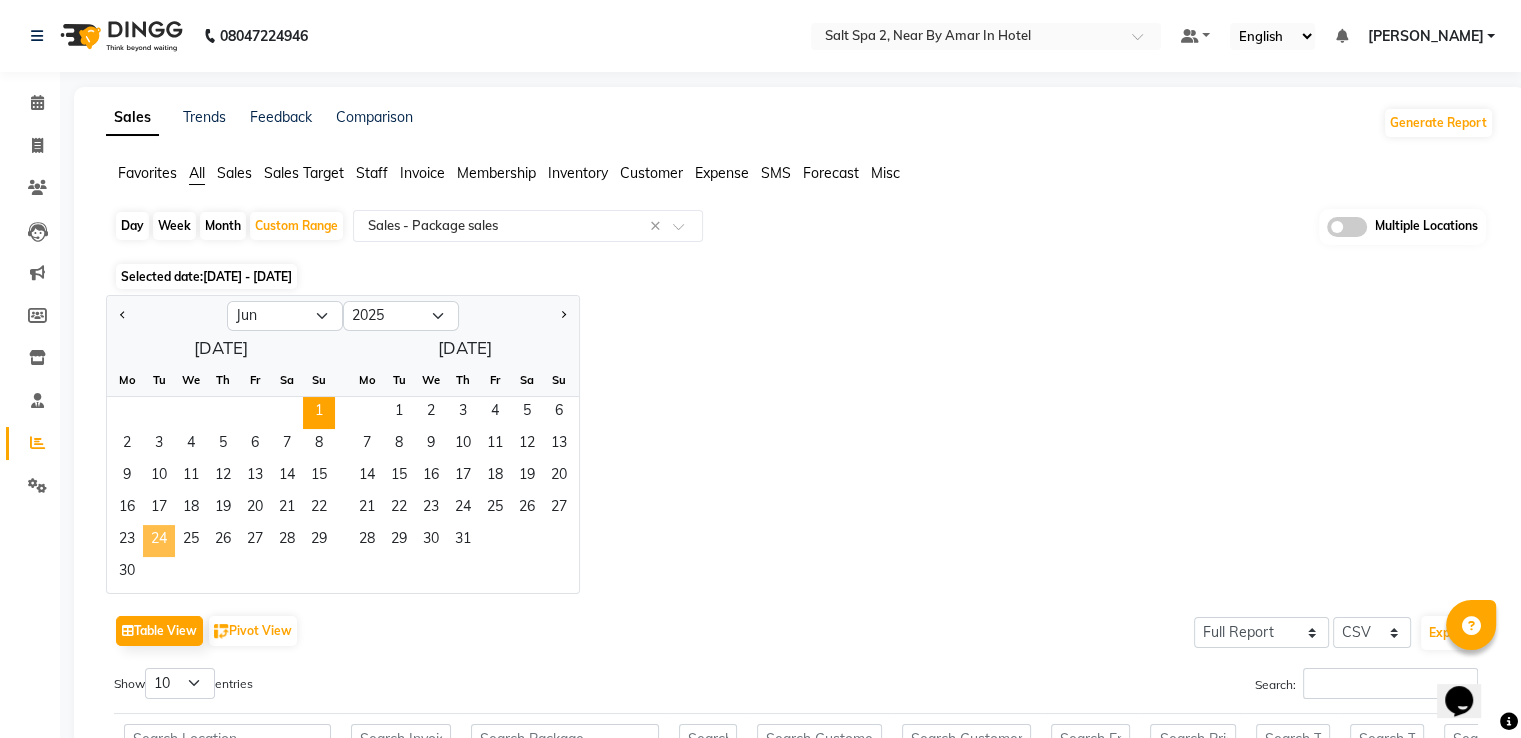 click on "24" 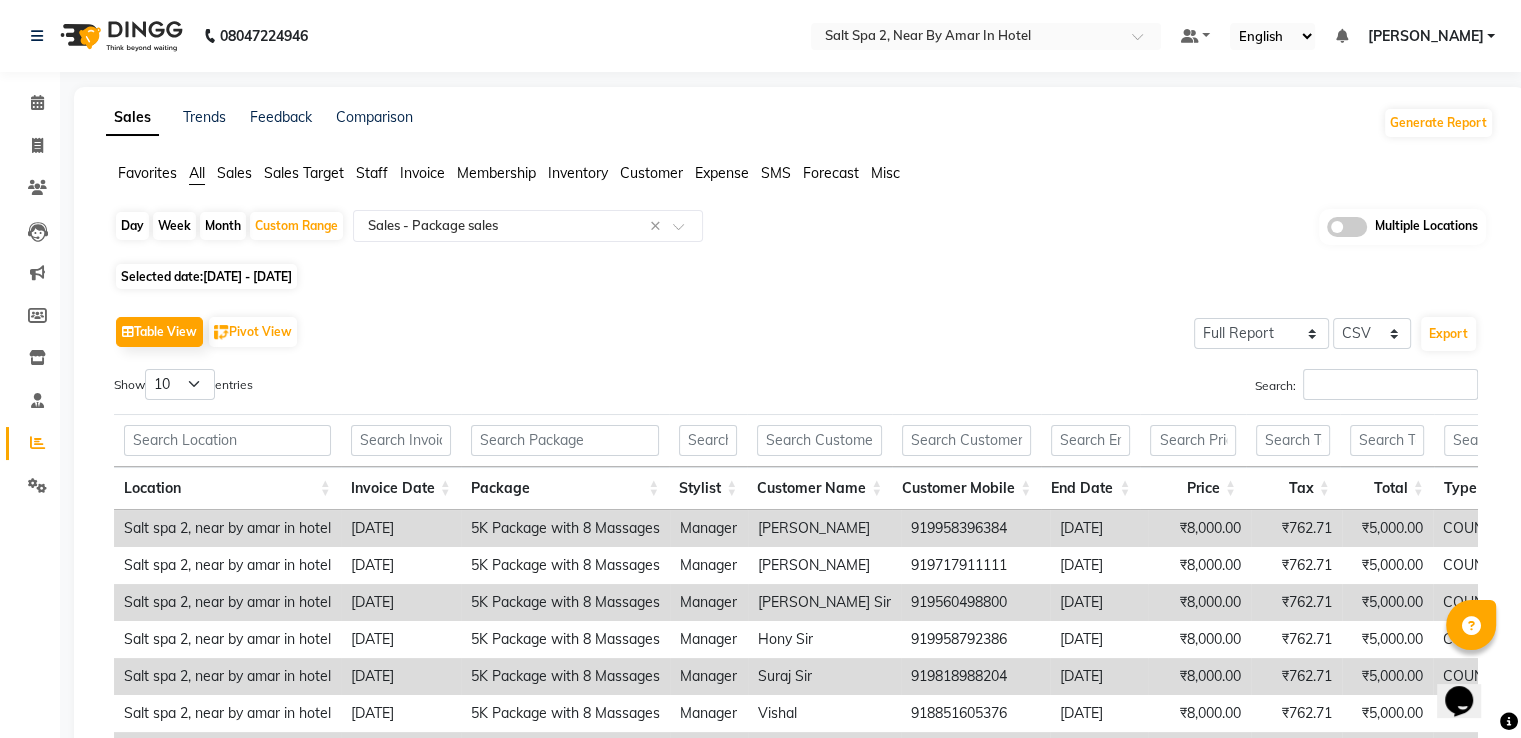 click on "01-06-2025 - 24-06-2025" 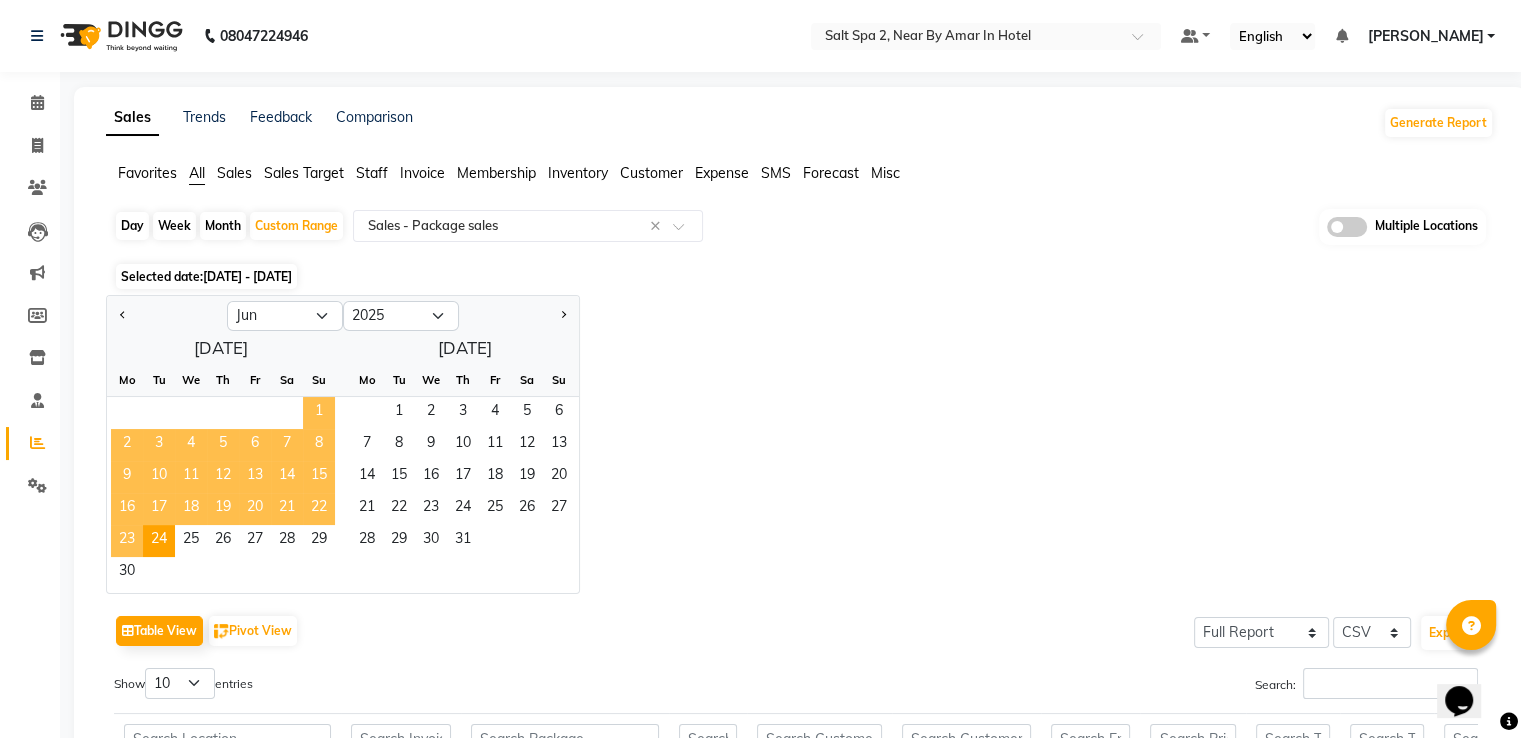click on "1" 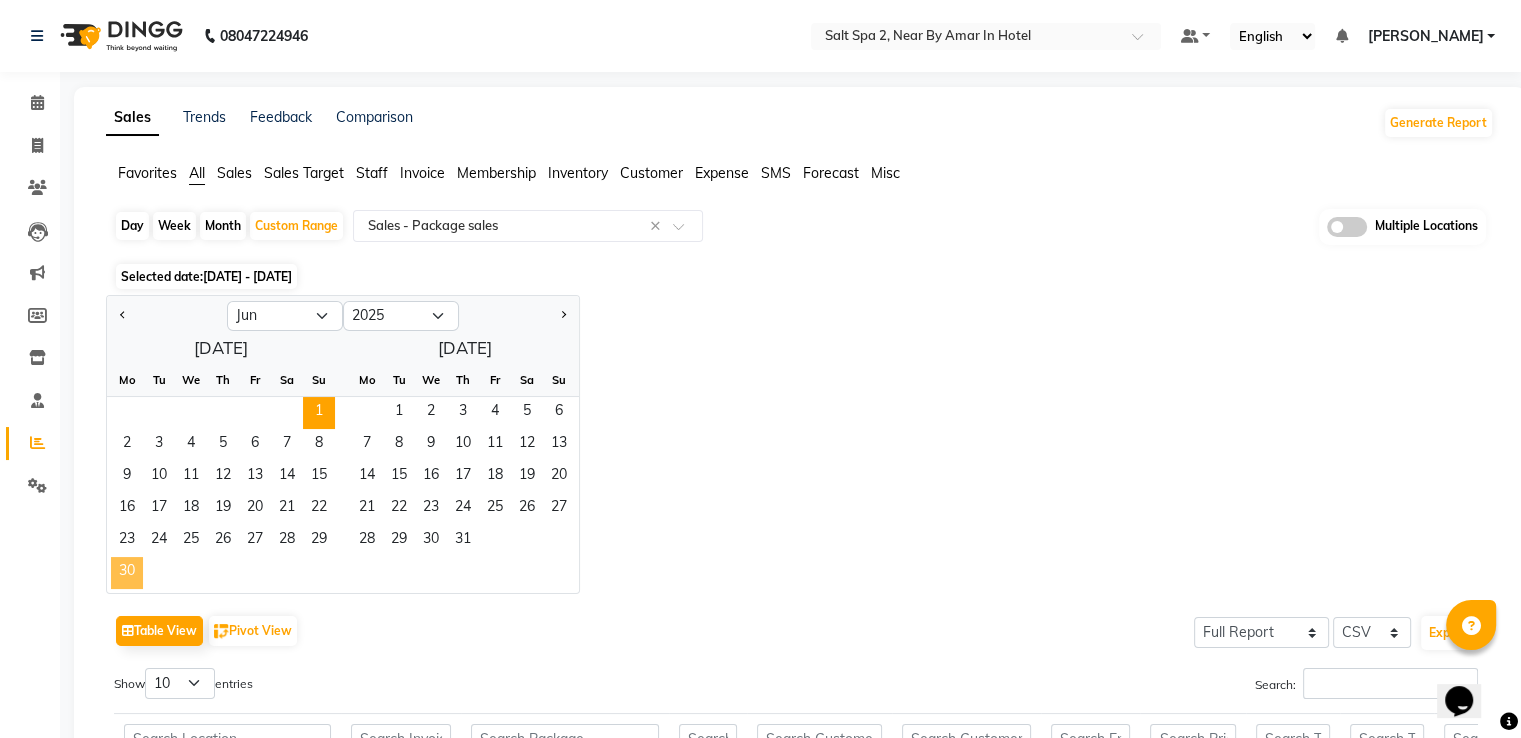 click on "30" 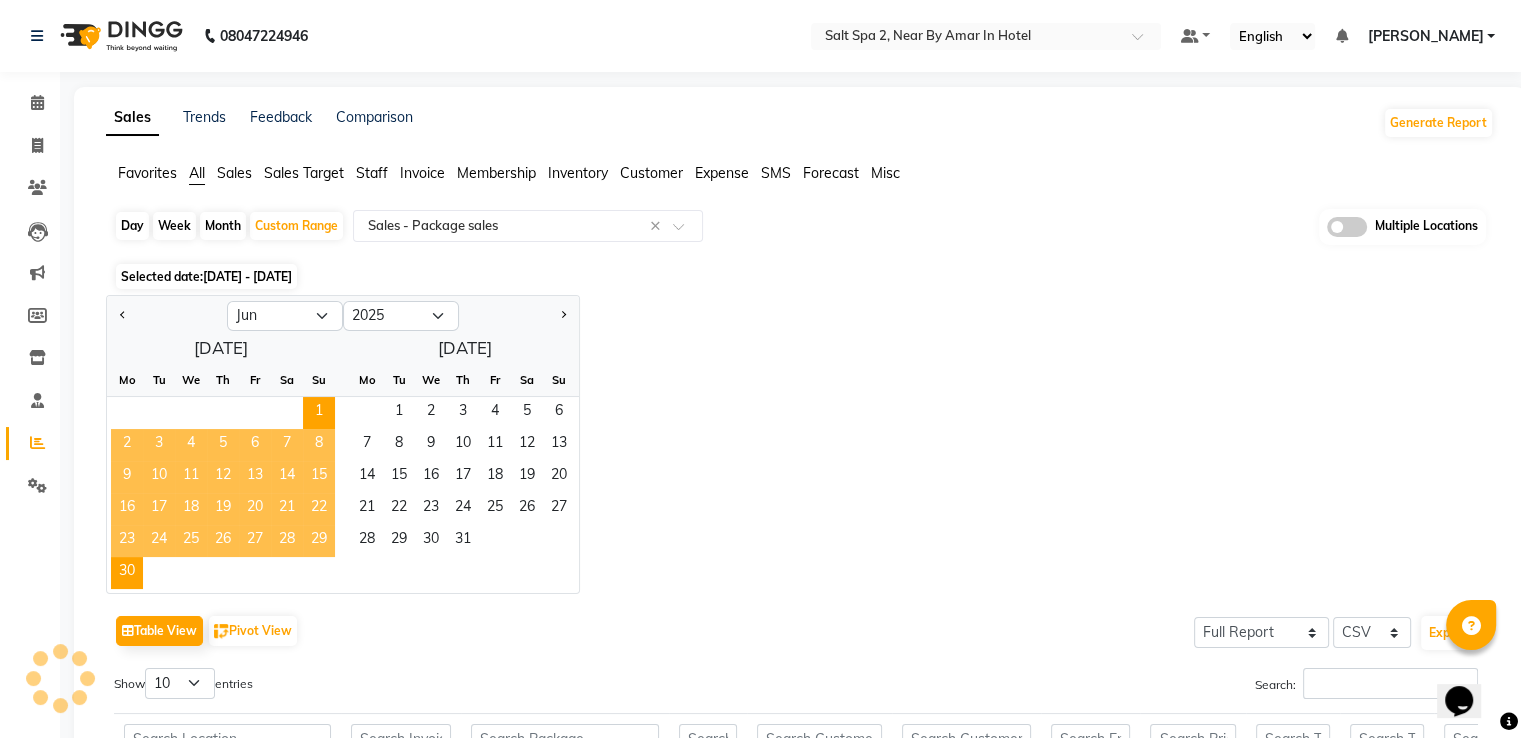 click on "Jan Feb Mar Apr May Jun Jul Aug Sep Oct Nov Dec 2015 2016 2017 2018 2019 2020 2021 2022 2023 2024 2025 2026 2027 2028 2029 2030 2031 2032 2033 2034 2035  June 2025  Mo Tu We Th Fr Sa Su  1   2   3   4   5   6   7   8   9   10   11   12   13   14   15   16   17   18   19   20   21   22   23   24   25   26   27   28   29   30   July 2025  Mo Tu We Th Fr Sa Su  1   2   3   4   5   6   7   8   9   10   11   12   13   14   15   16   17   18   19   20   21   22   23   24   25   26   27   28   29   30   31" 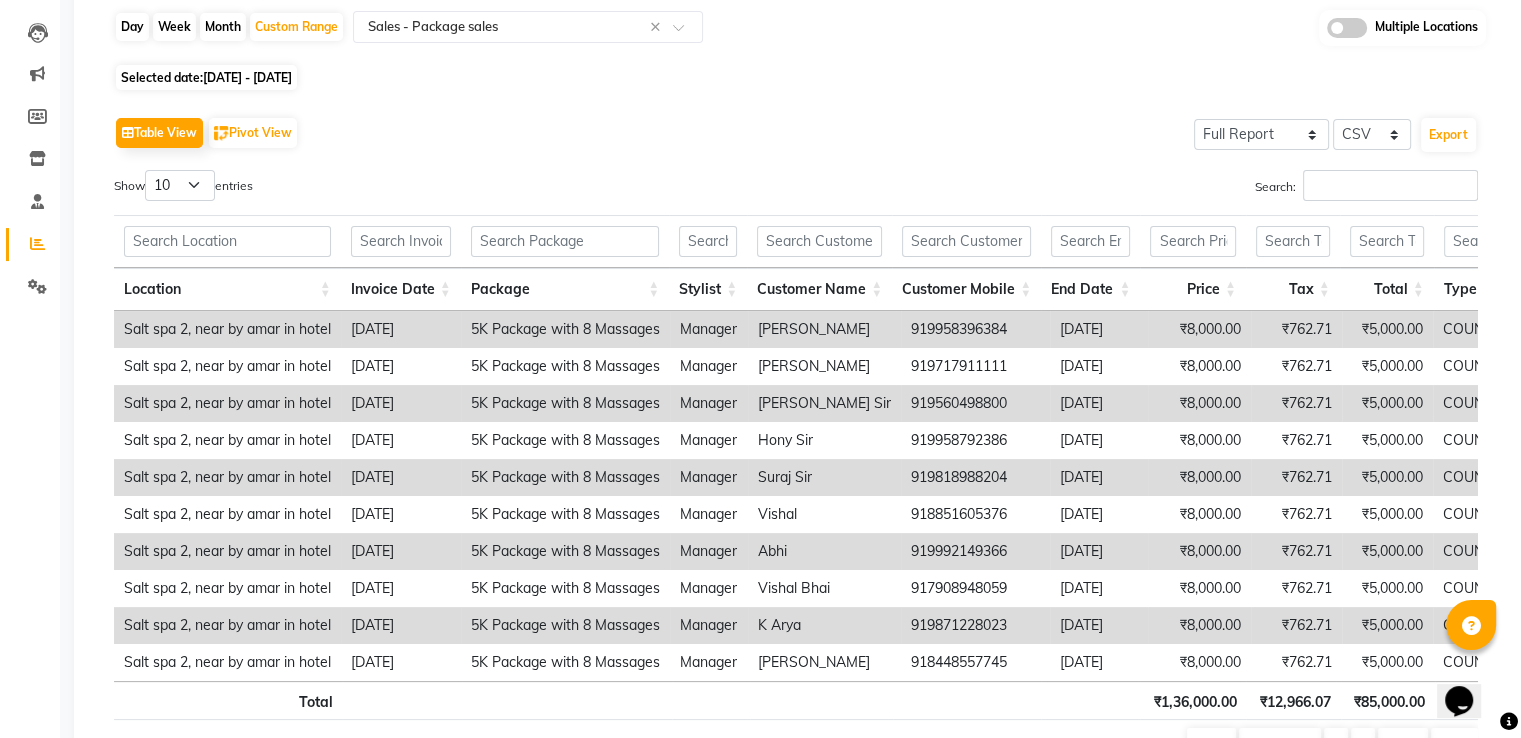 scroll, scrollTop: 320, scrollLeft: 0, axis: vertical 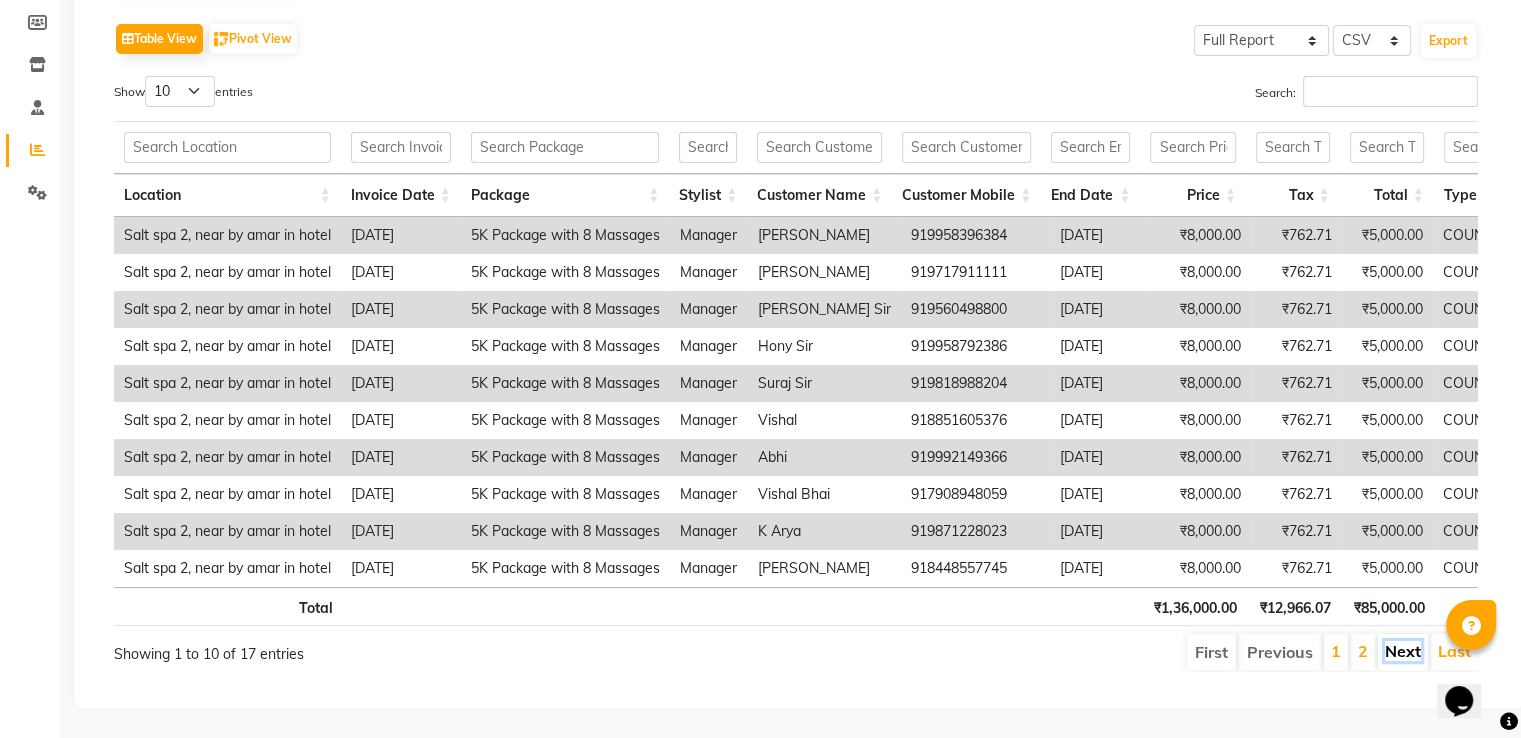 click on "Next" at bounding box center [1403, 651] 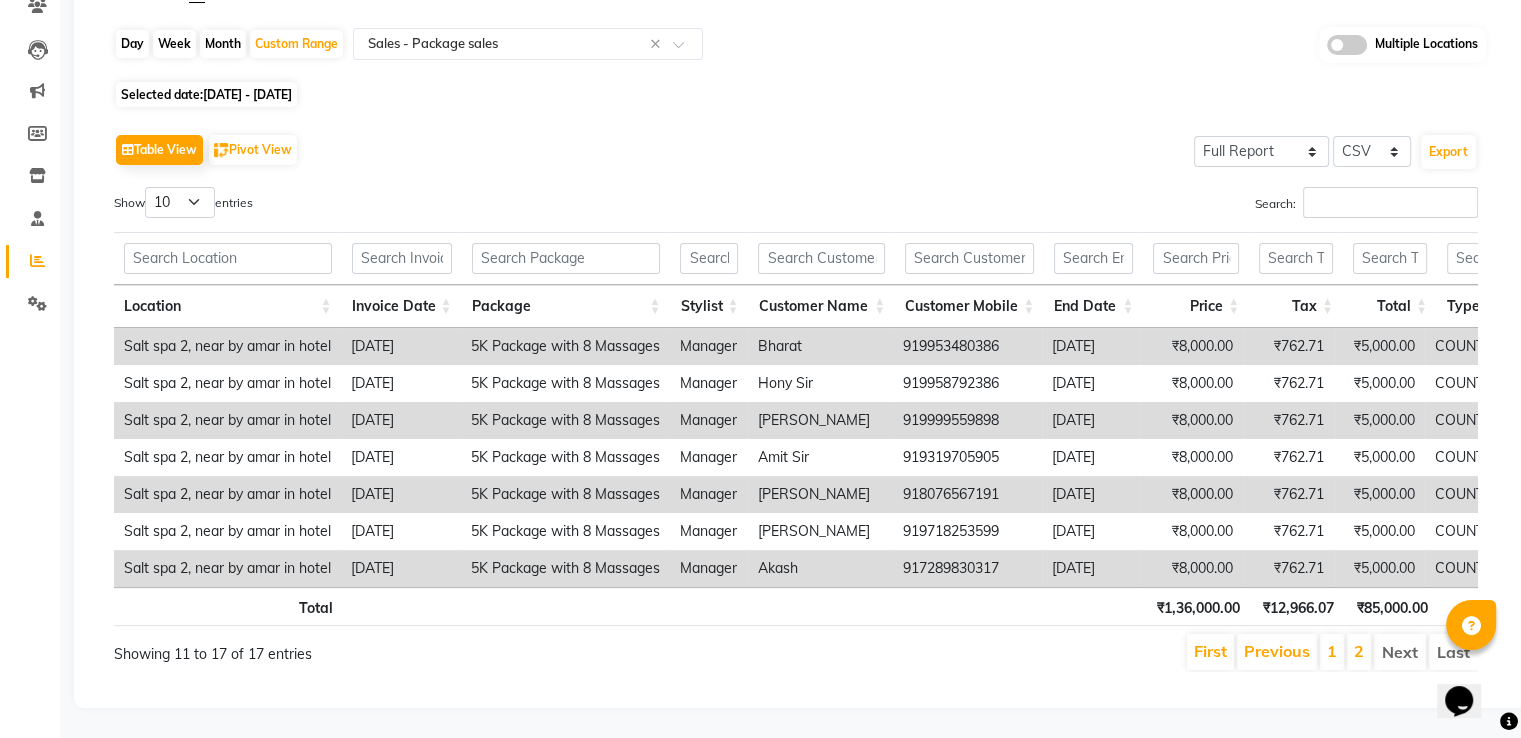 scroll, scrollTop: 209, scrollLeft: 0, axis: vertical 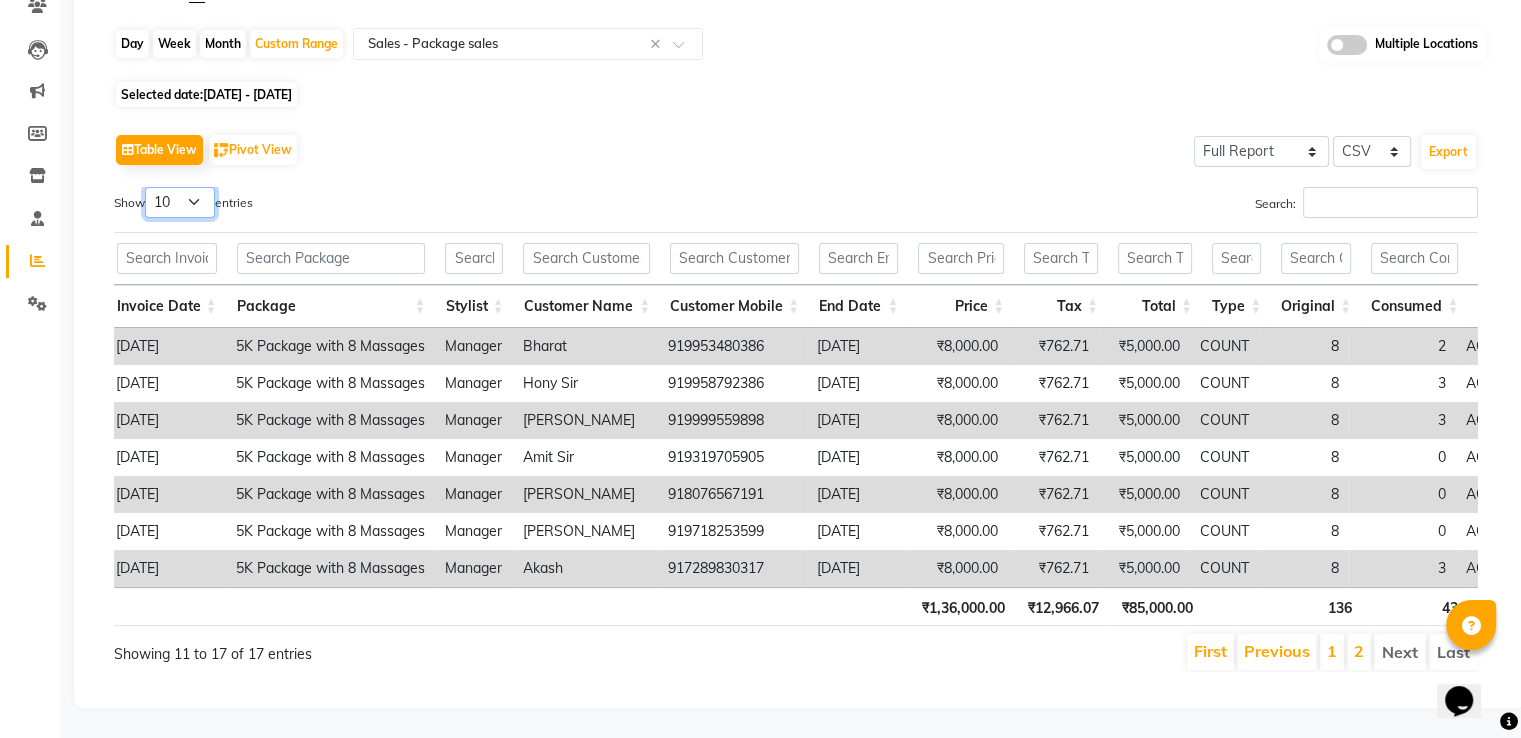 drag, startPoint x: 174, startPoint y: 167, endPoint x: 176, endPoint y: 177, distance: 10.198039 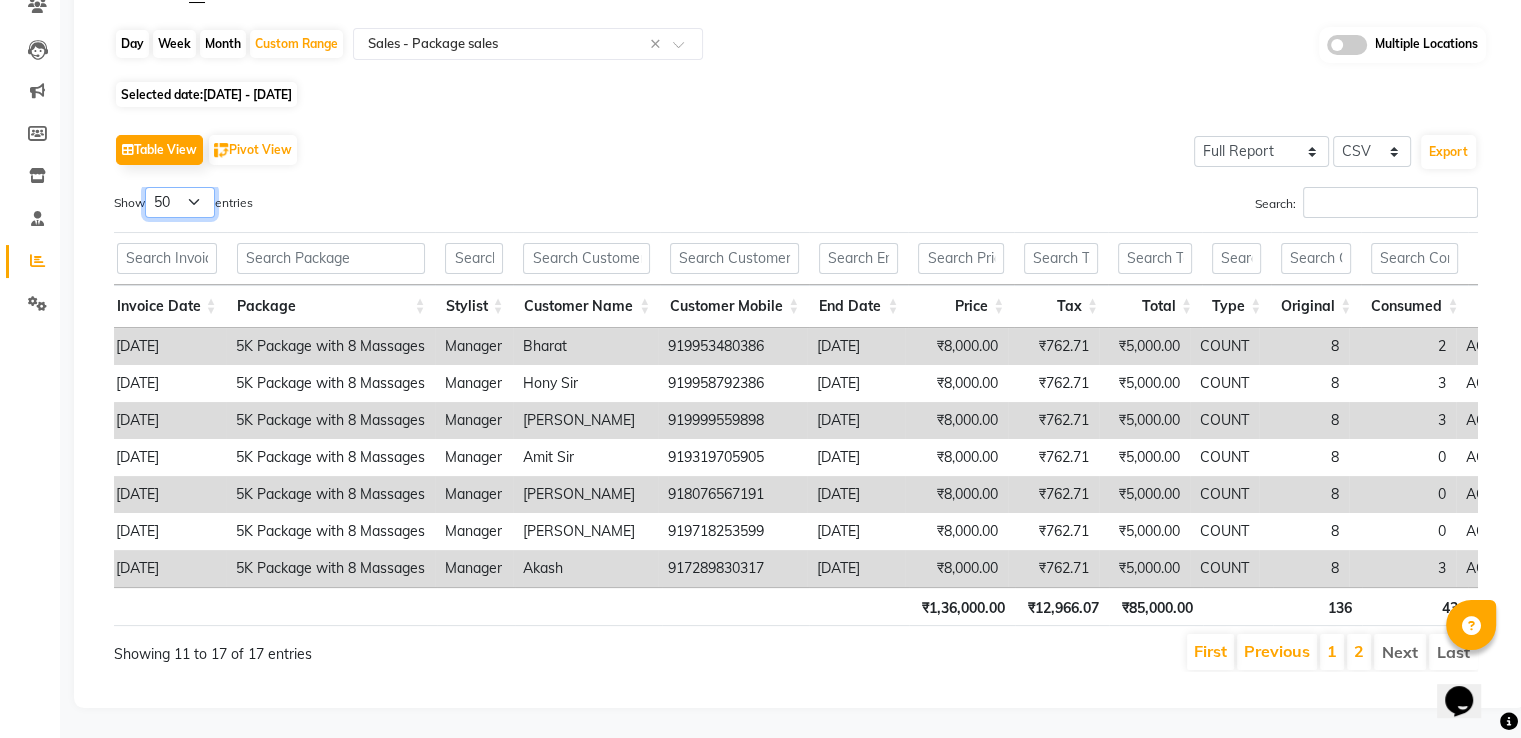 click on "10 25 50 100" at bounding box center [180, 202] 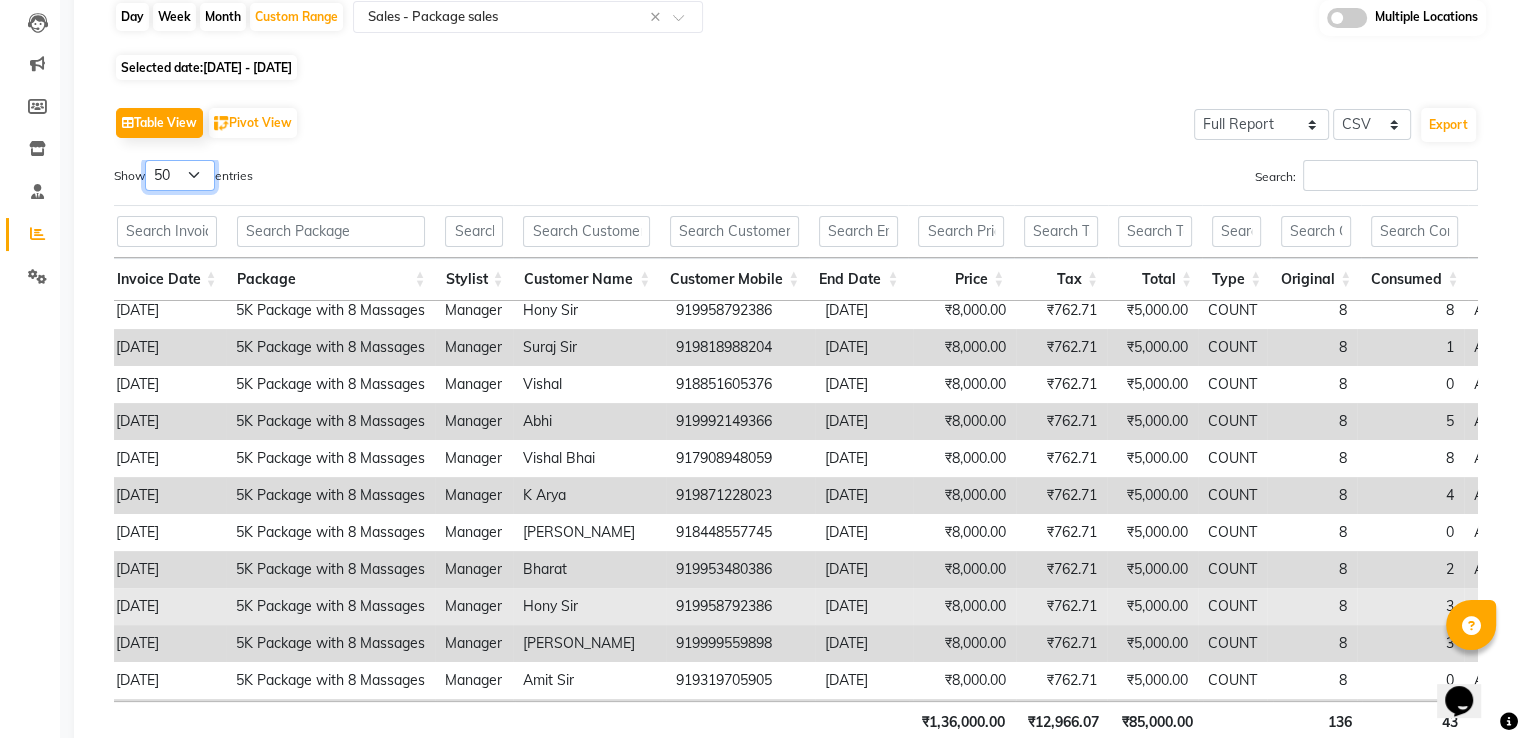 scroll, scrollTop: 244, scrollLeft: 235, axis: both 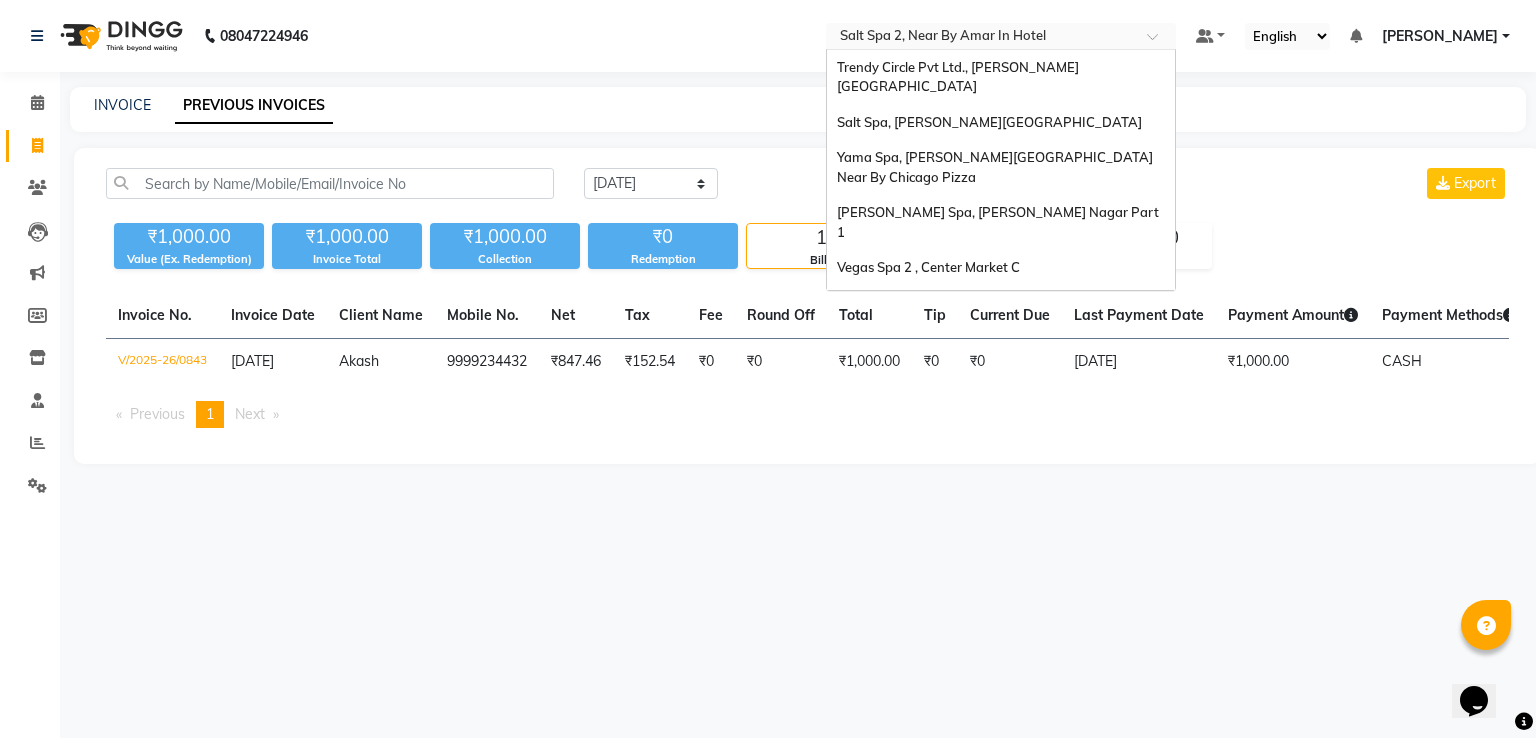 click at bounding box center (981, 38) 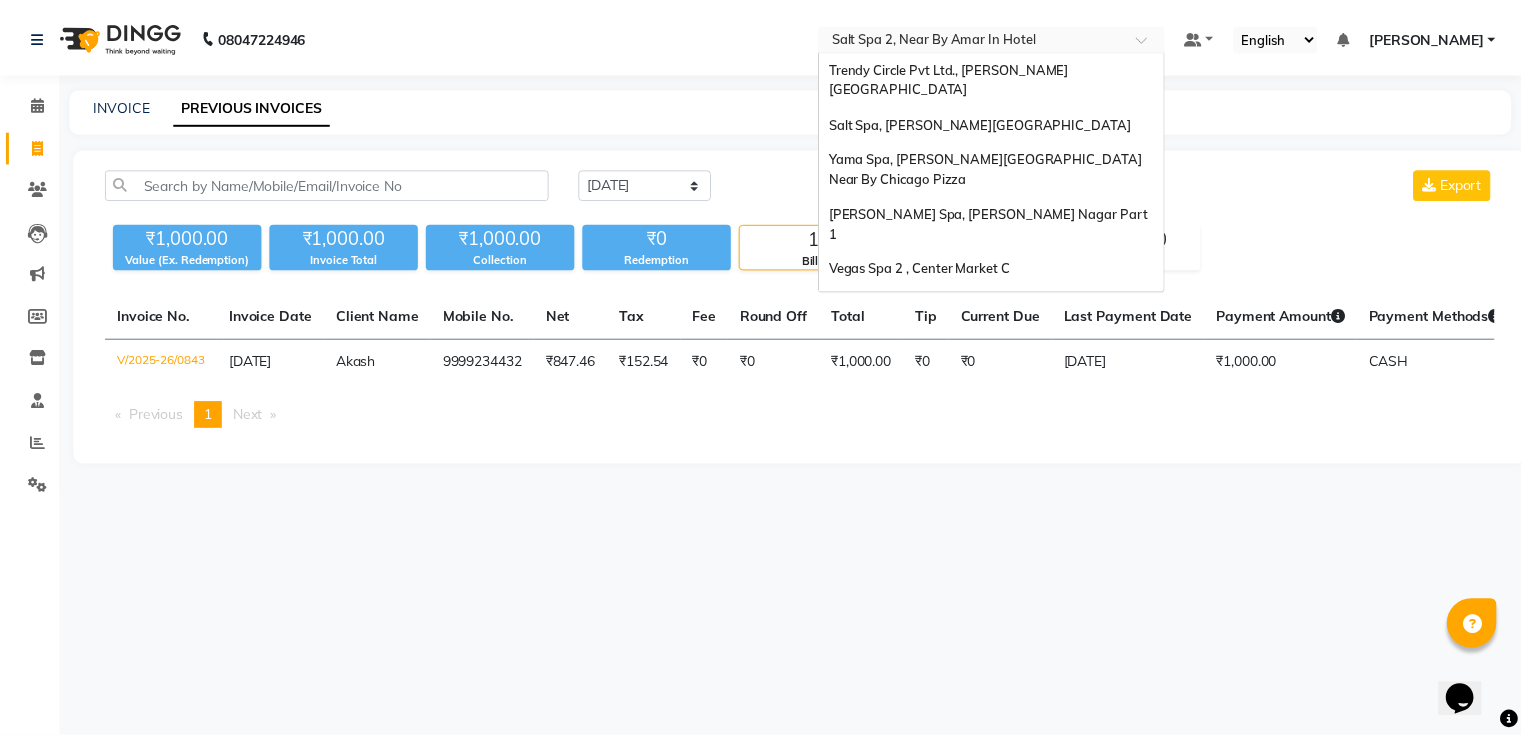 scroll, scrollTop: 186, scrollLeft: 0, axis: vertical 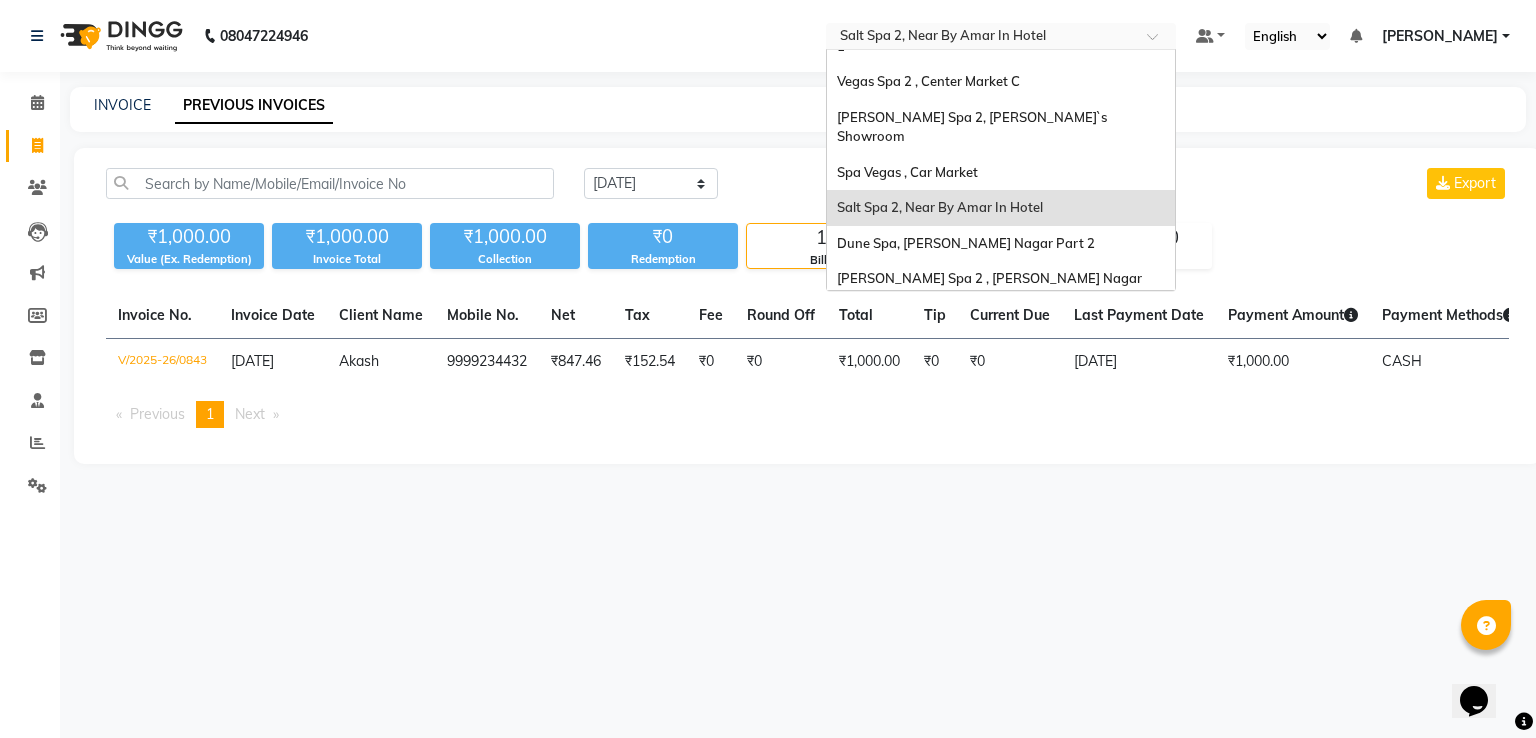 click on "Salt Spa 2, Near By Amar In Hotel" at bounding box center [940, 207] 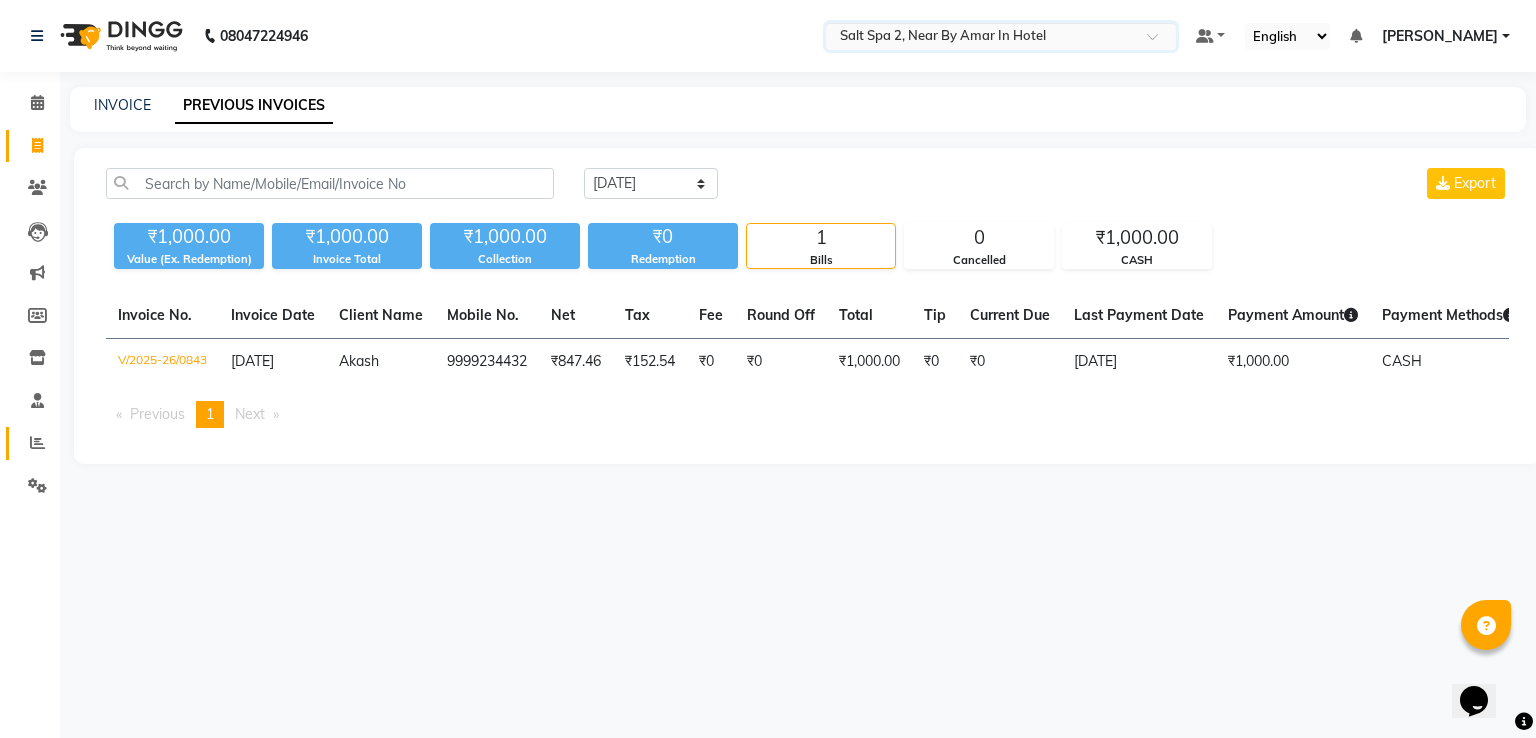 click 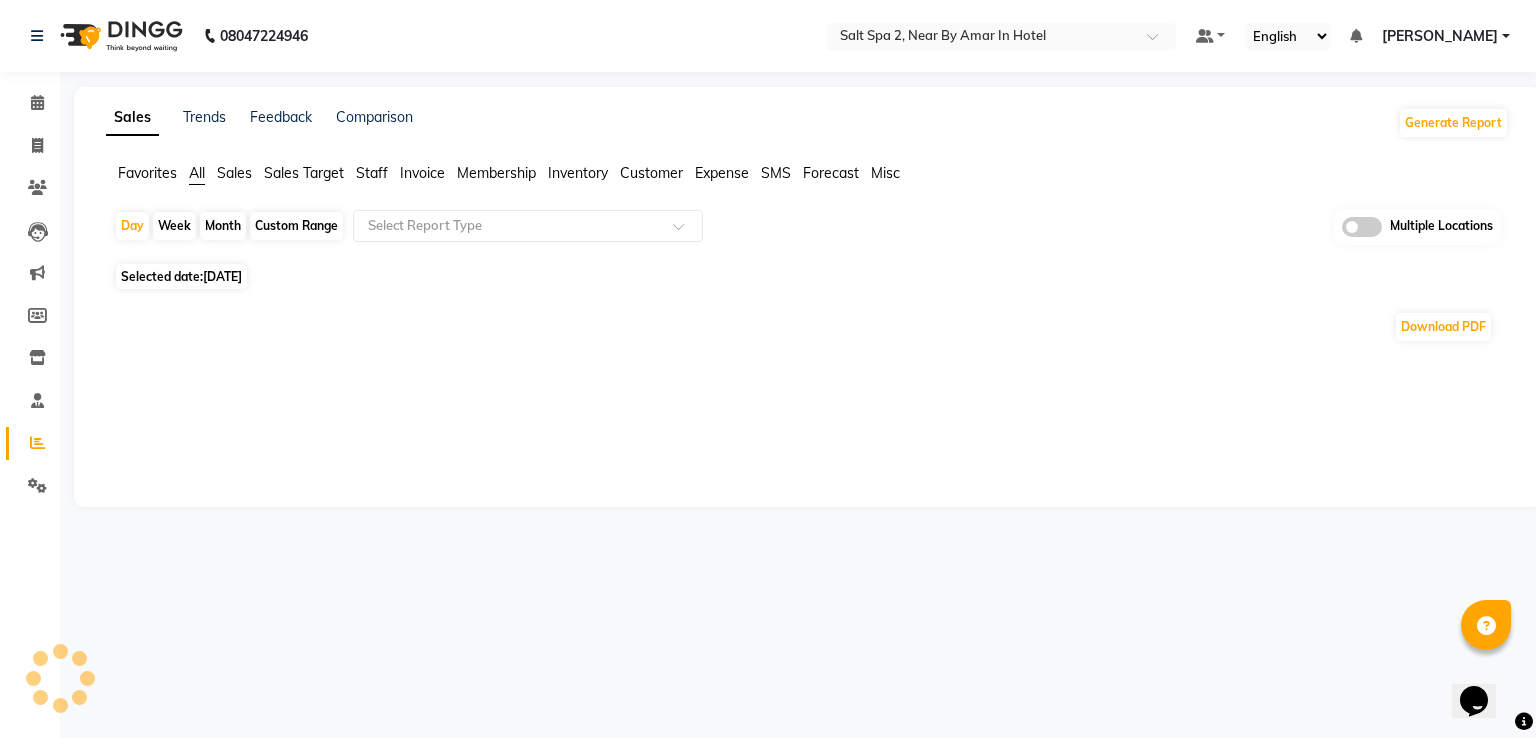click 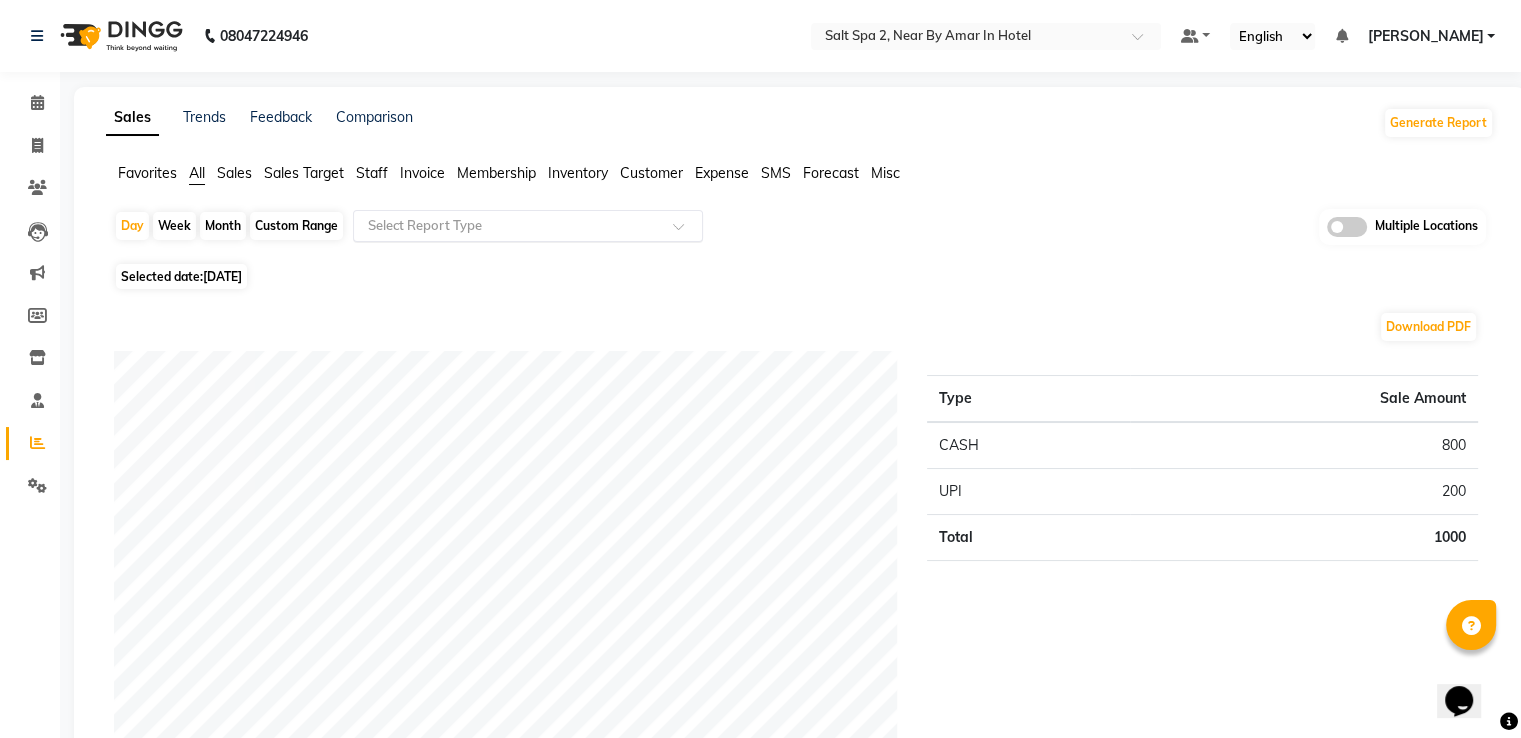 click 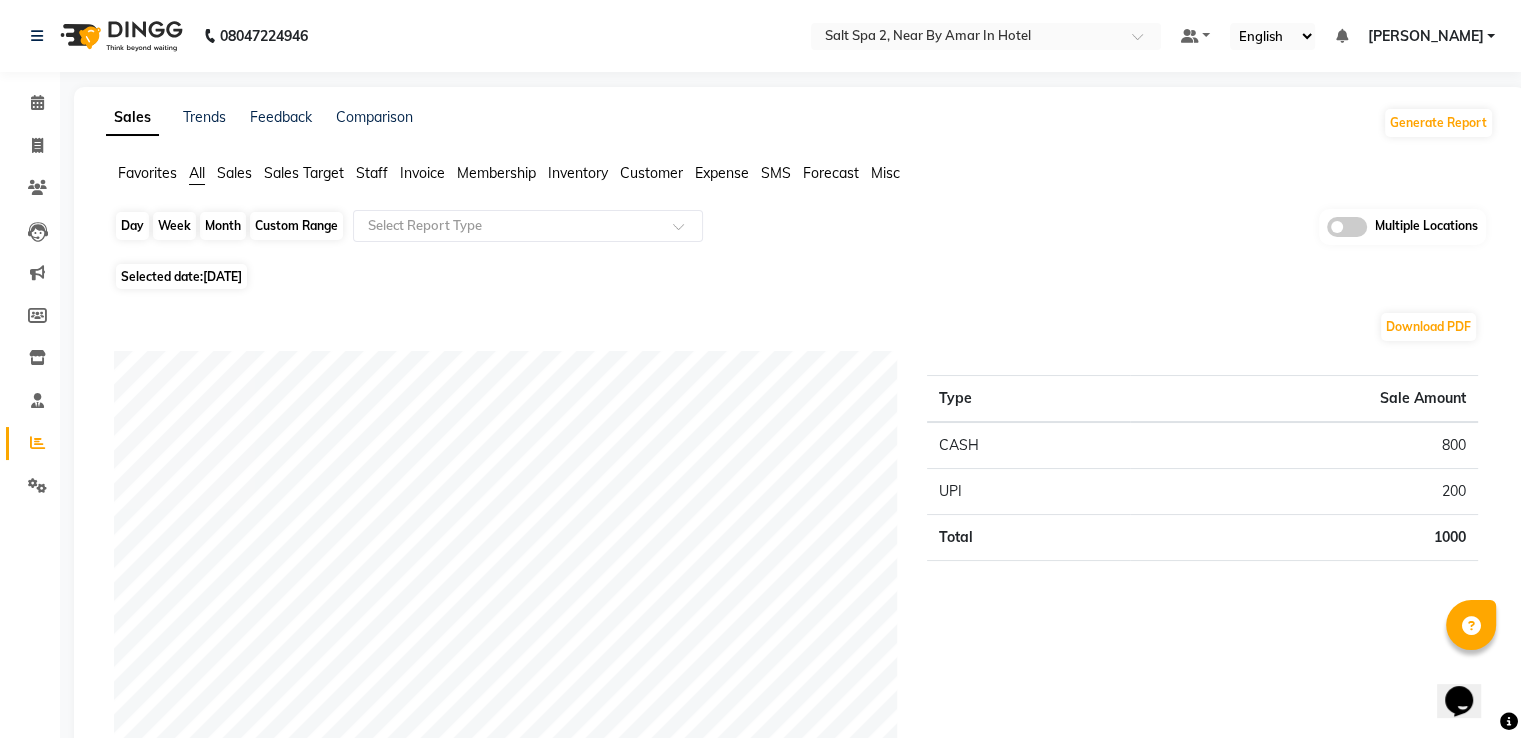 click on "Day" 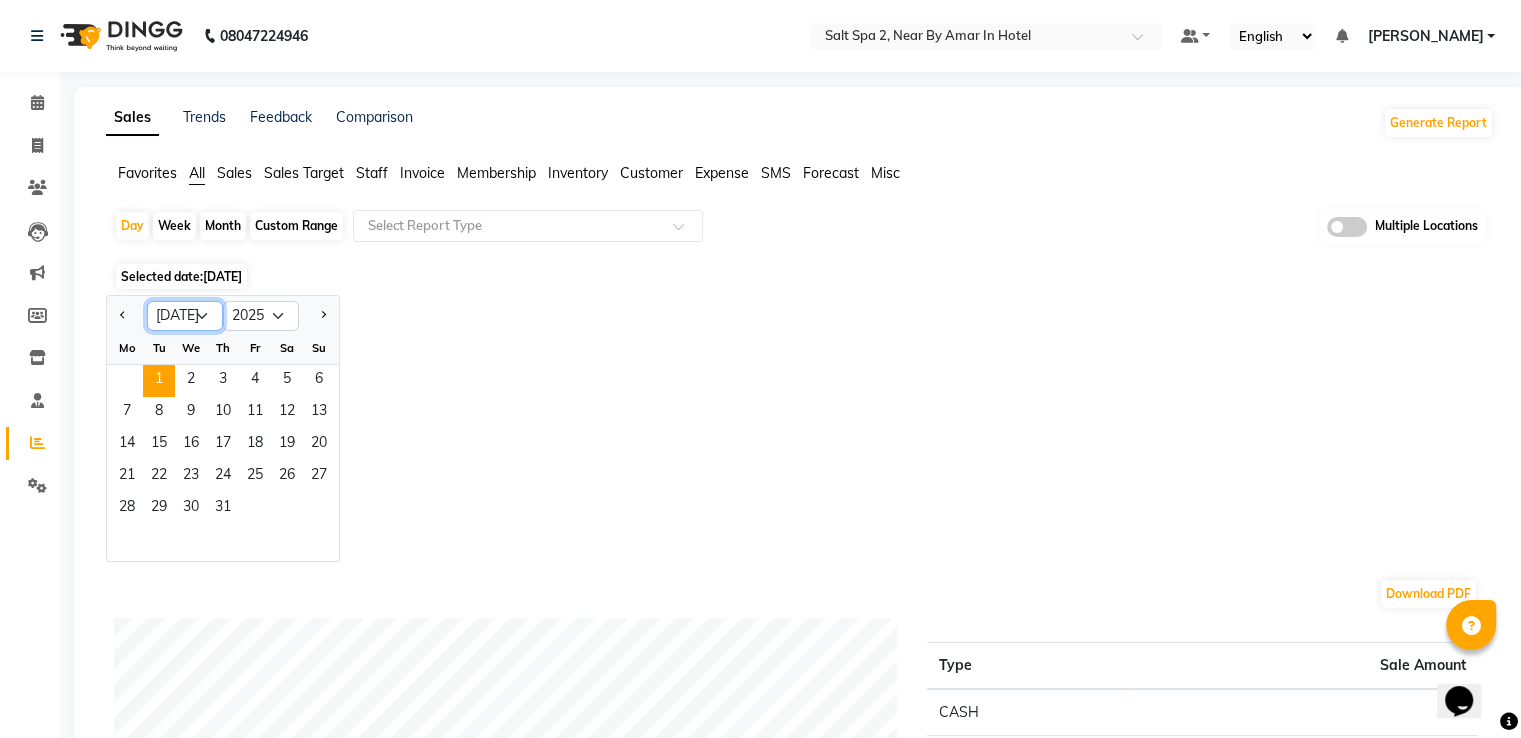 click on "Jan Feb Mar Apr May Jun [DATE] Aug Sep Oct Nov Dec" 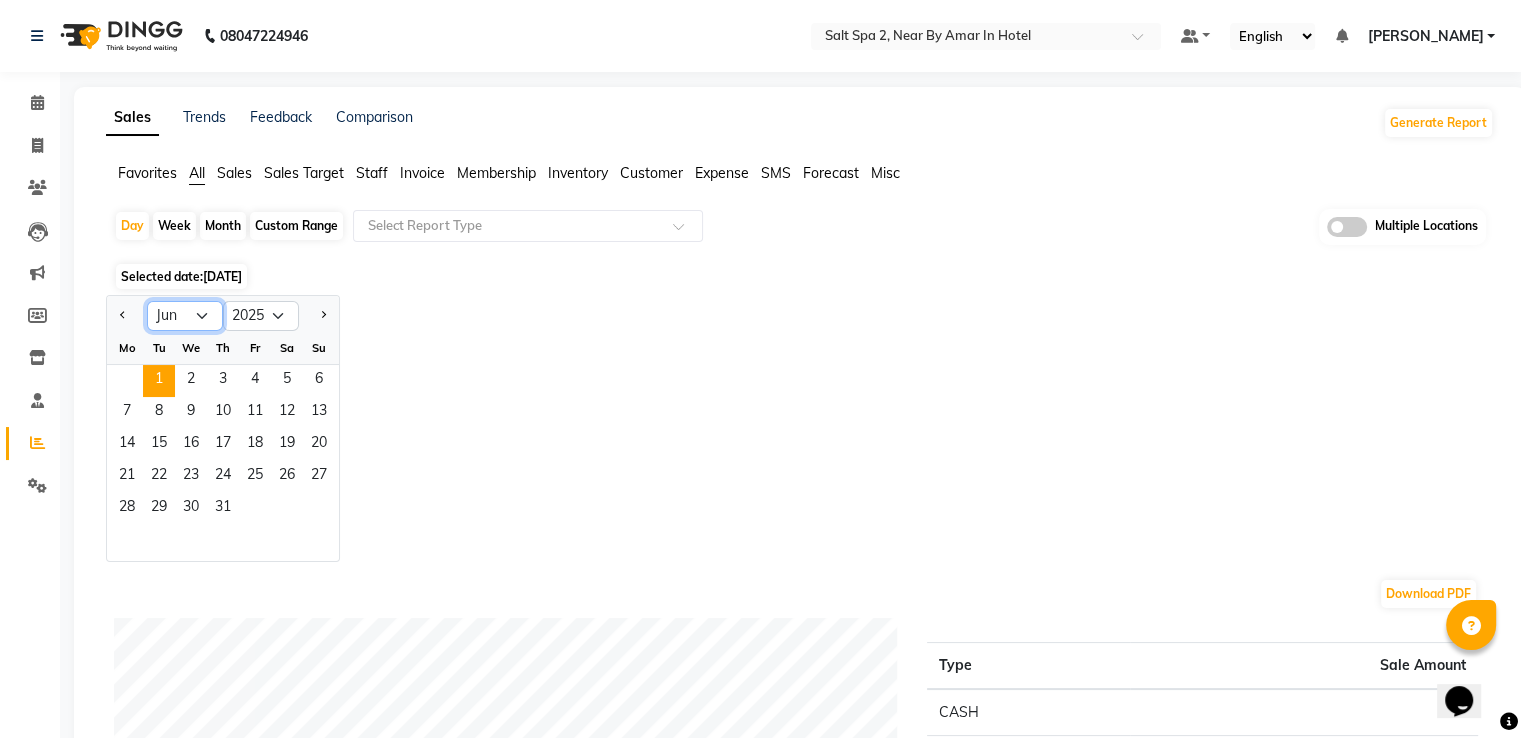 click on "Jan Feb Mar Apr May Jun [DATE] Aug Sep Oct Nov Dec" 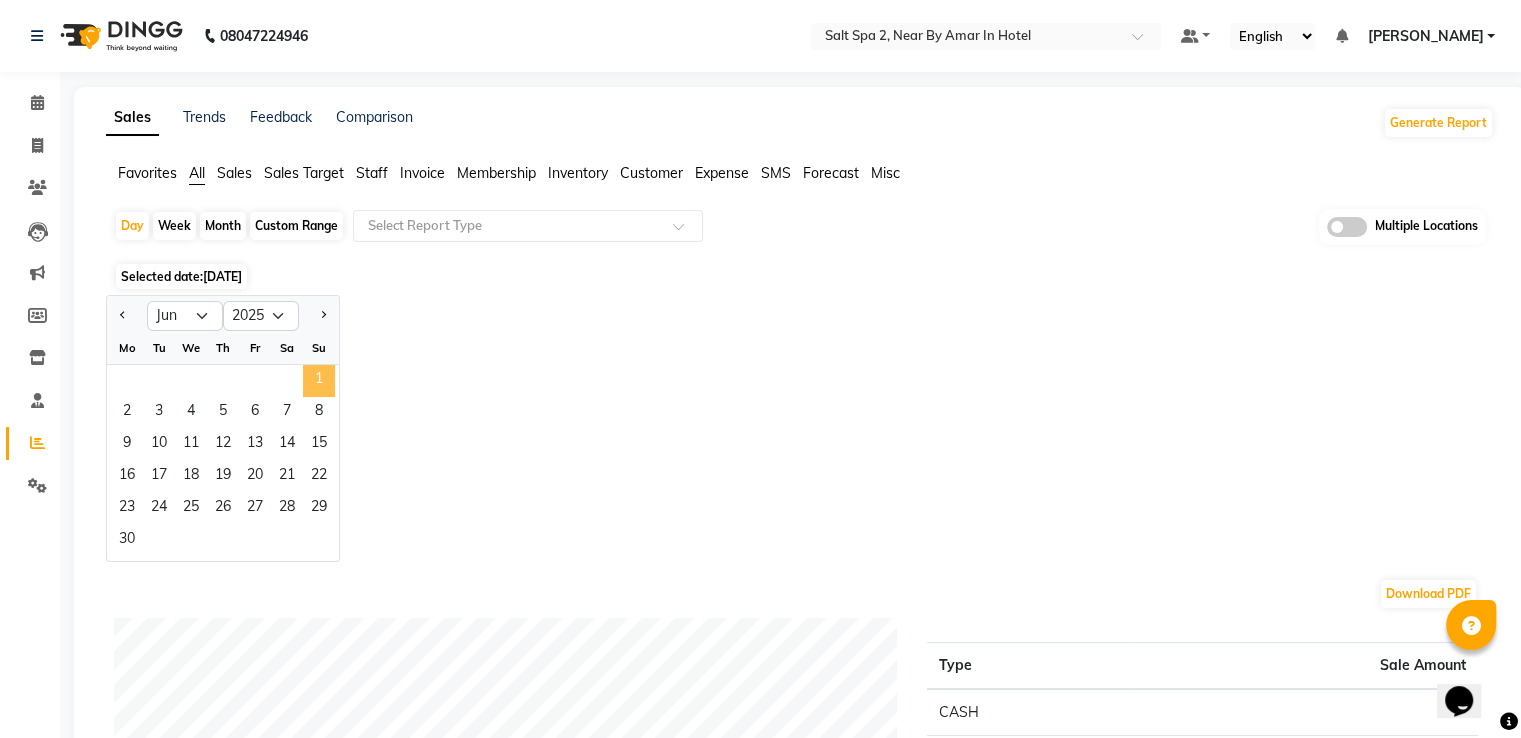 click on "1" 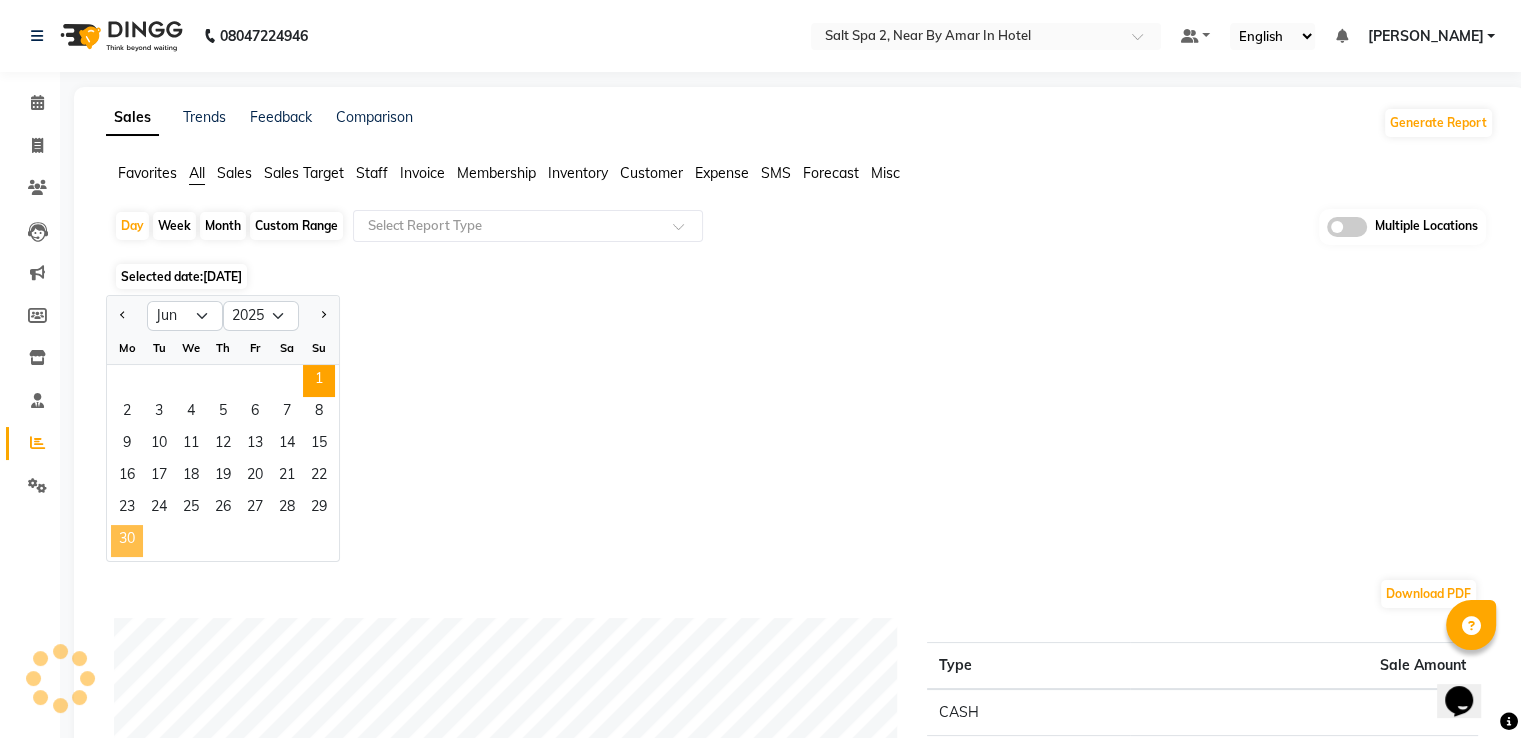 click on "30" 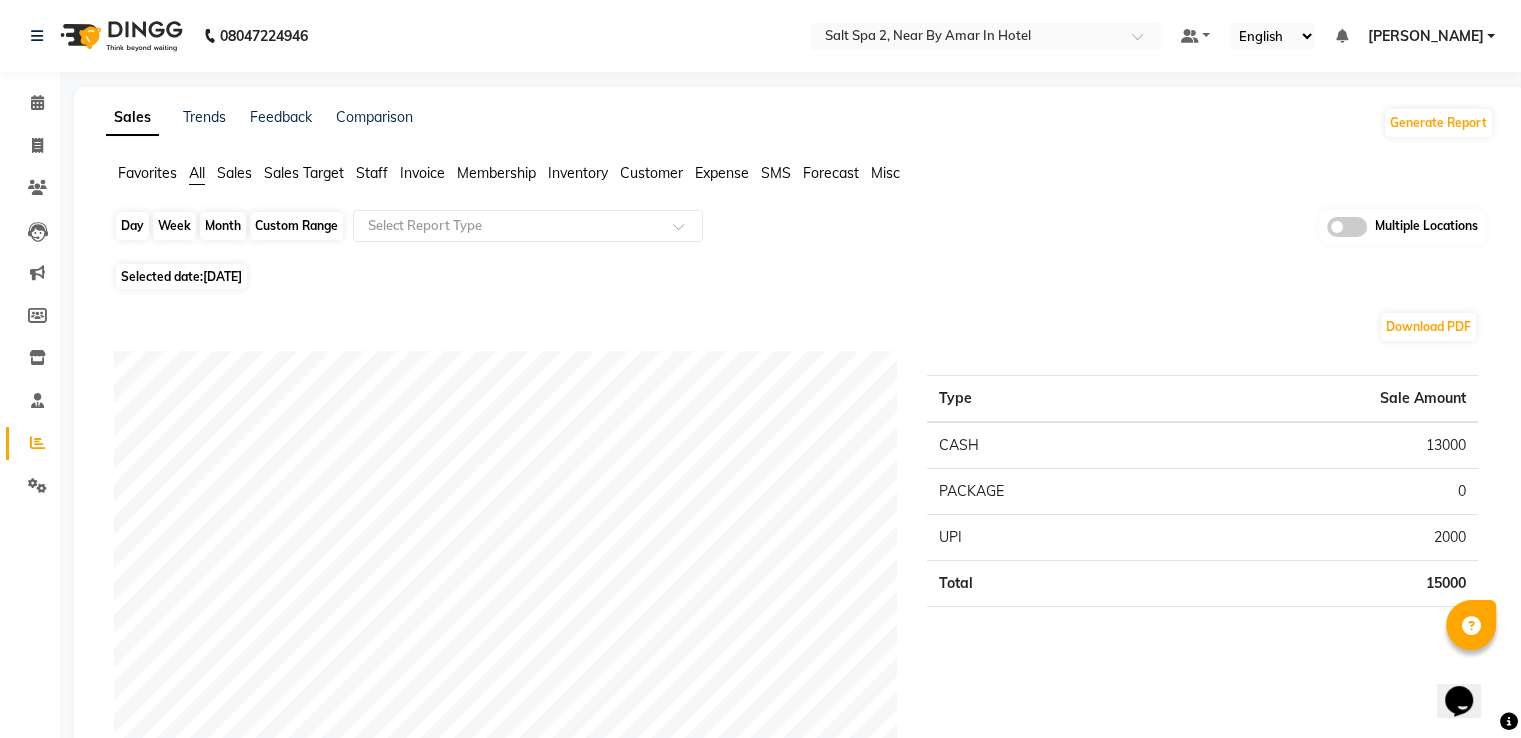 click on "Day" 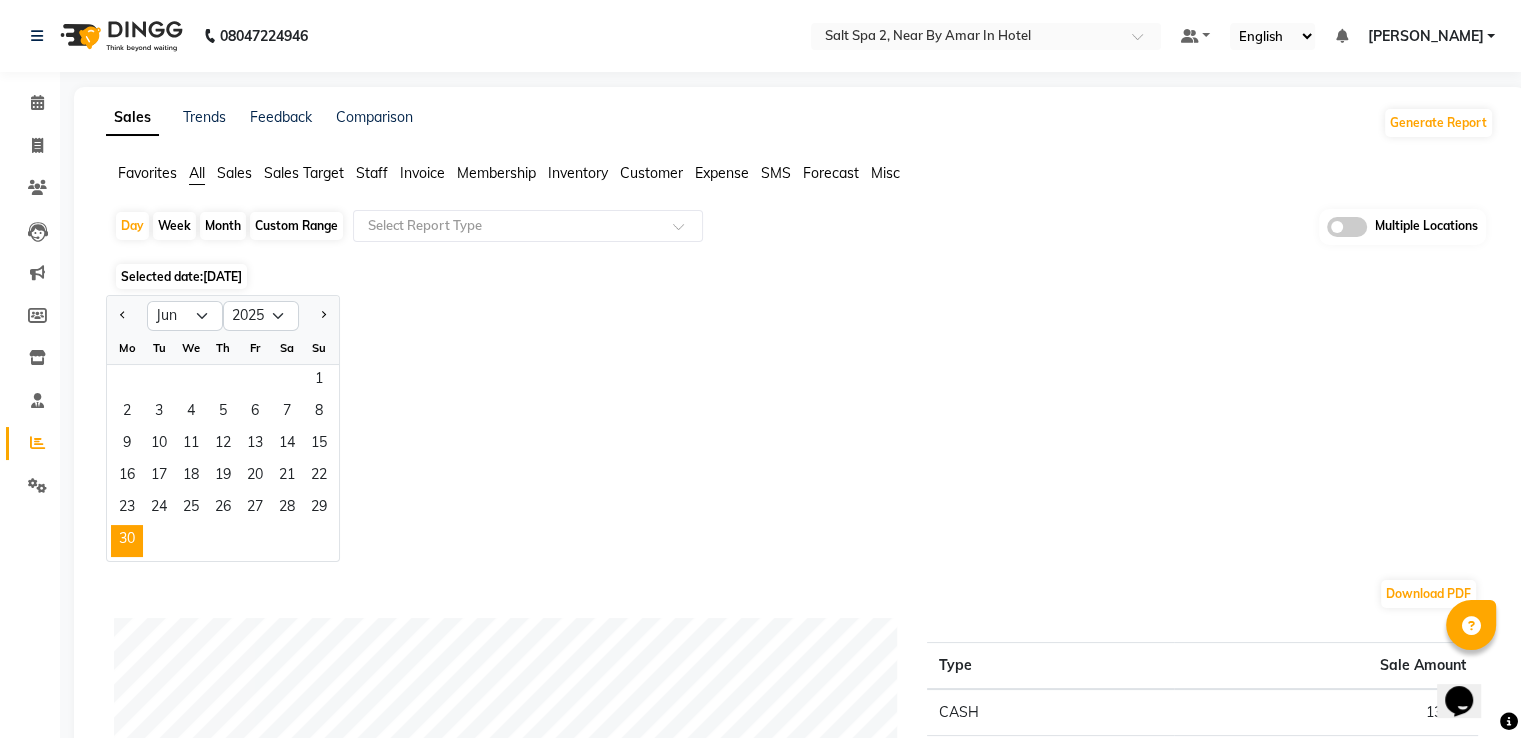 click on "Custom Range" 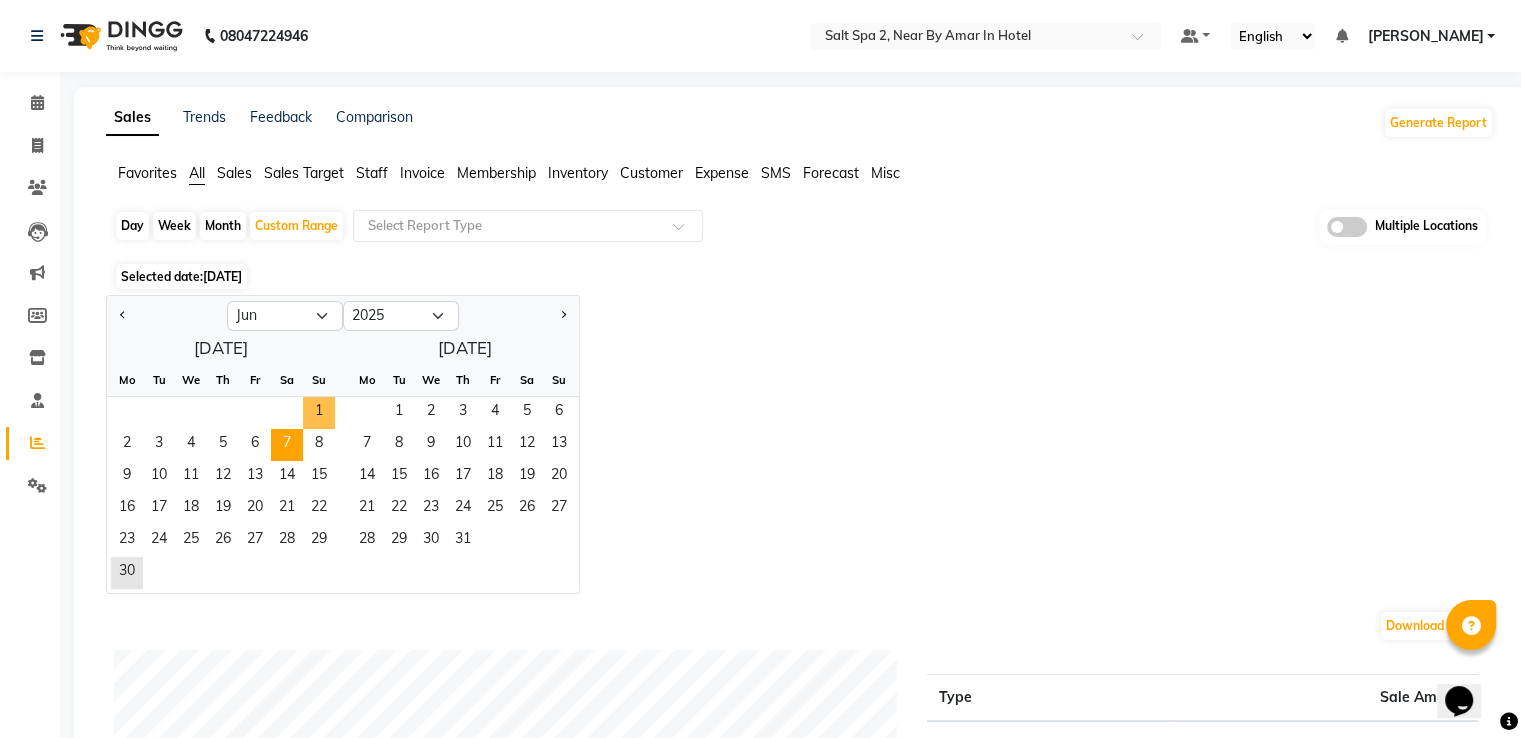 click on "1" 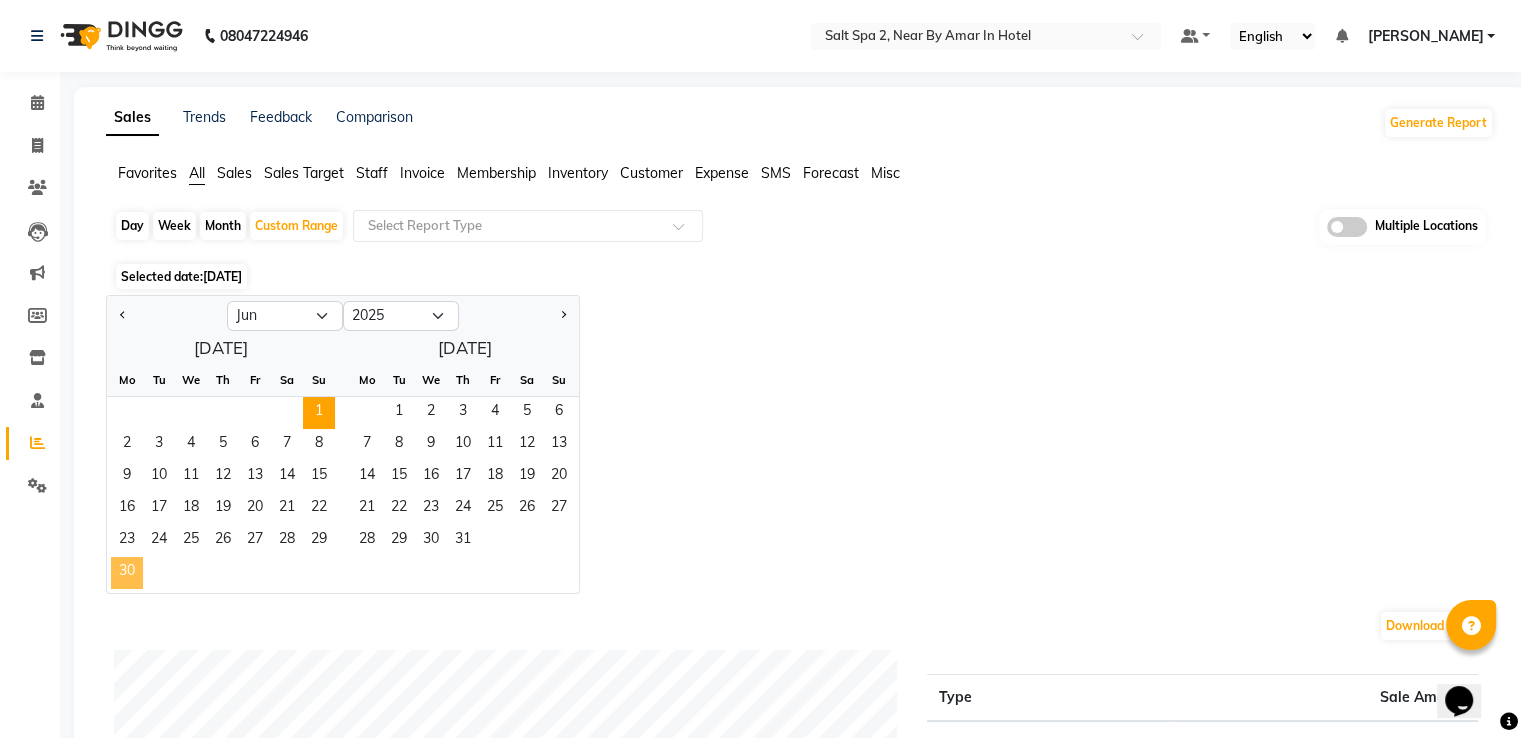 click on "30" 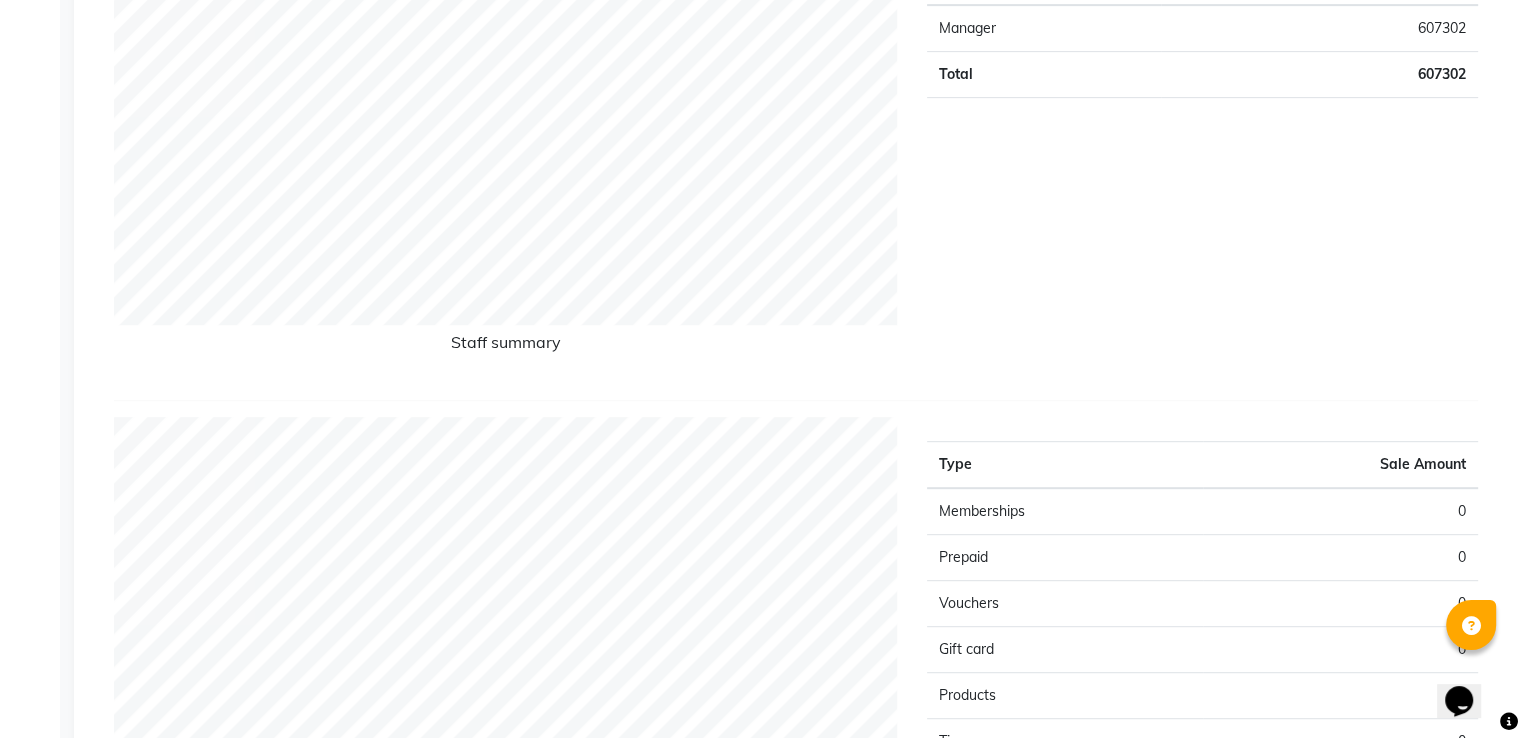 click on "Type Sale Amount Manager 607302 Total 607302" 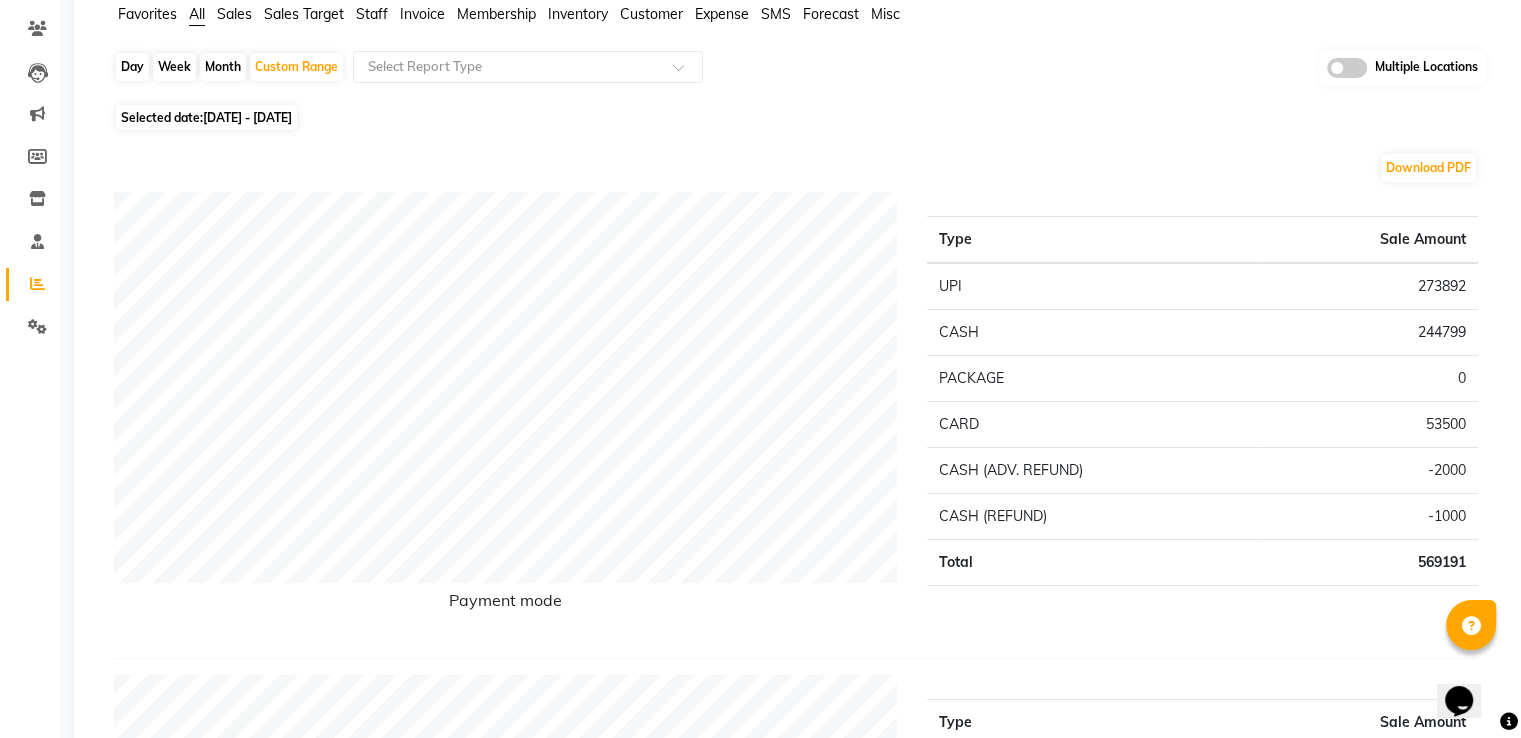 scroll, scrollTop: 0, scrollLeft: 0, axis: both 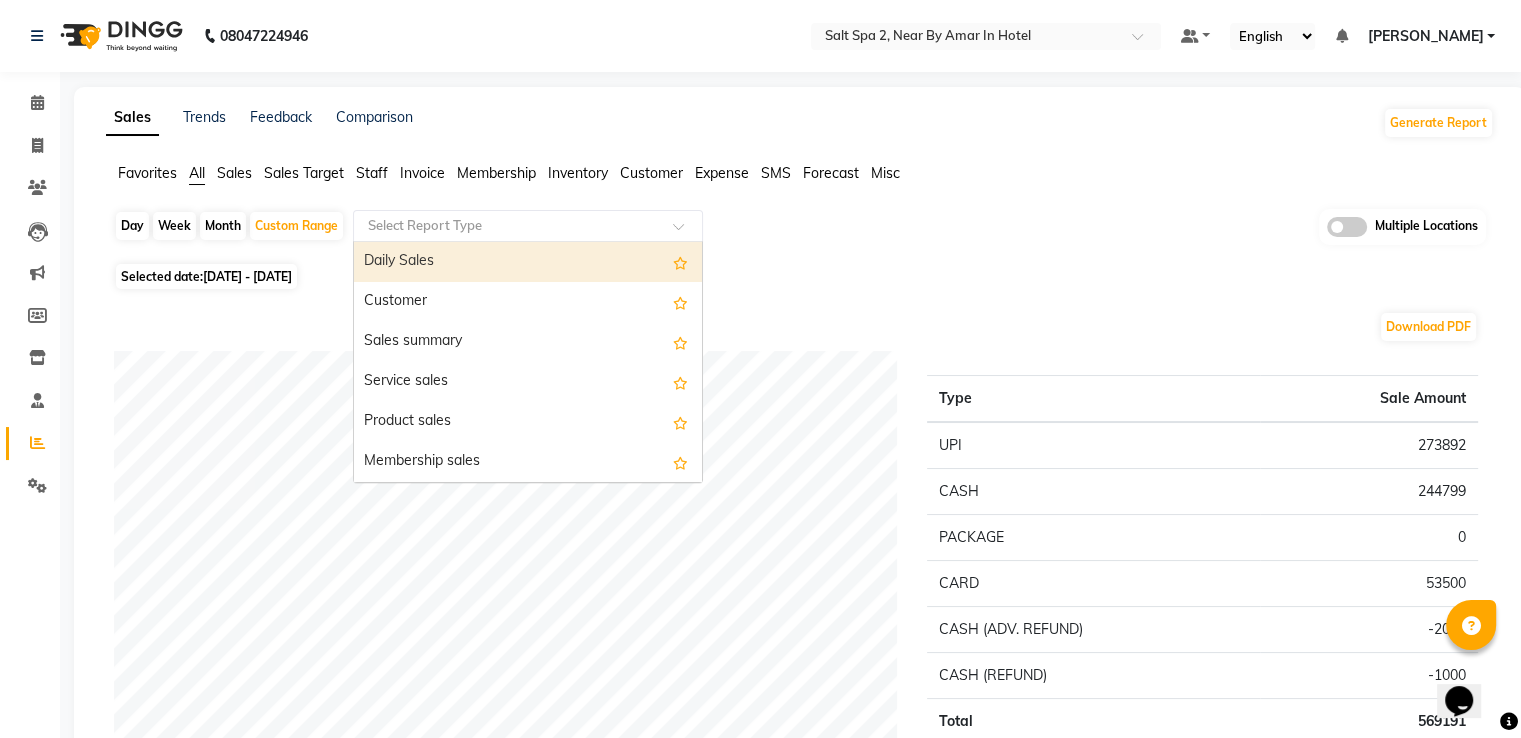 click 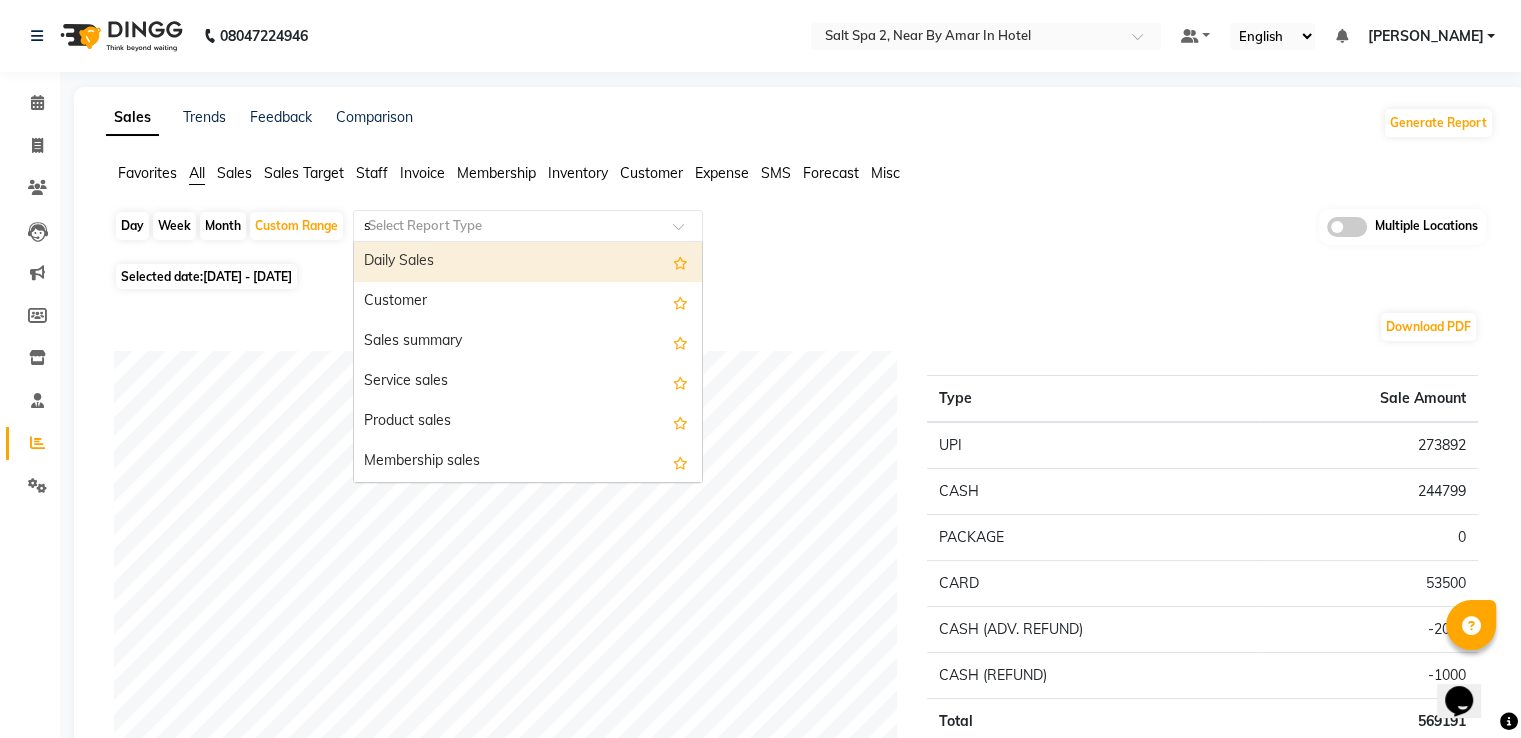 type on "sa" 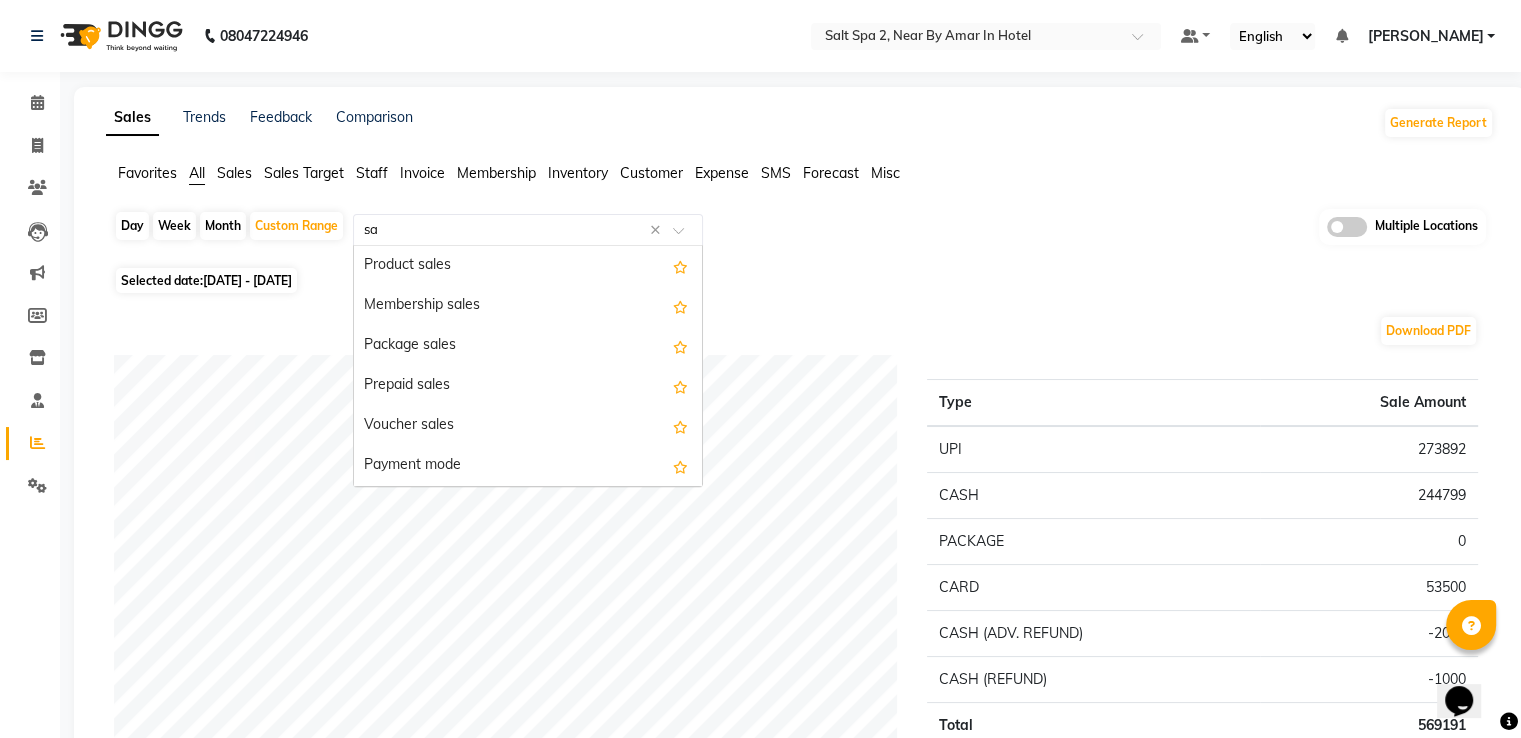 scroll, scrollTop: 200, scrollLeft: 0, axis: vertical 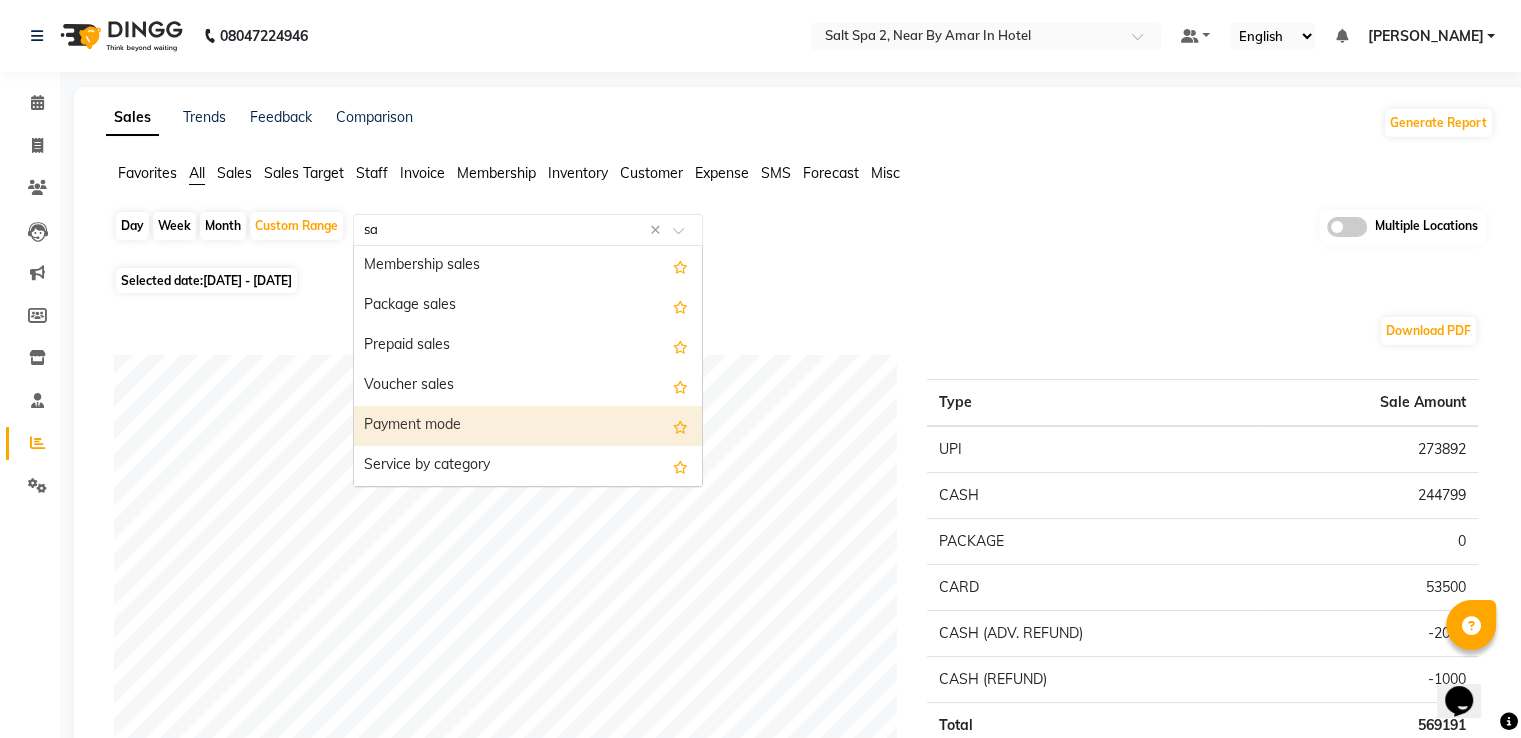 type 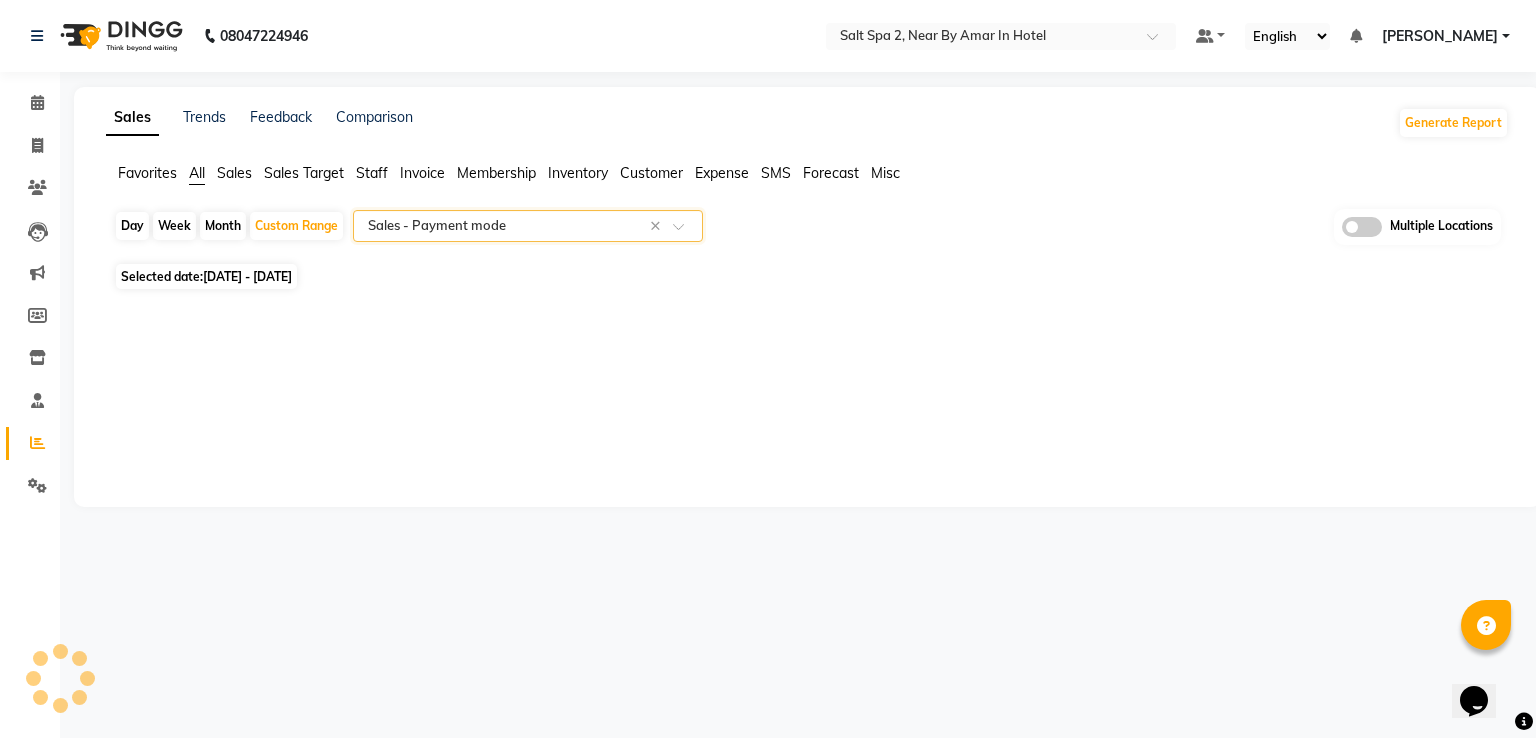 select on "full_report" 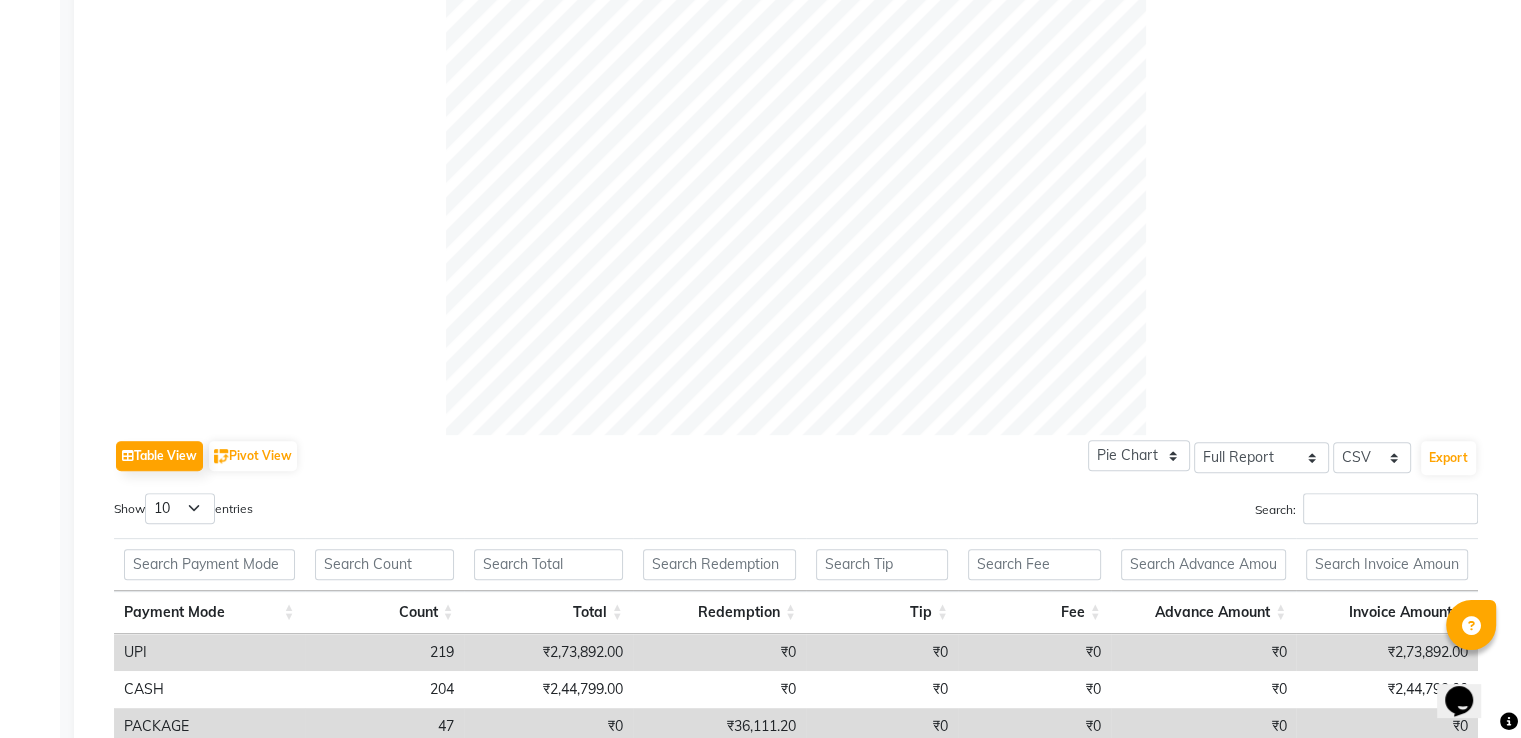 scroll, scrollTop: 881, scrollLeft: 0, axis: vertical 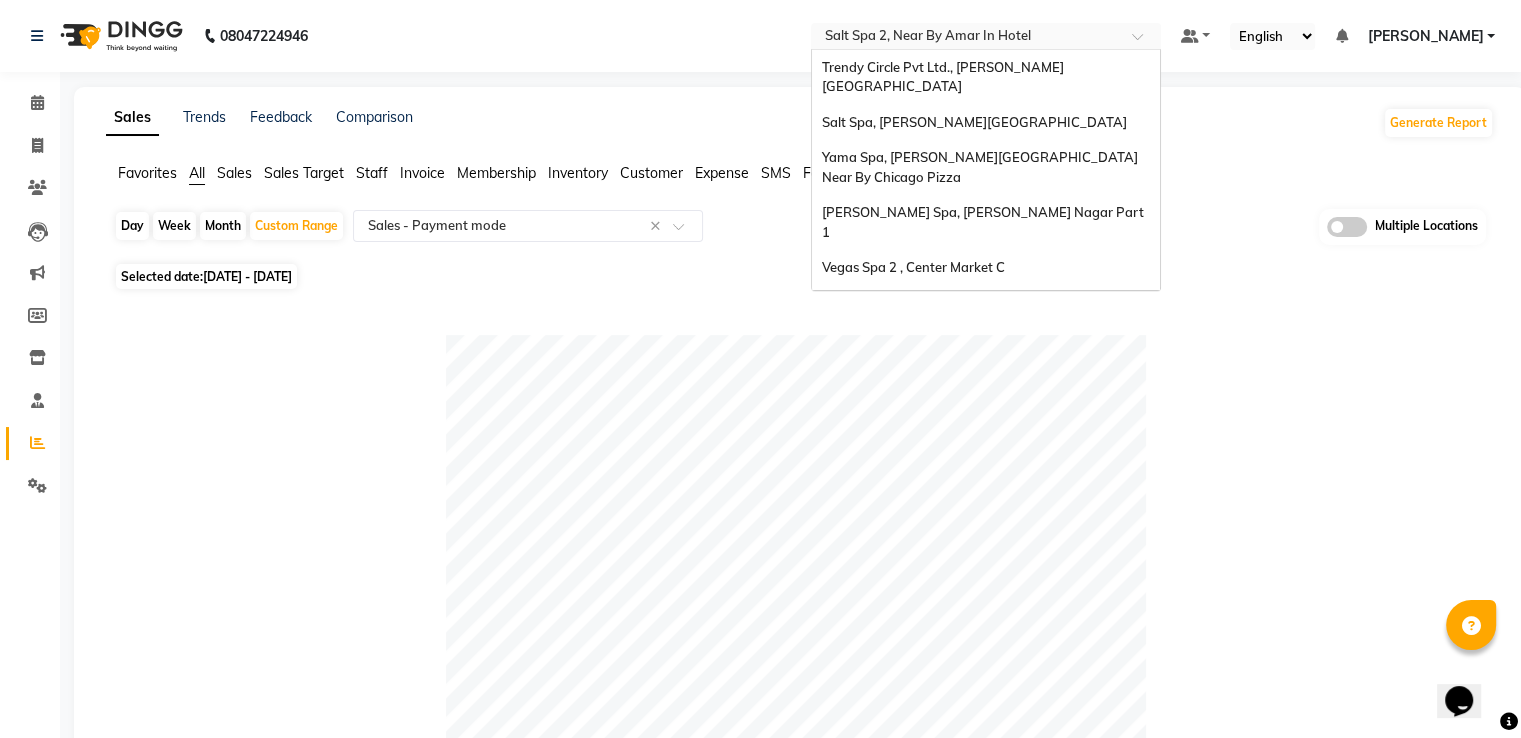 click at bounding box center [966, 38] 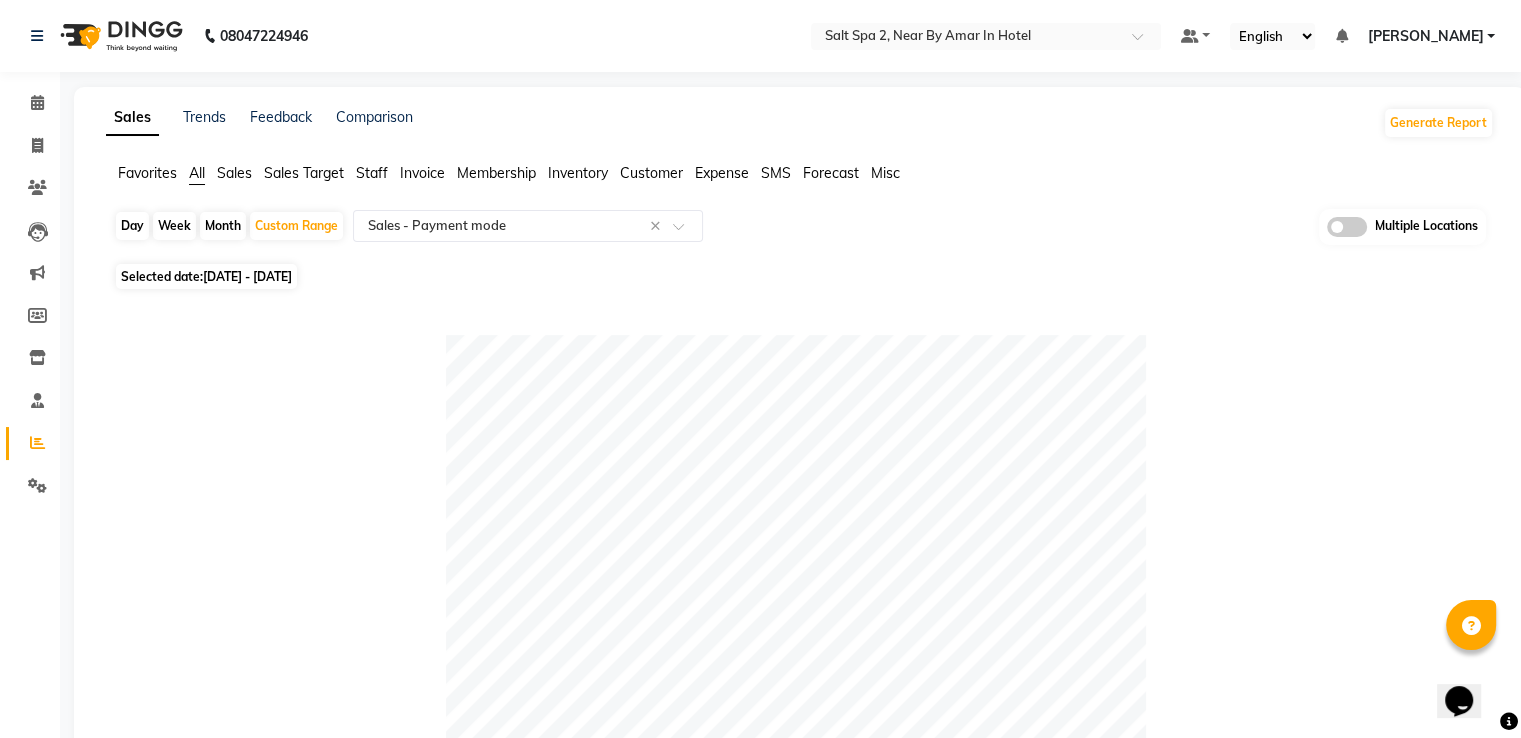 drag, startPoint x: 1324, startPoint y: 417, endPoint x: 1035, endPoint y: 15, distance: 495.101 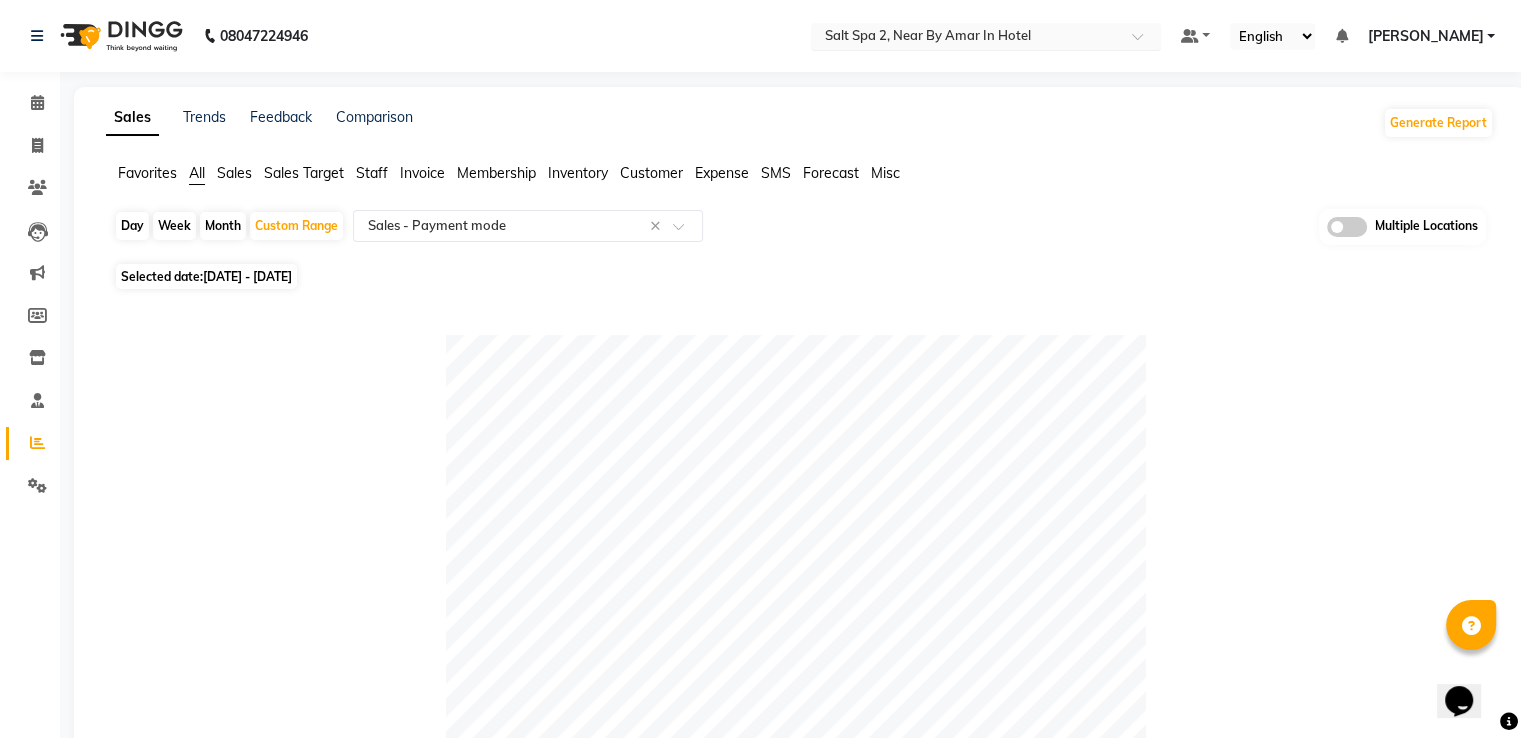 click at bounding box center [966, 38] 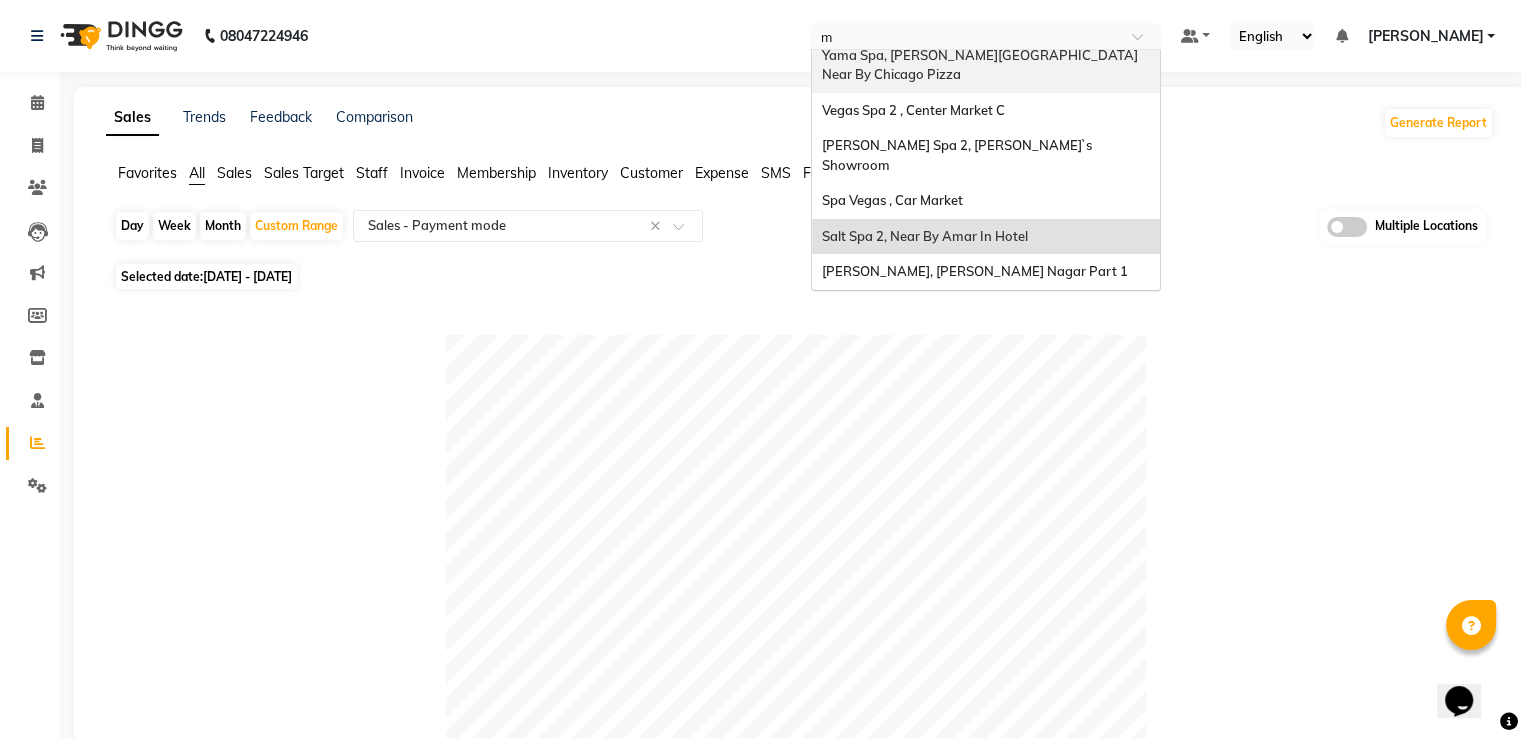 scroll, scrollTop: 0, scrollLeft: 0, axis: both 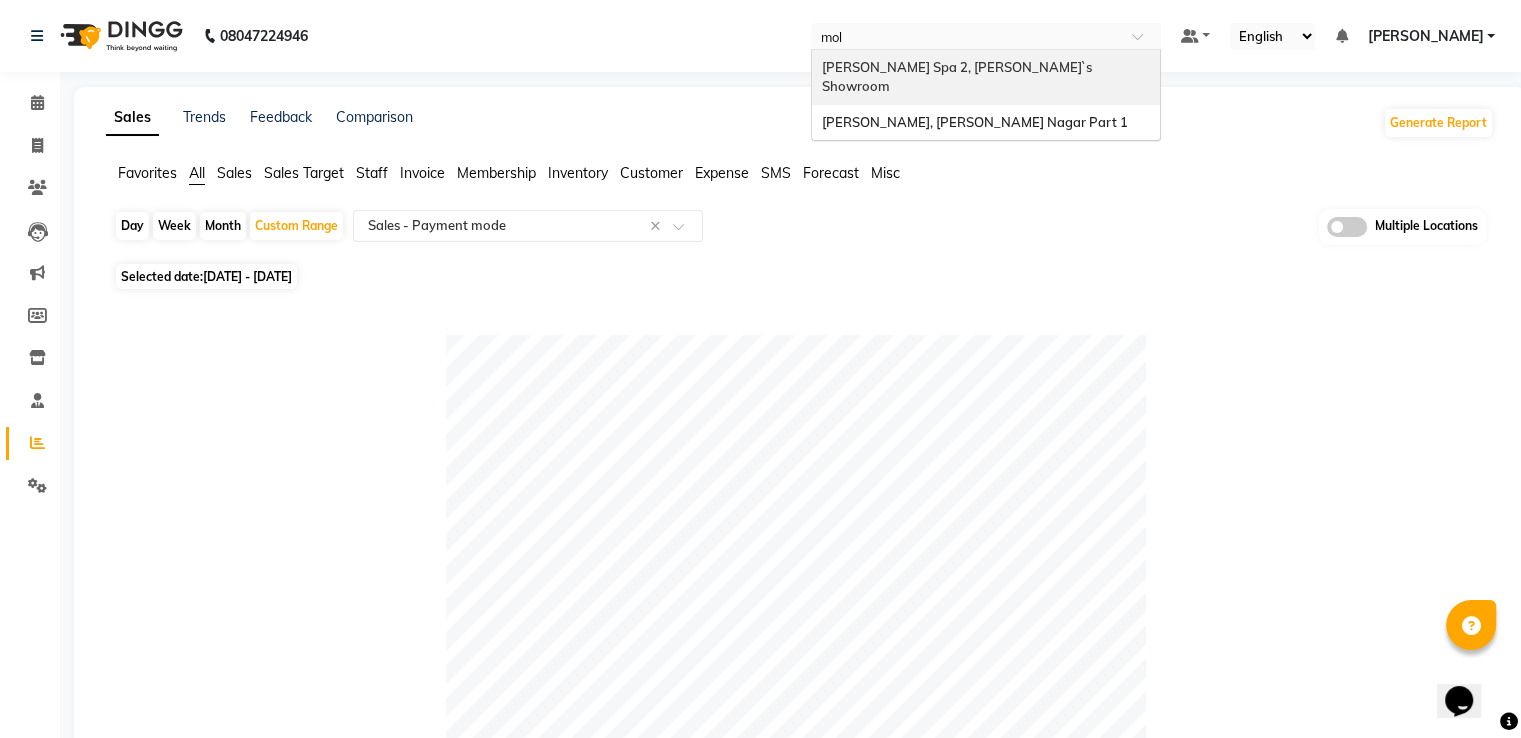 type on "[PERSON_NAME]" 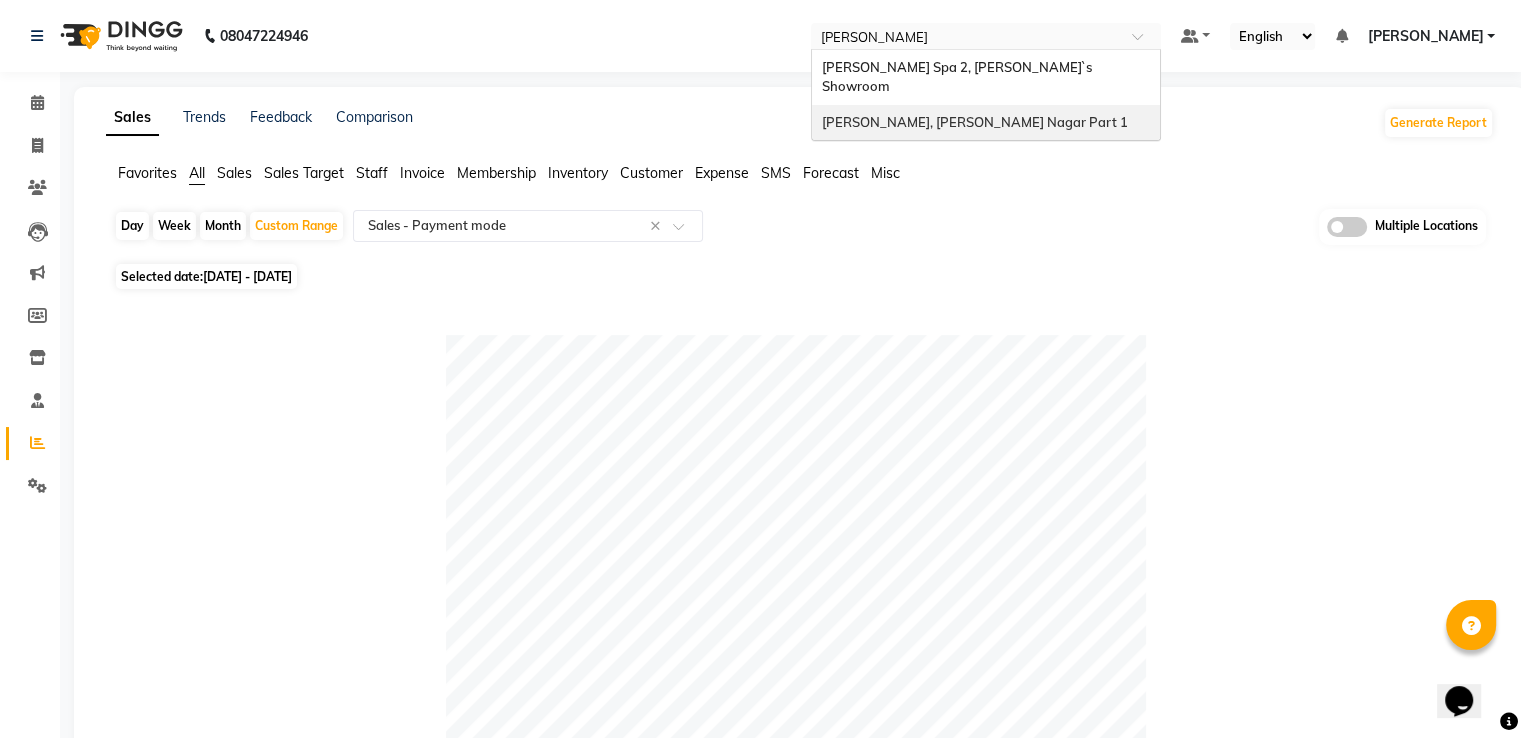 click on "[PERSON_NAME], [PERSON_NAME] Nagar Part 1" at bounding box center (986, 123) 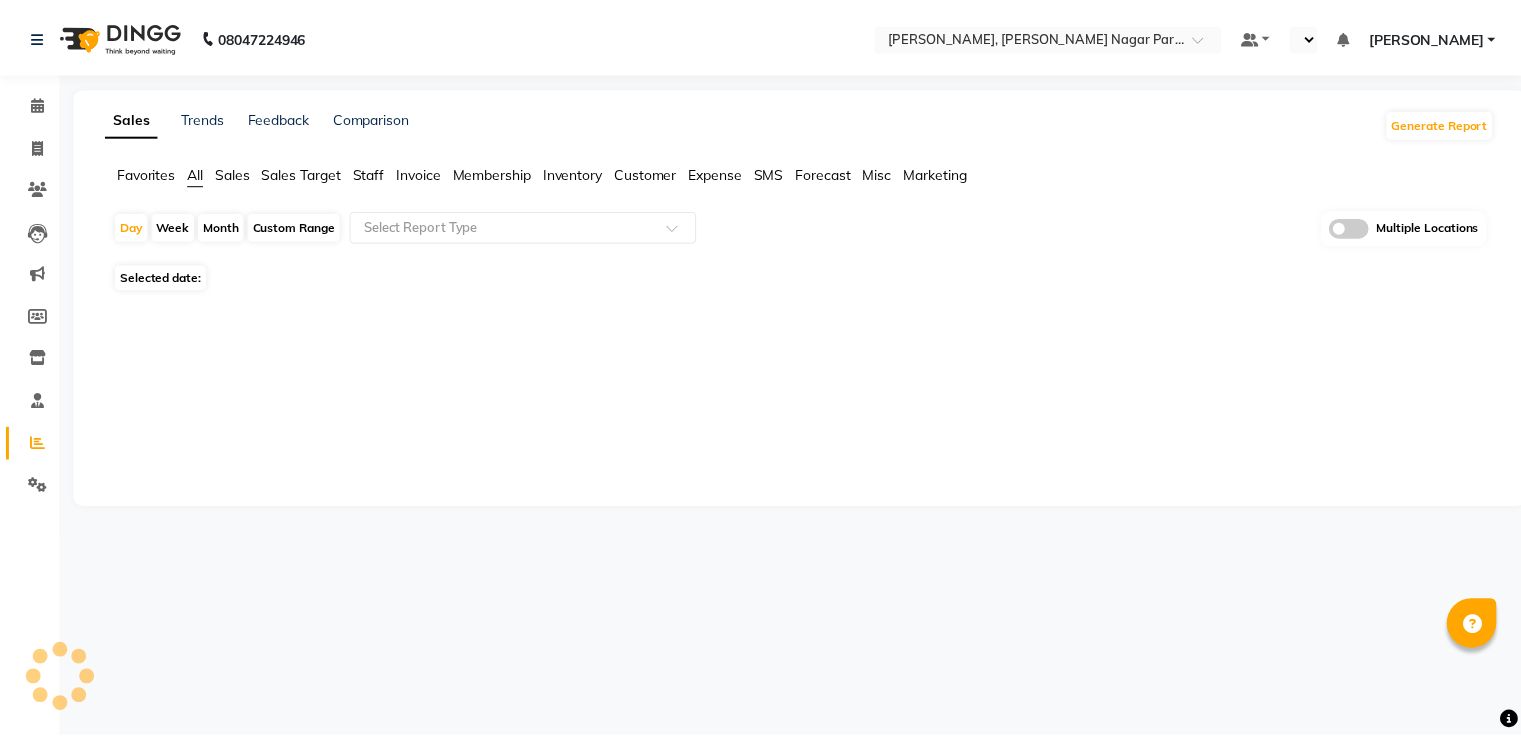 scroll, scrollTop: 0, scrollLeft: 0, axis: both 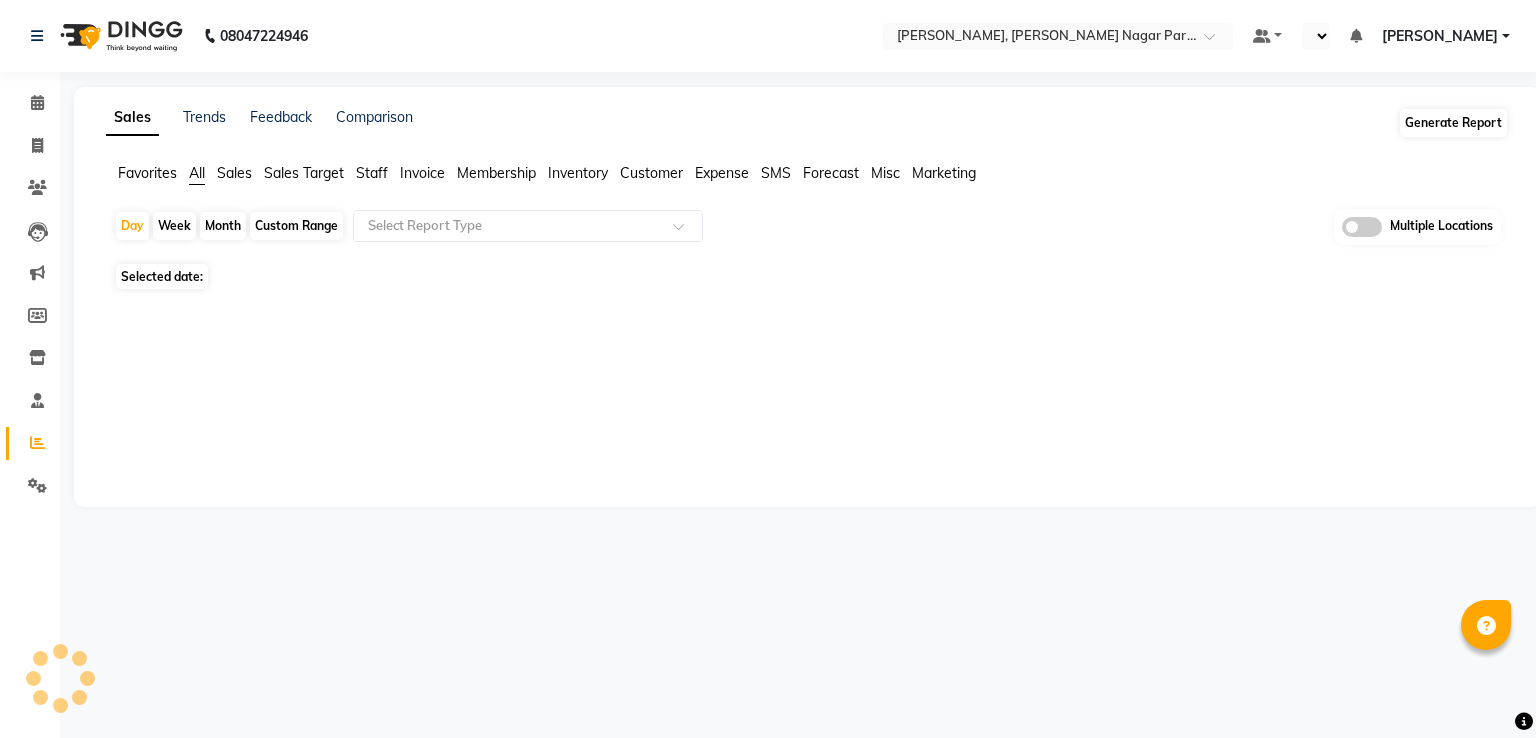 select on "en" 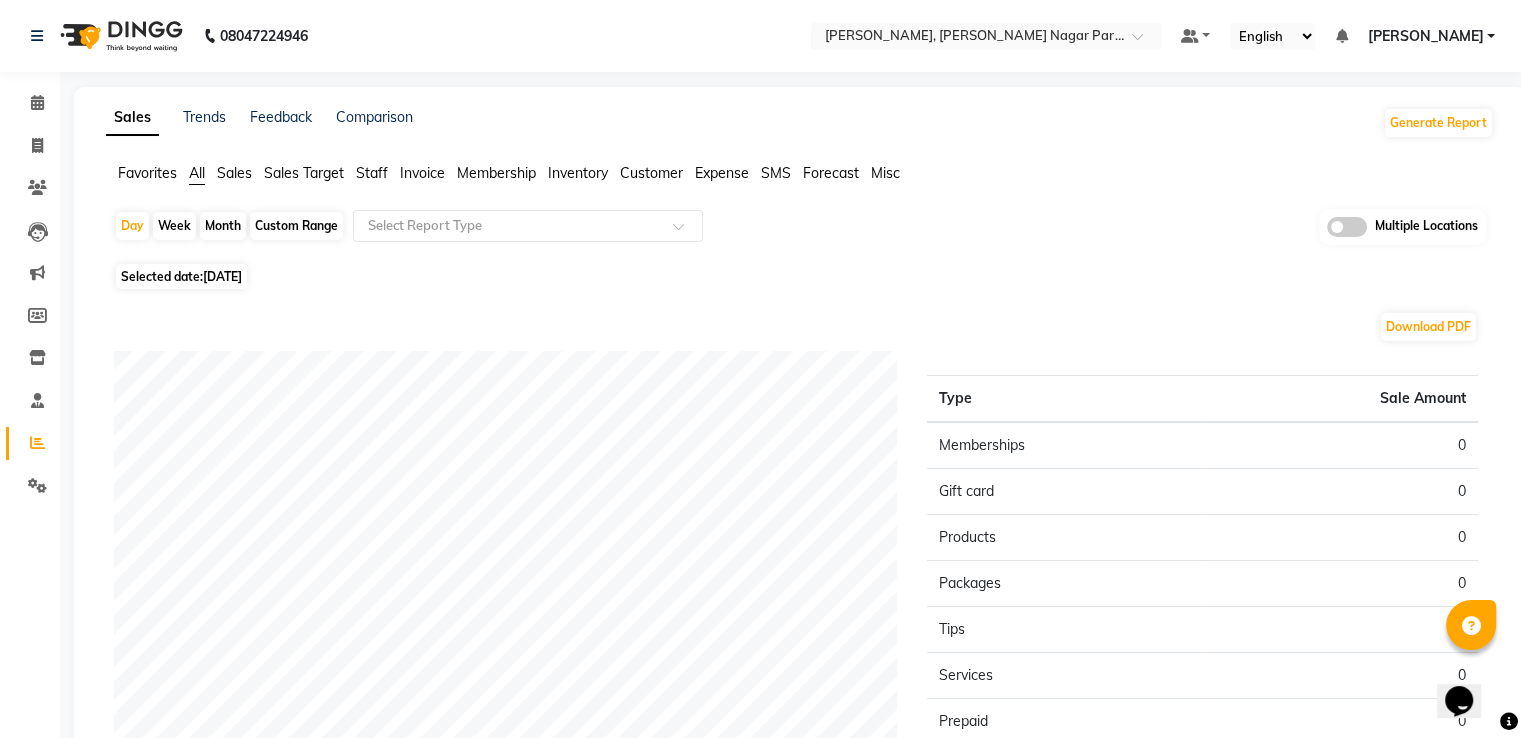scroll, scrollTop: 0, scrollLeft: 0, axis: both 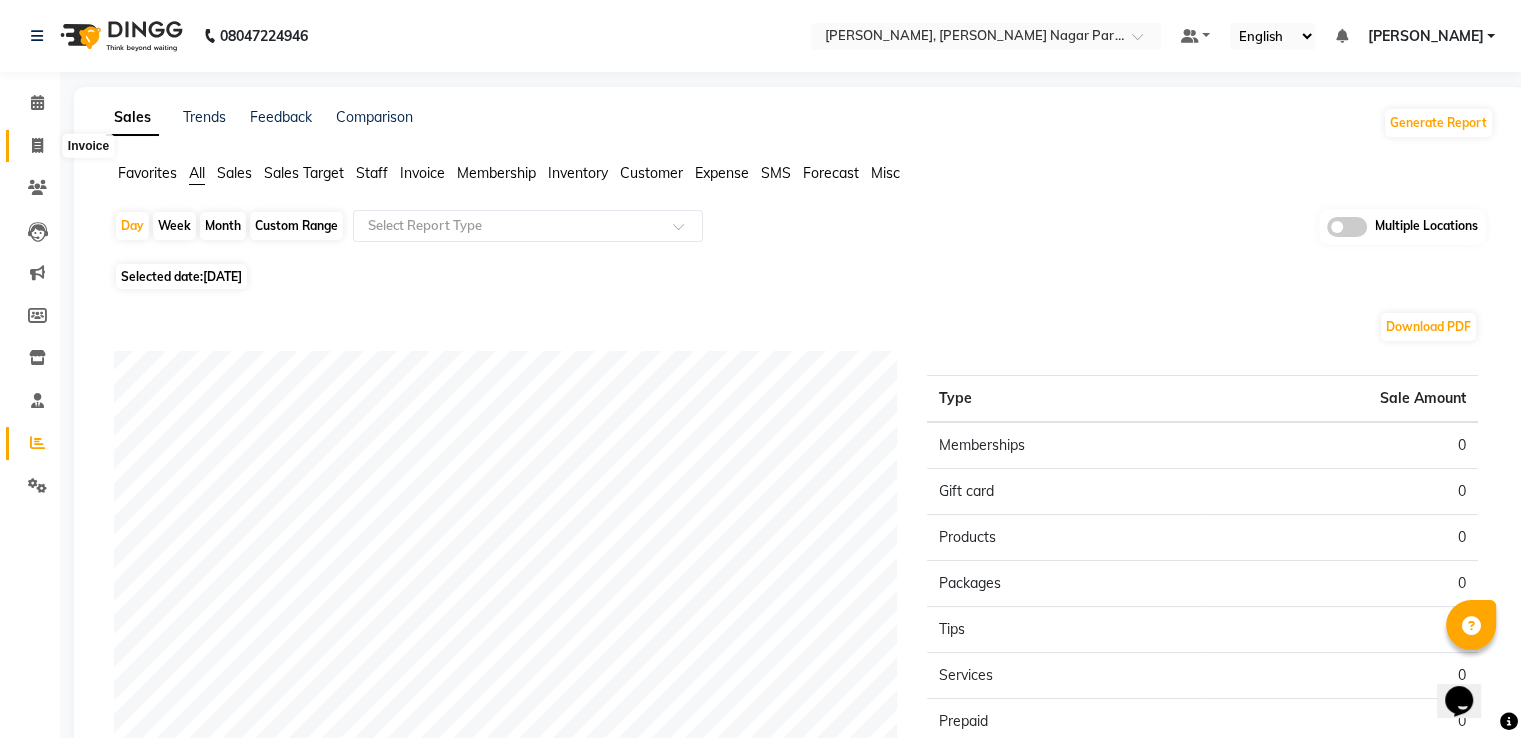 click 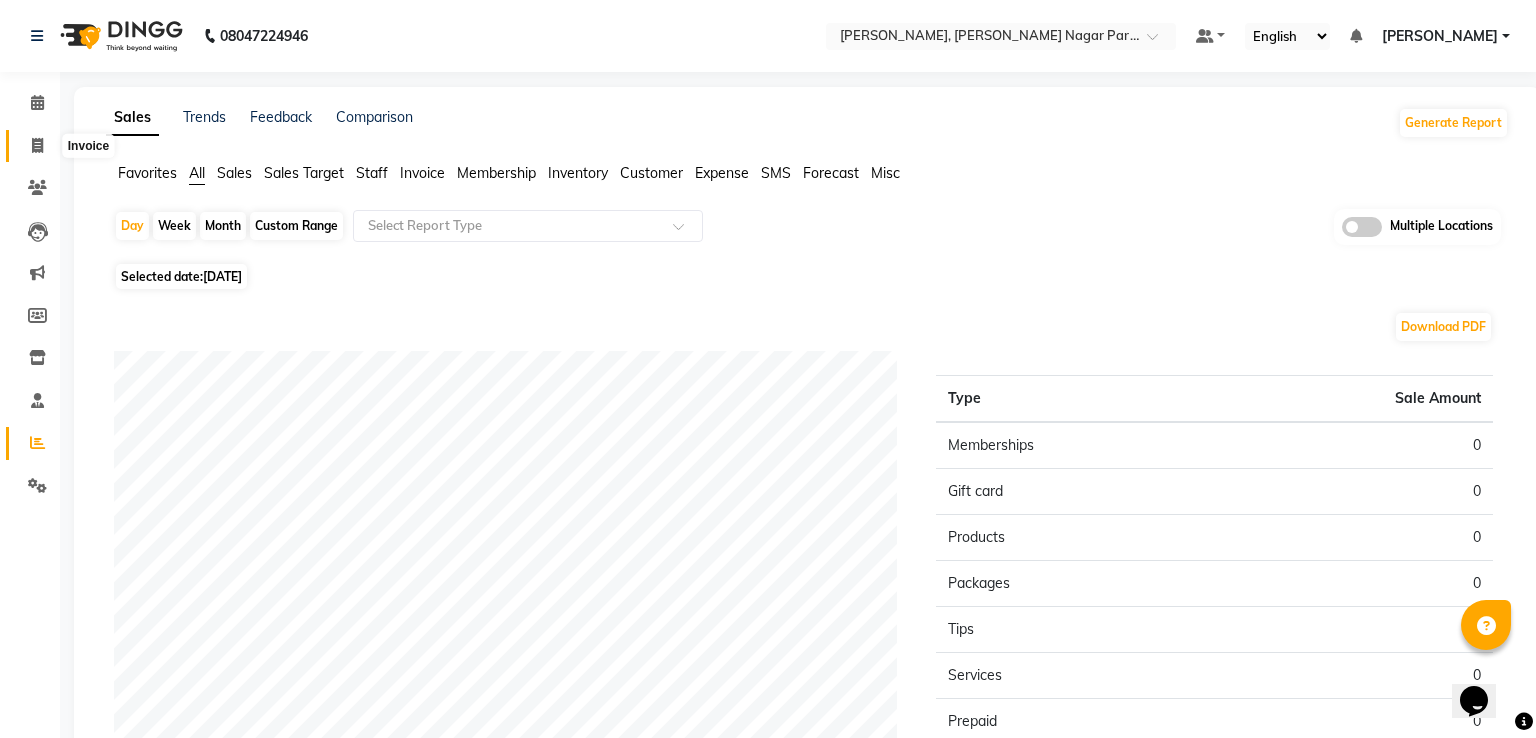 select on "7613" 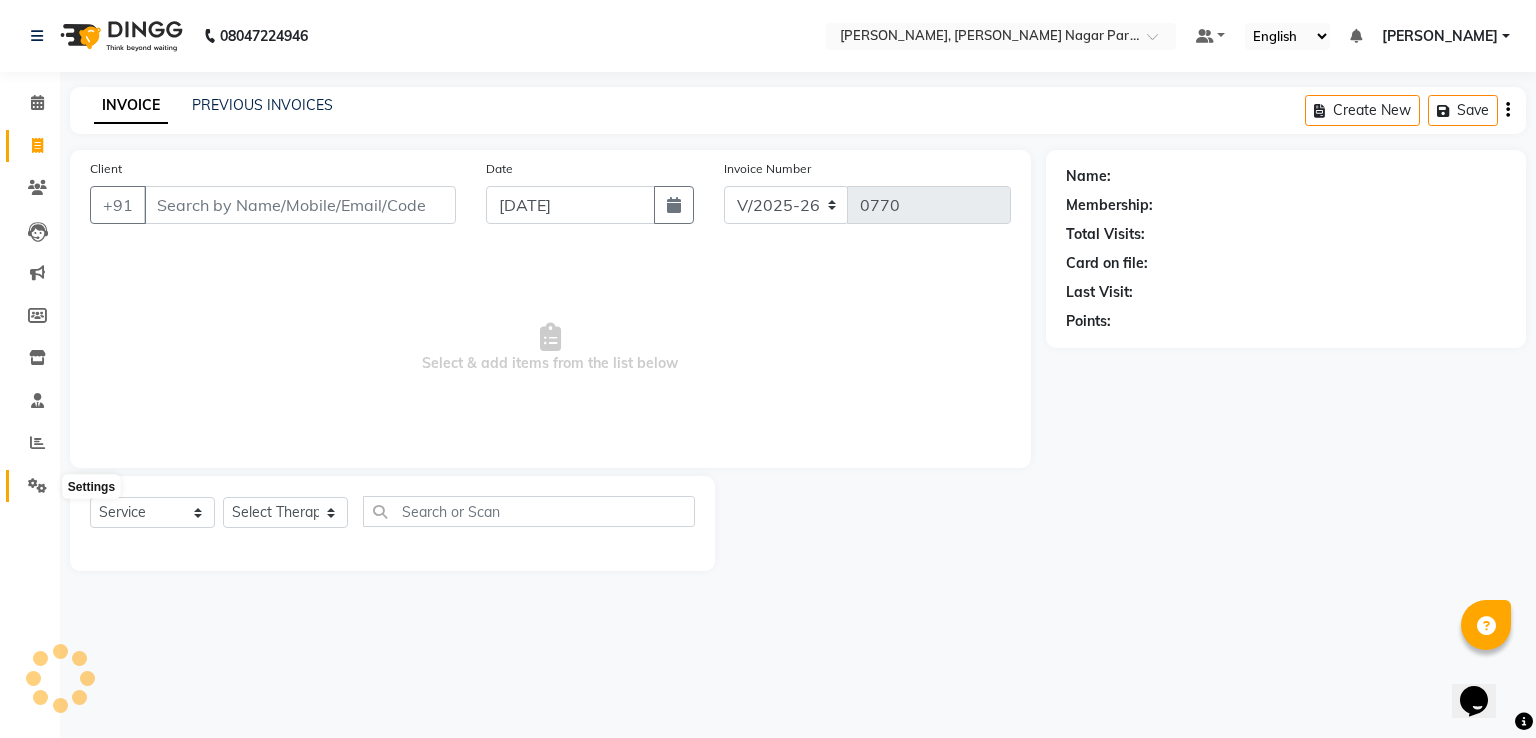 click 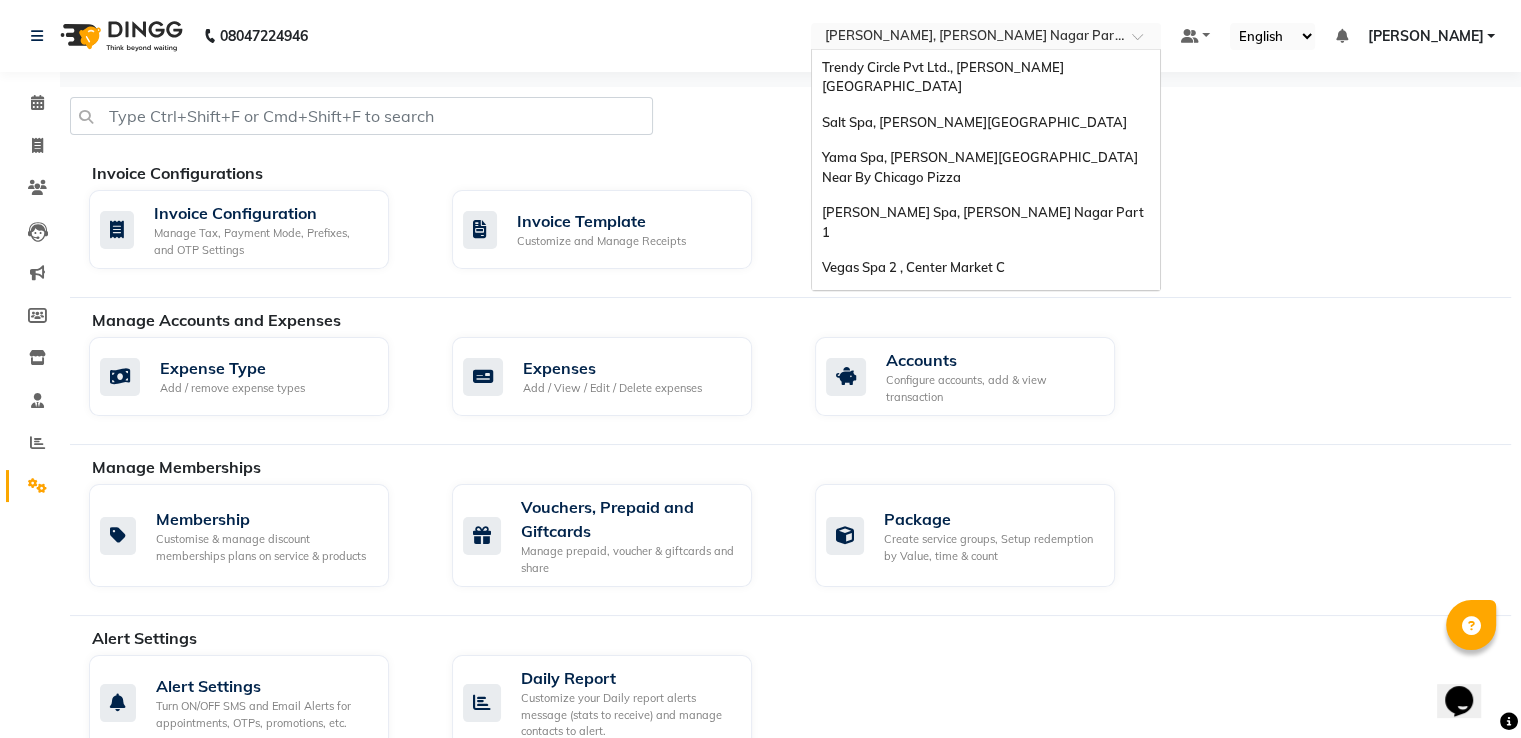 click at bounding box center [966, 38] 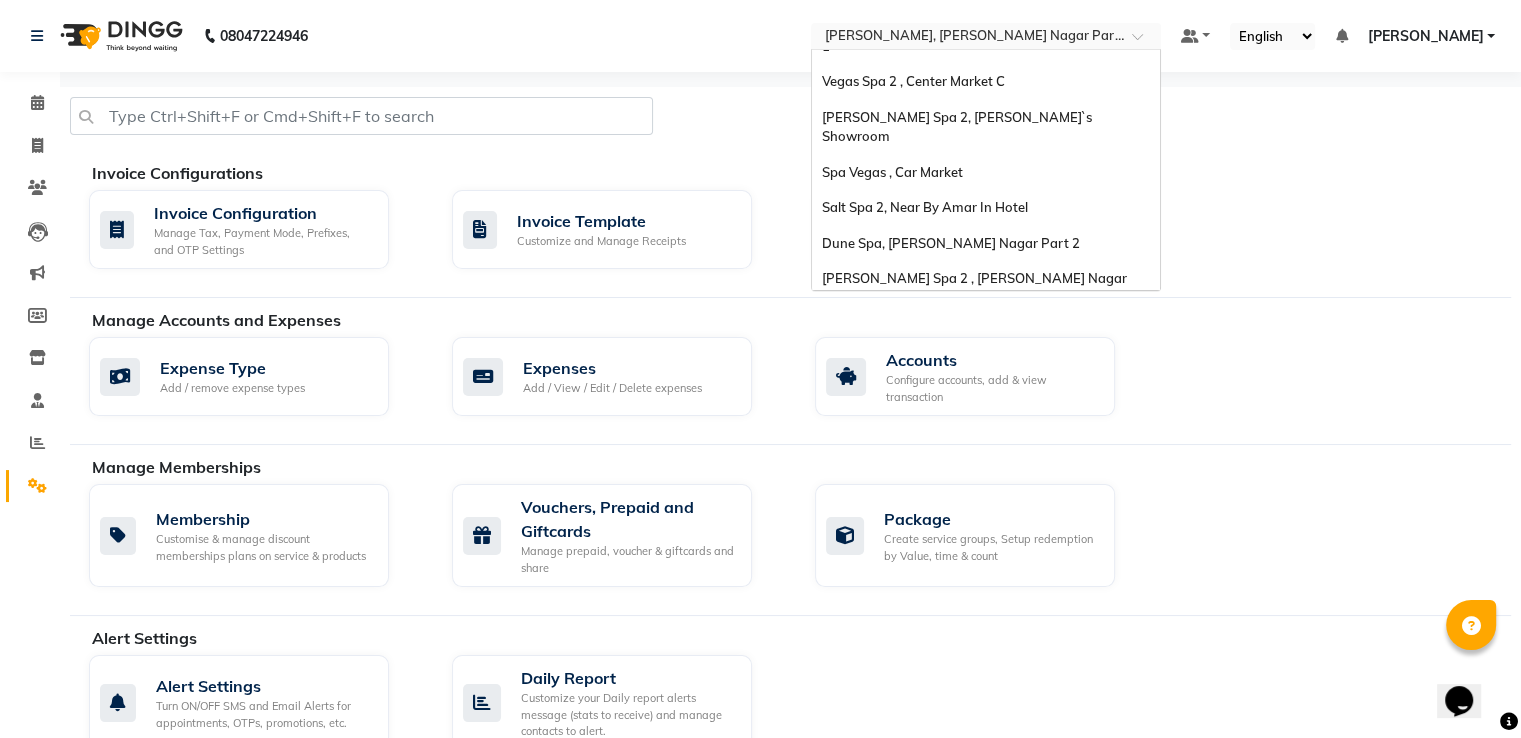 click on "[PERSON_NAME], [PERSON_NAME] Nagar Part 1" at bounding box center [975, 333] 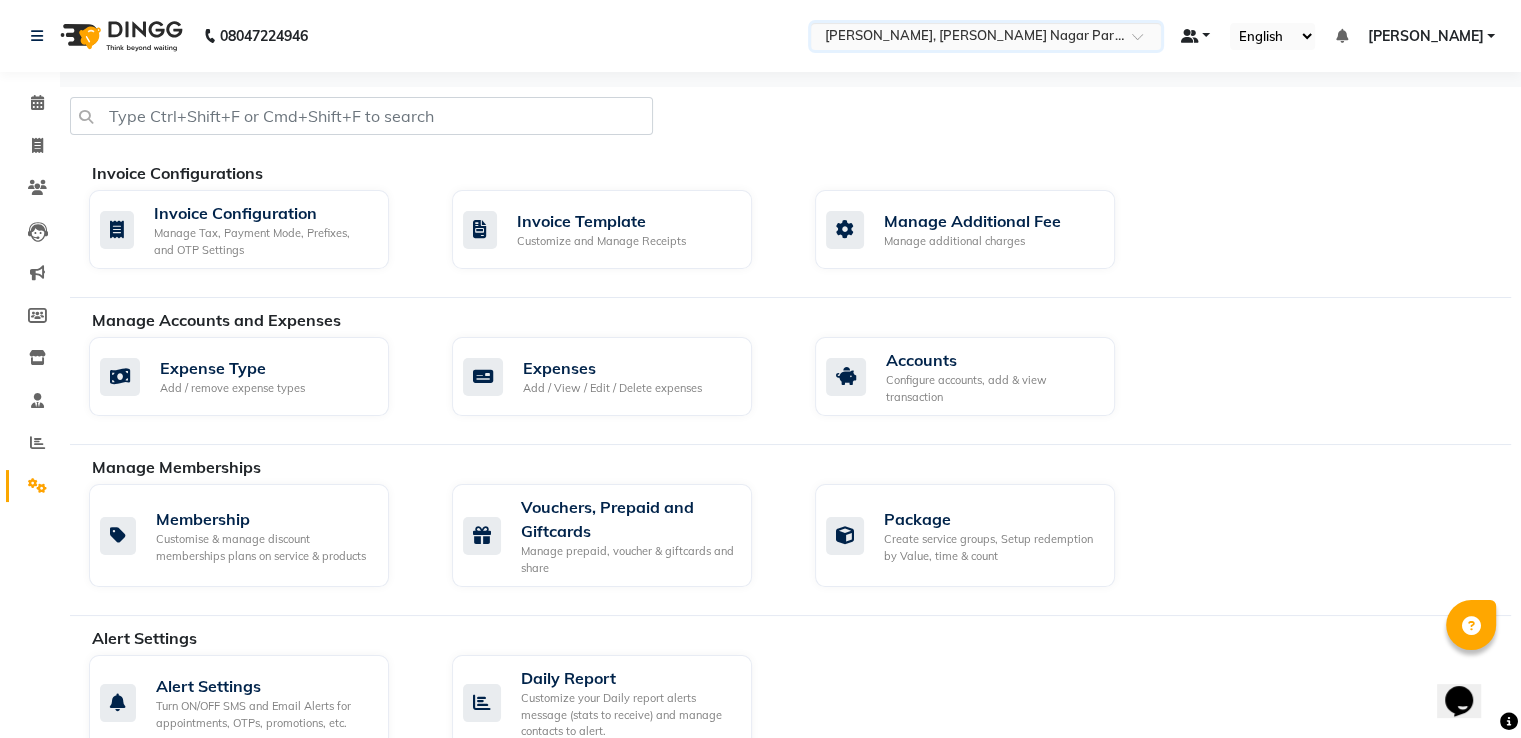 click at bounding box center [1190, 36] 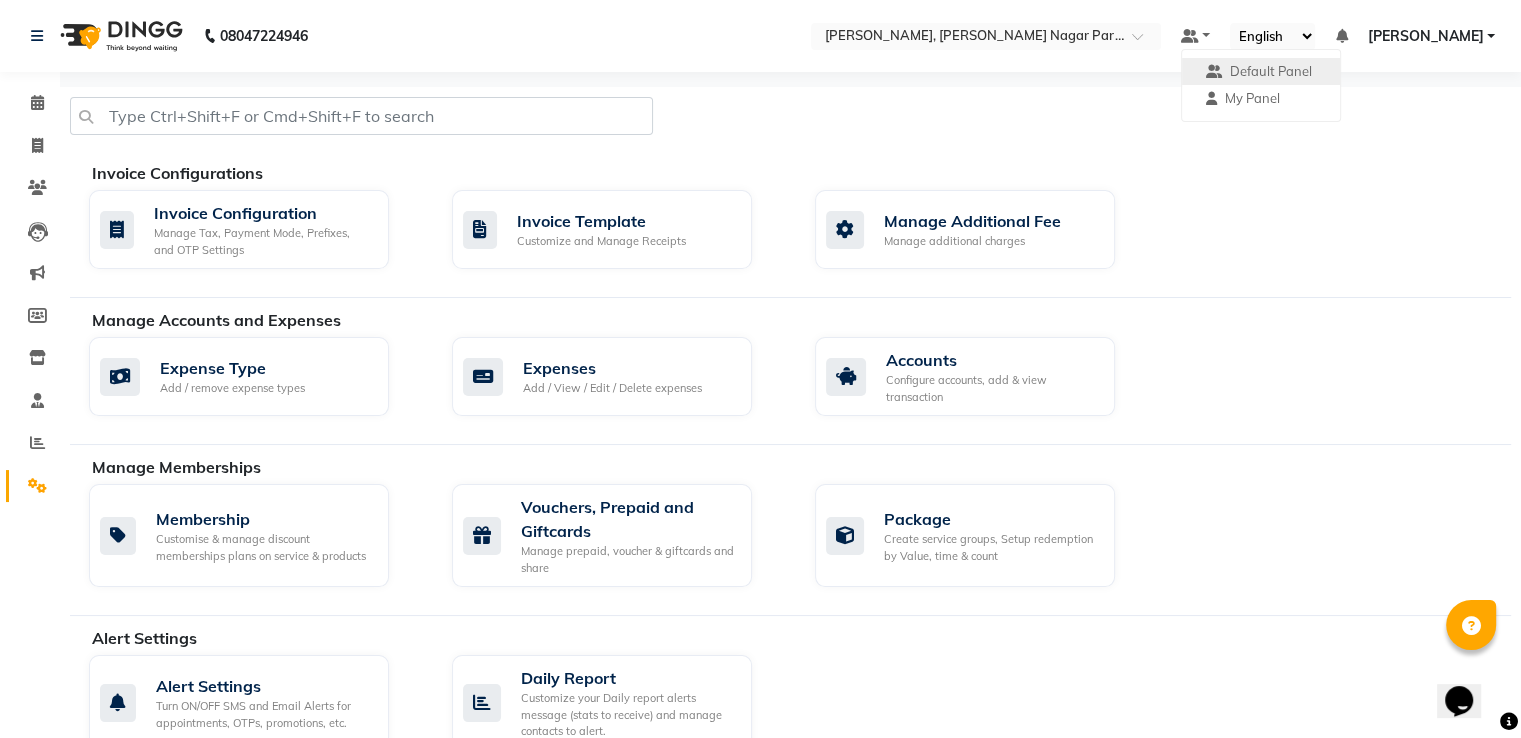 drag, startPoint x: 1296, startPoint y: 162, endPoint x: 1388, endPoint y: 20, distance: 169.1981 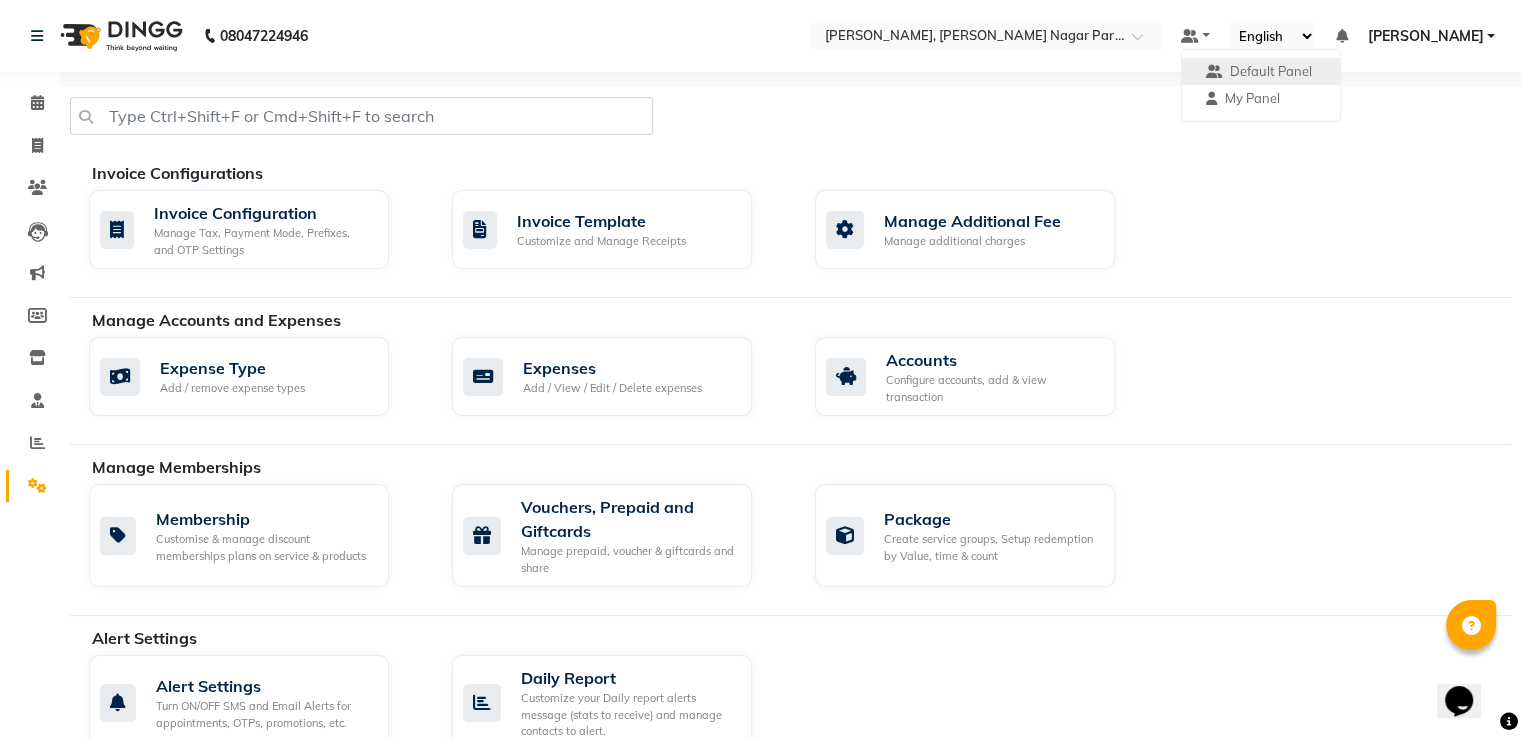 click on "Invoice Configurations" 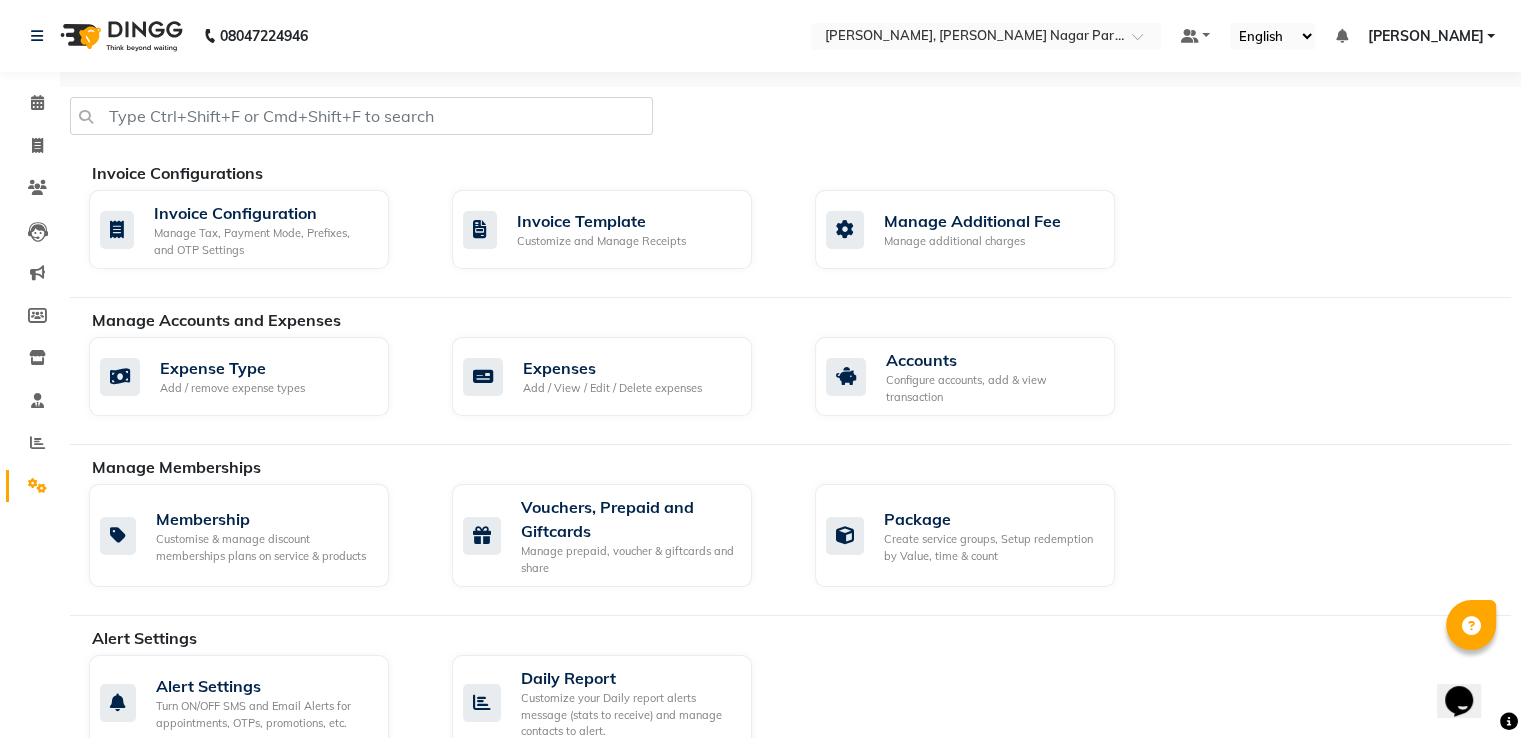click on "[PERSON_NAME]" at bounding box center [1425, 36] 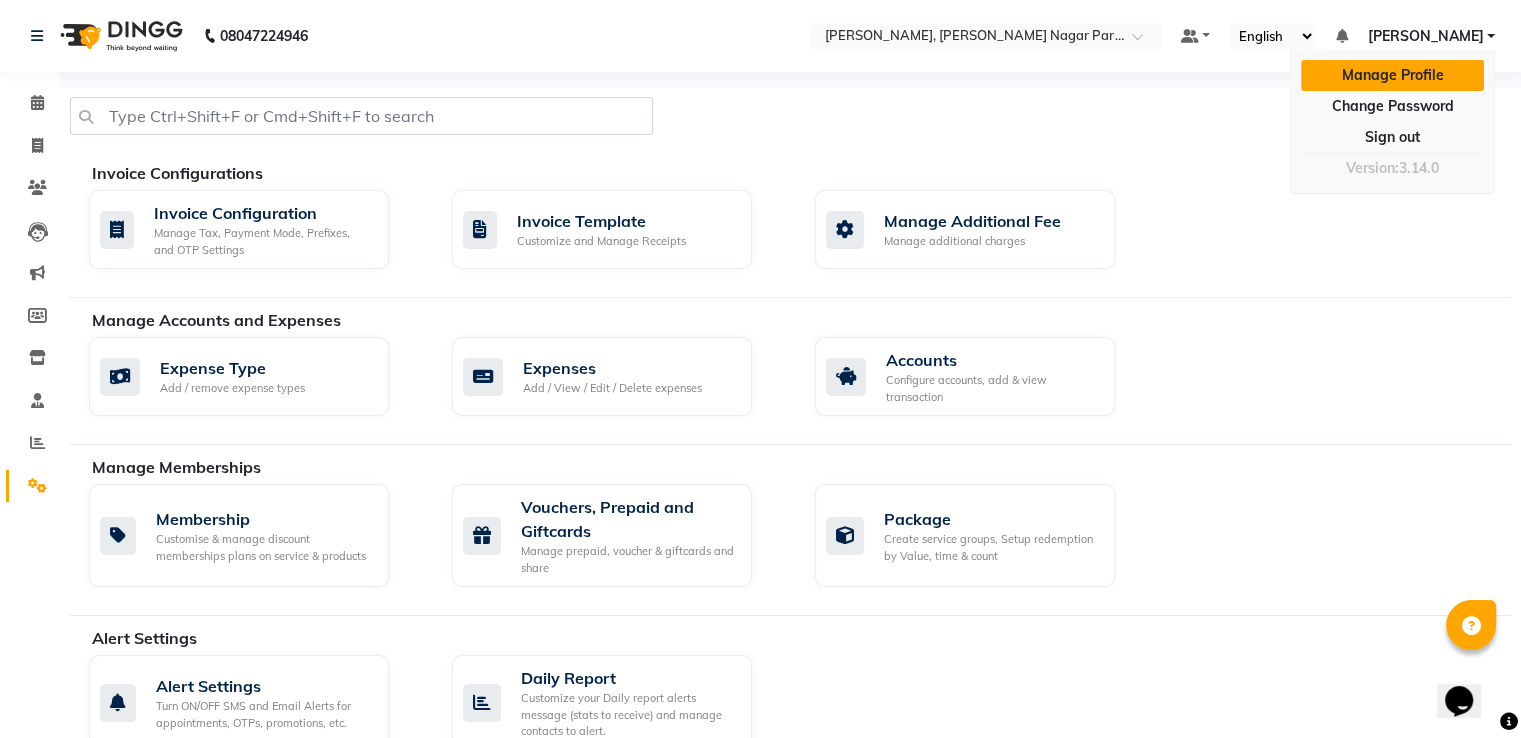 click on "Manage Profile" at bounding box center (1392, 75) 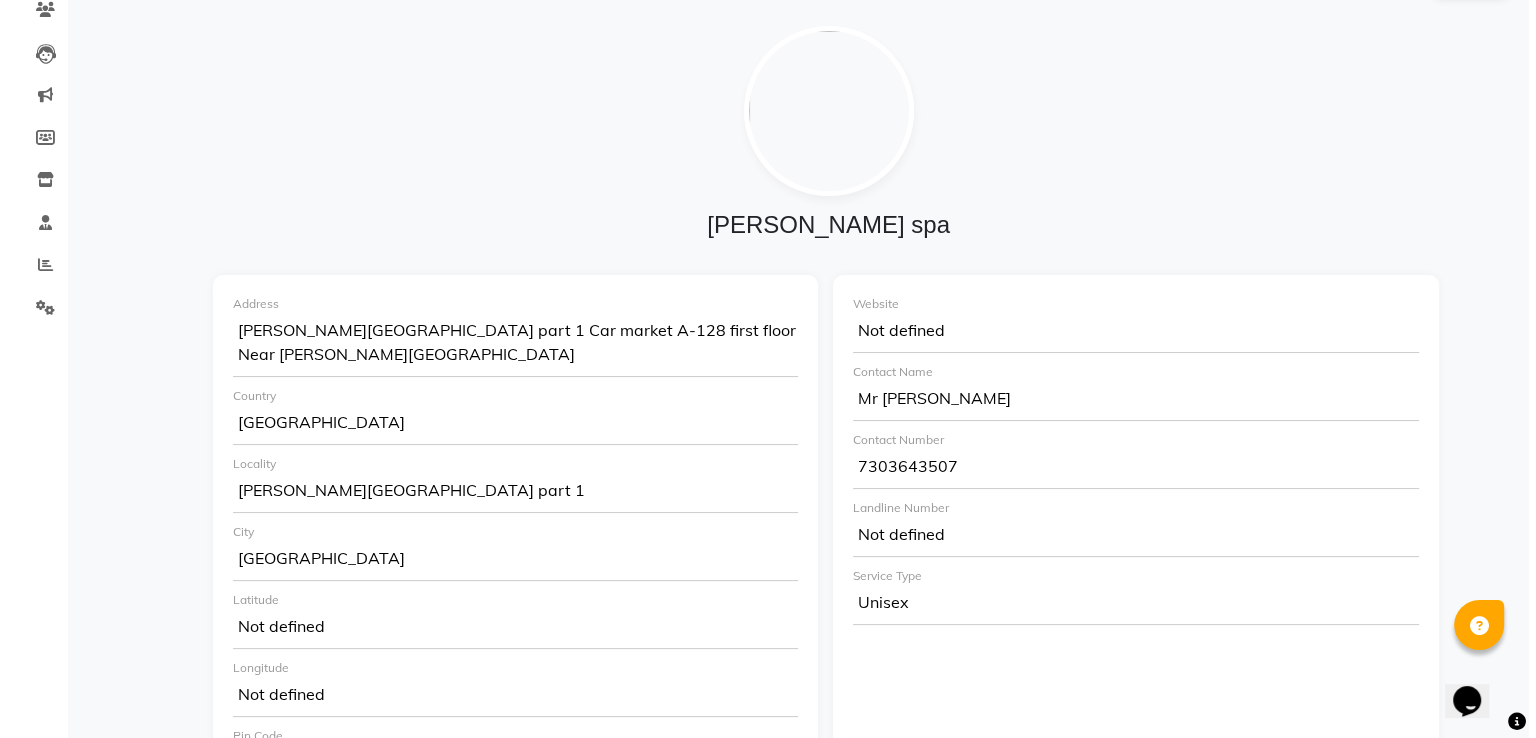 scroll, scrollTop: 0, scrollLeft: 0, axis: both 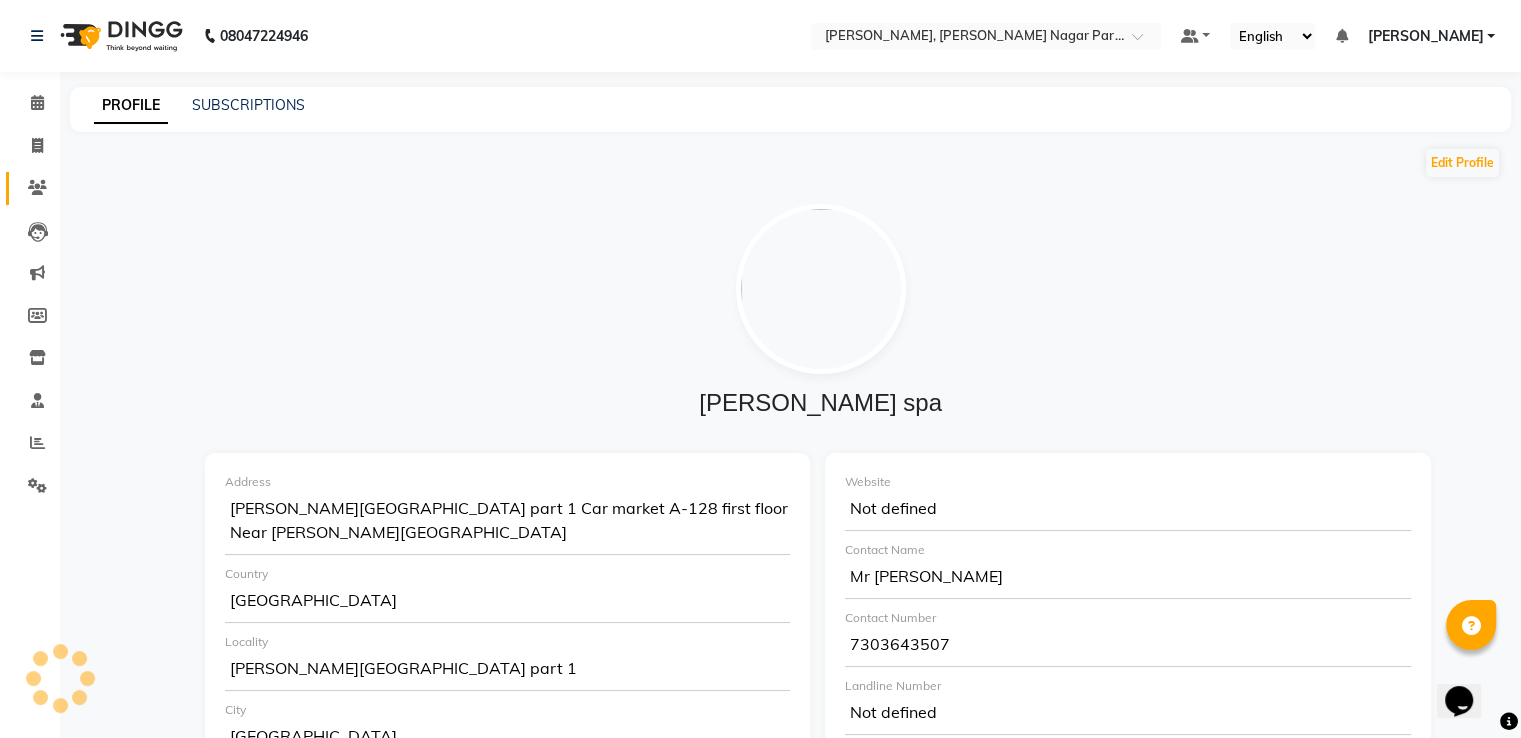 click on "Clients" 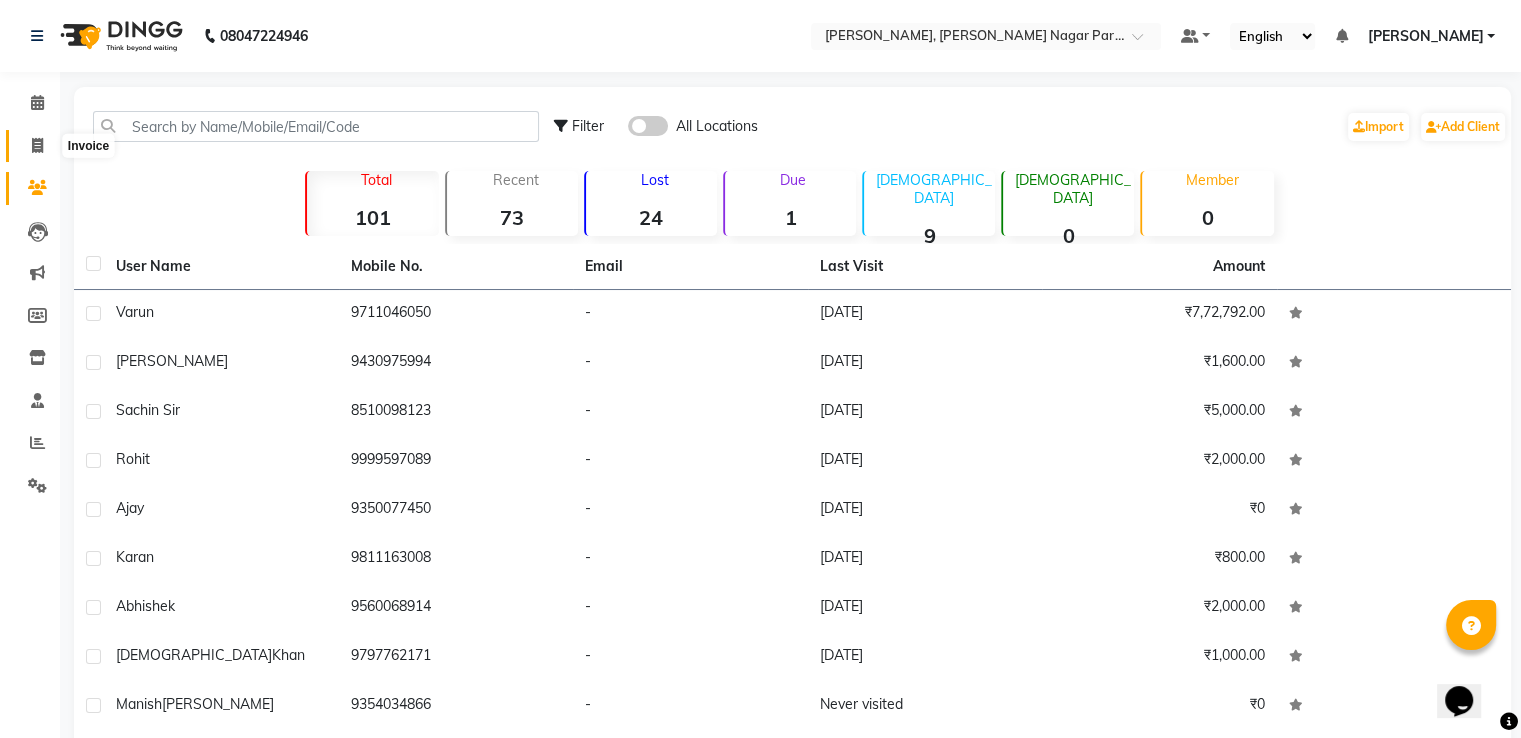 click 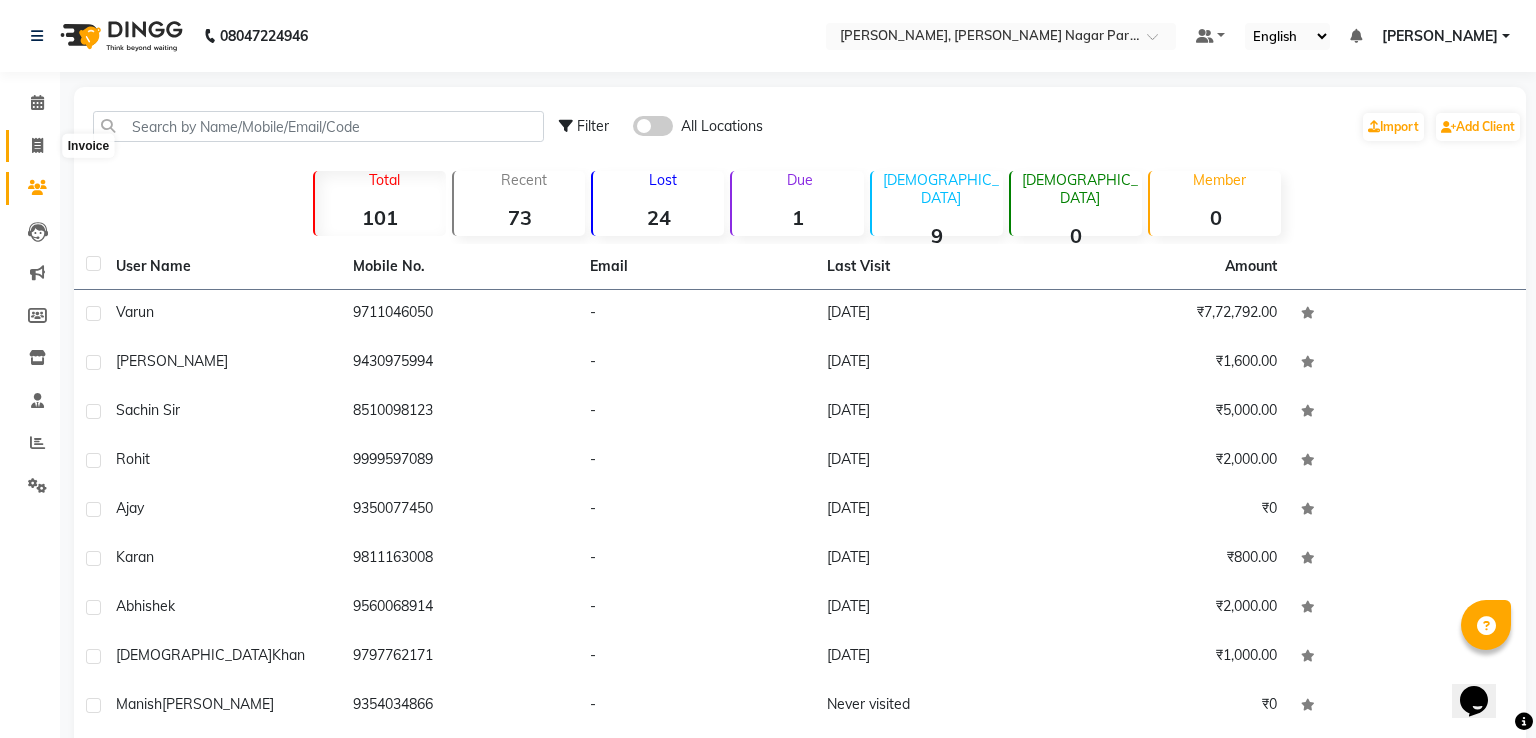 select on "service" 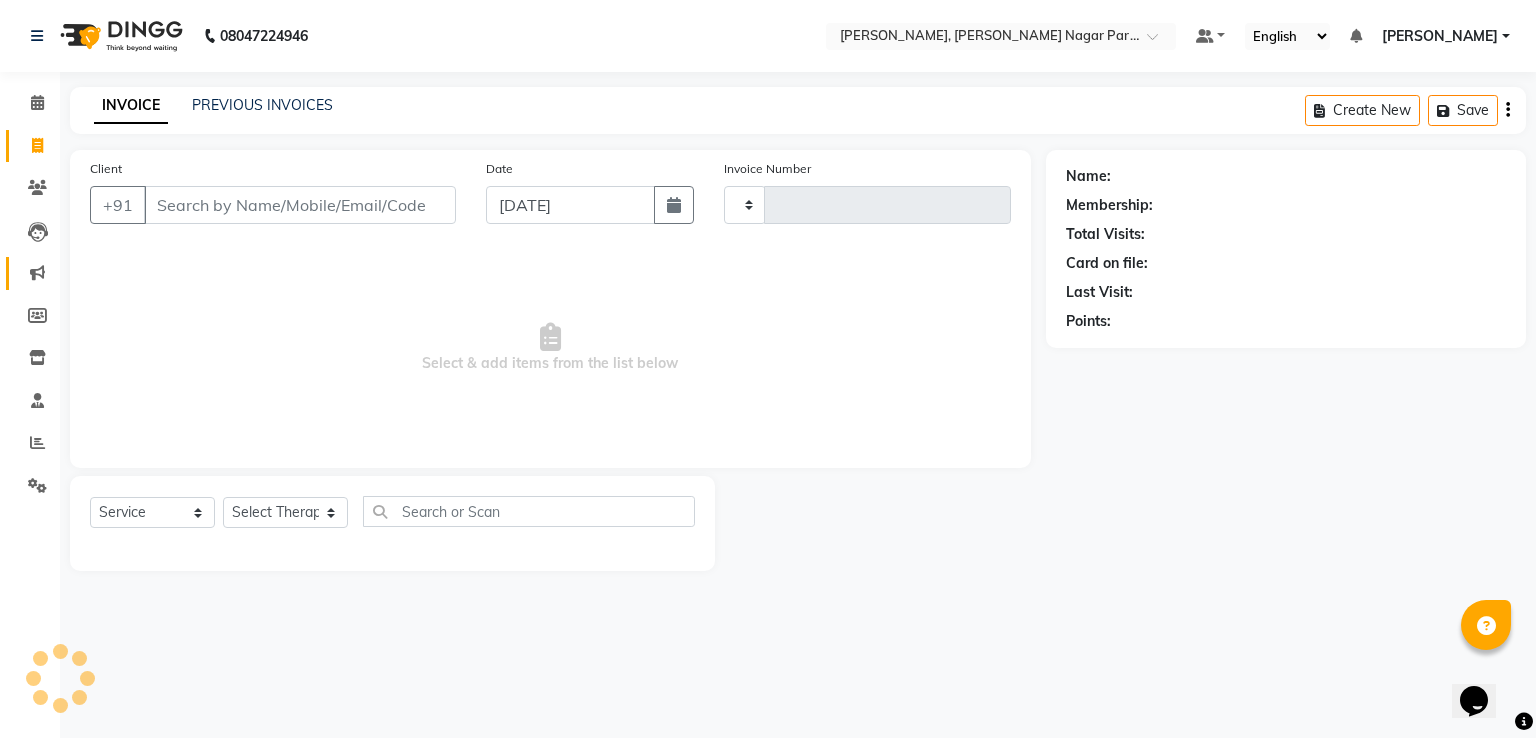 type on "0770" 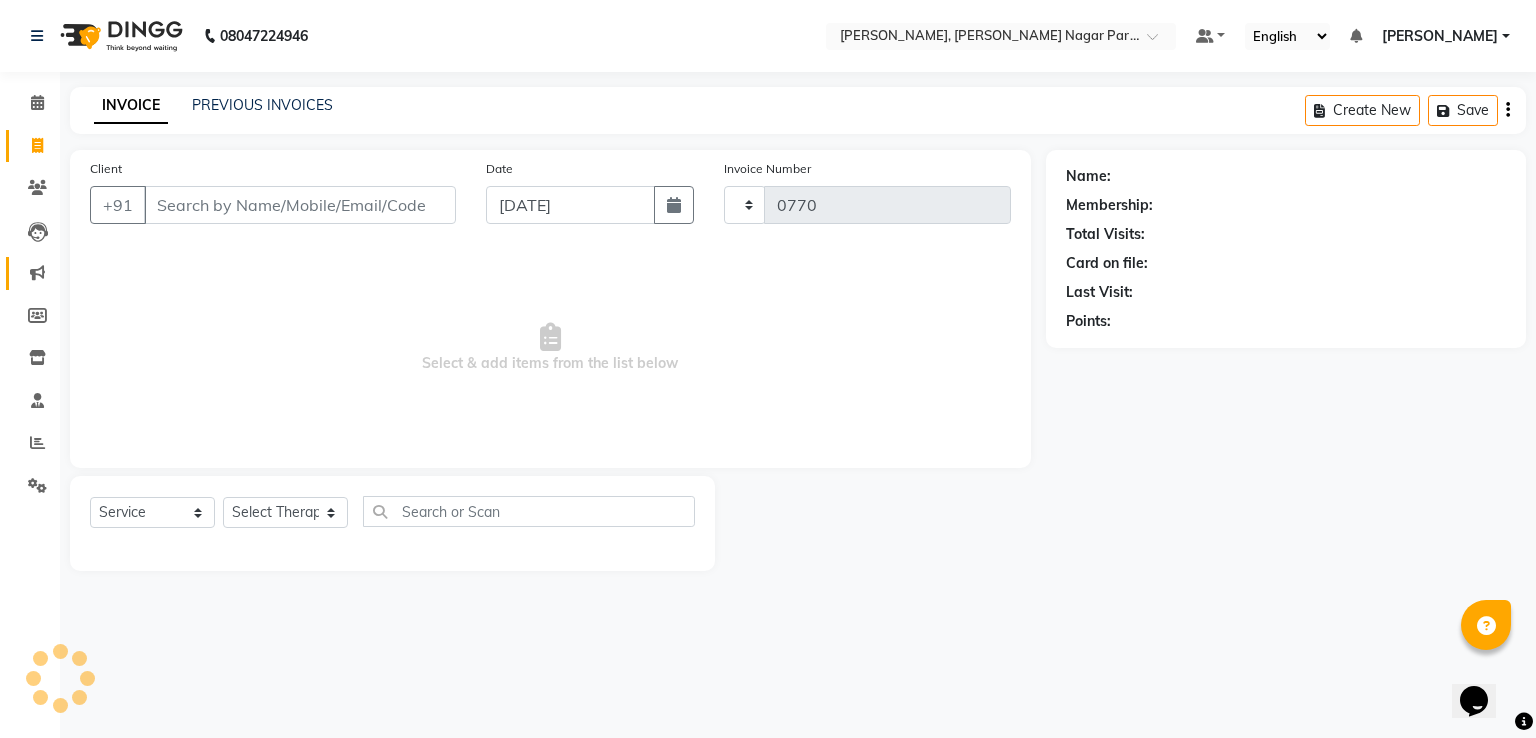 select on "7613" 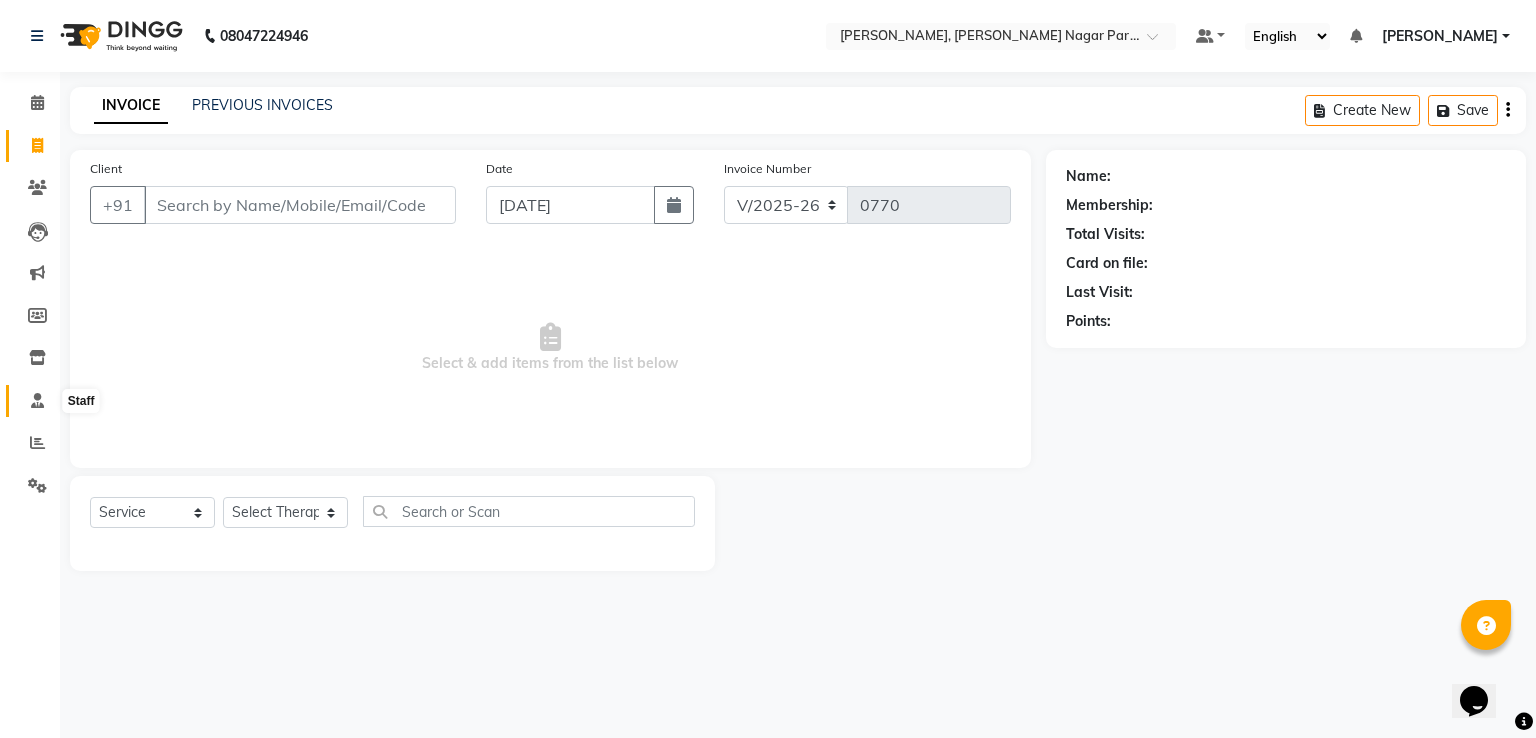click 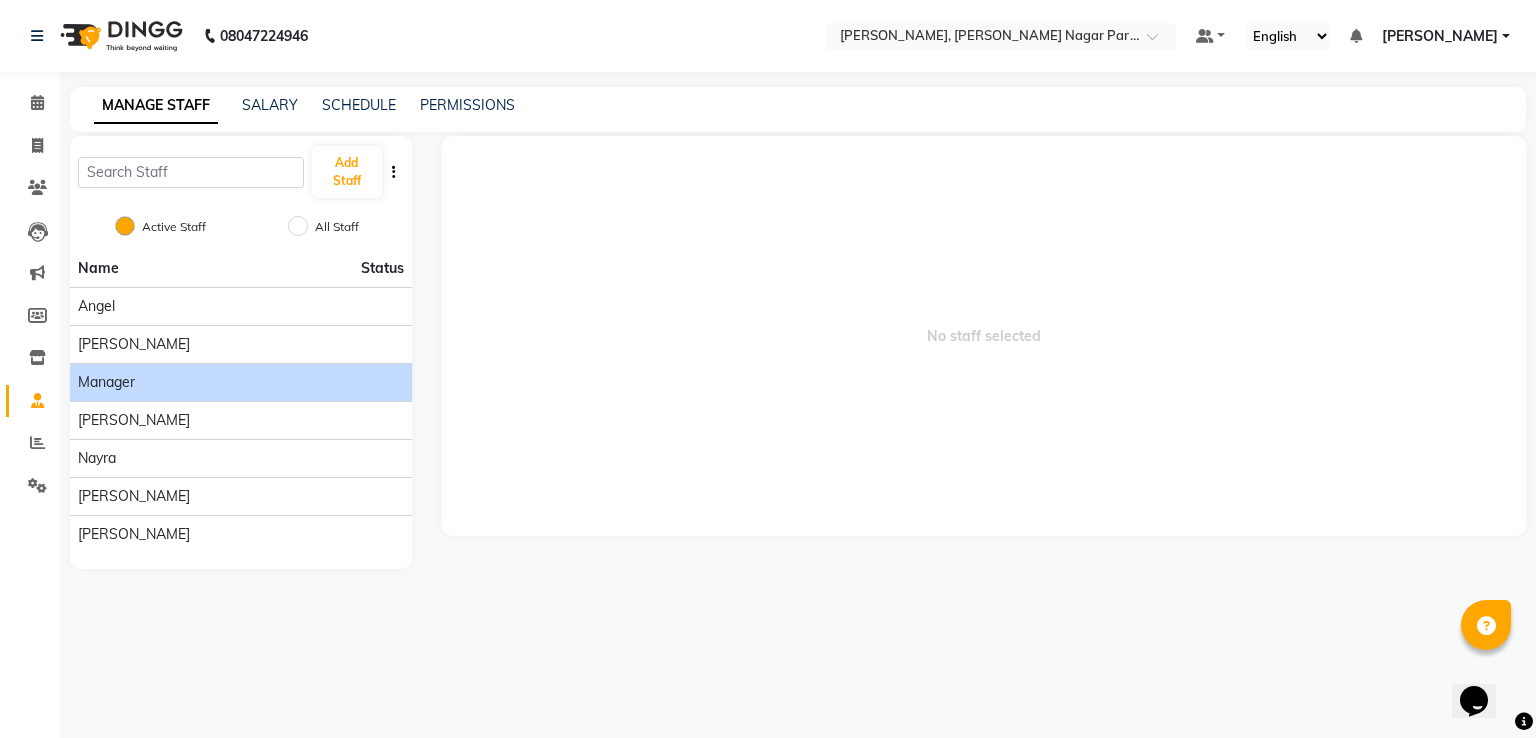 click on "Manager" 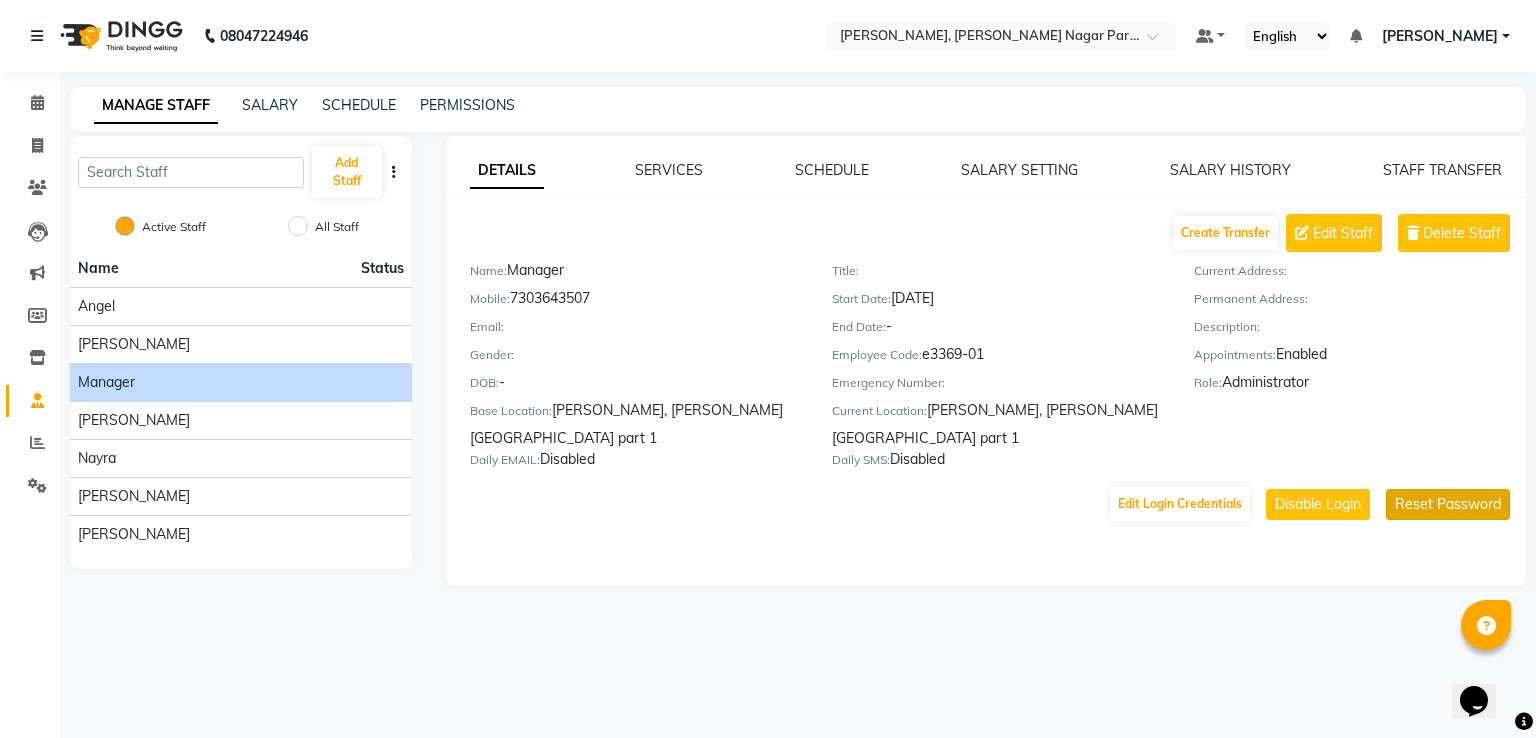 click on "Reset Password" 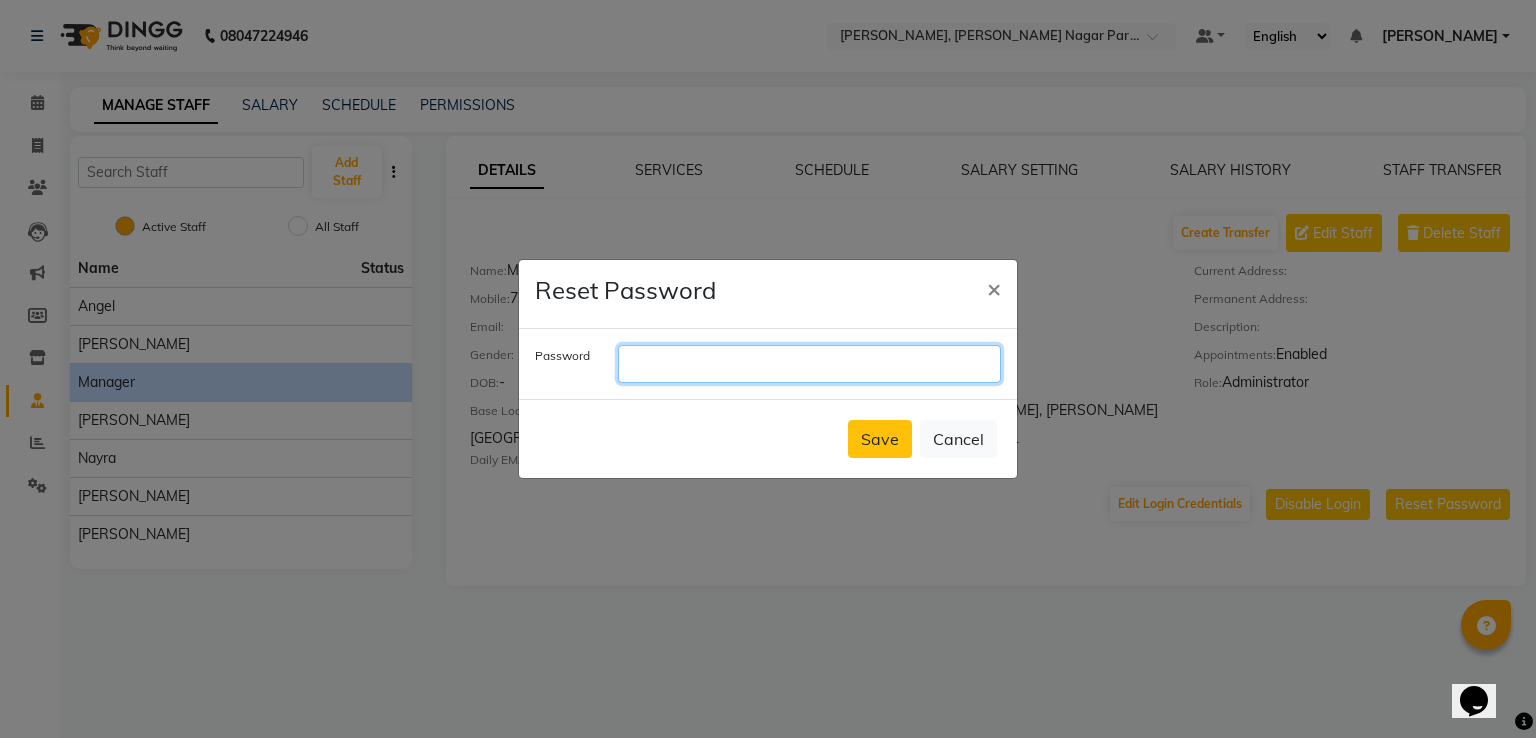 click 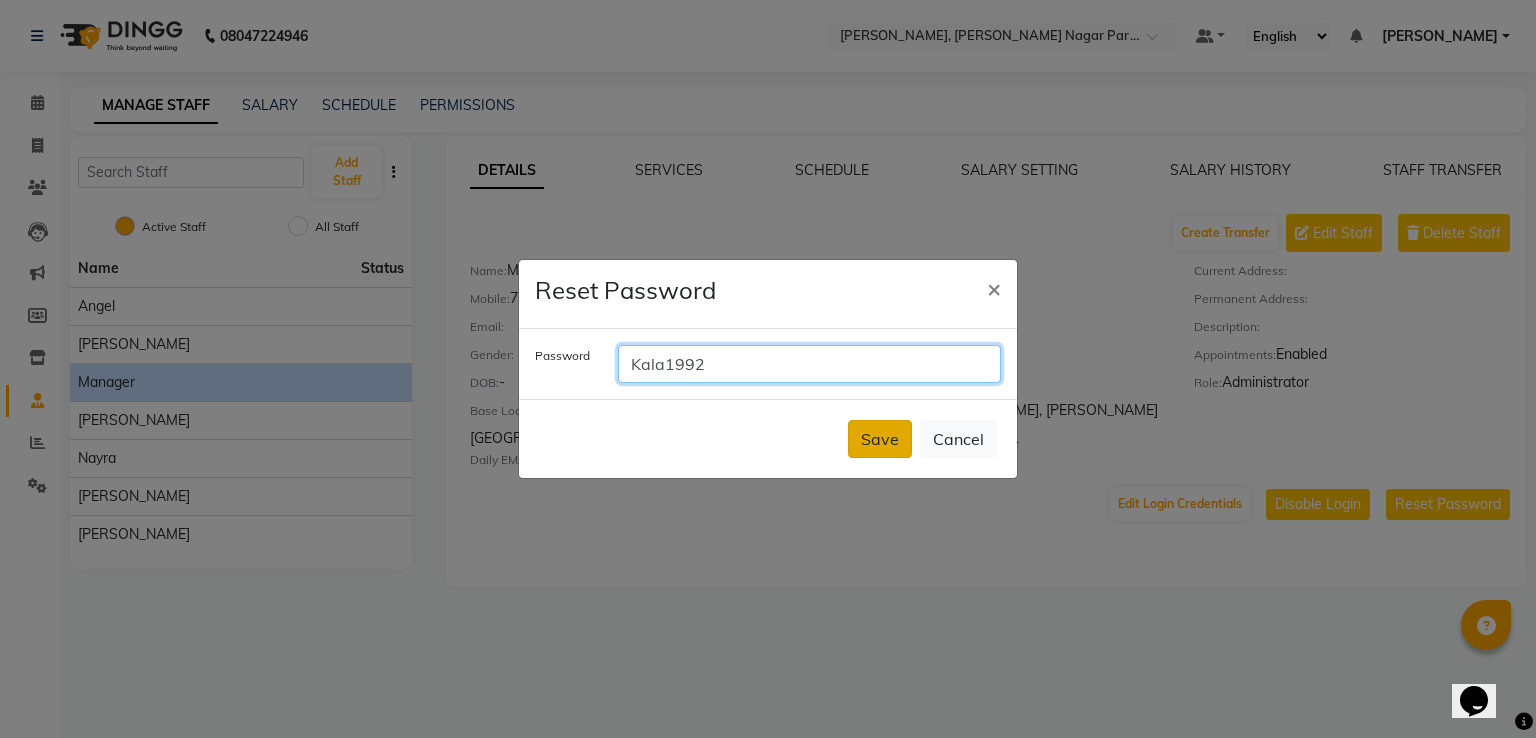 type on "Kala1992" 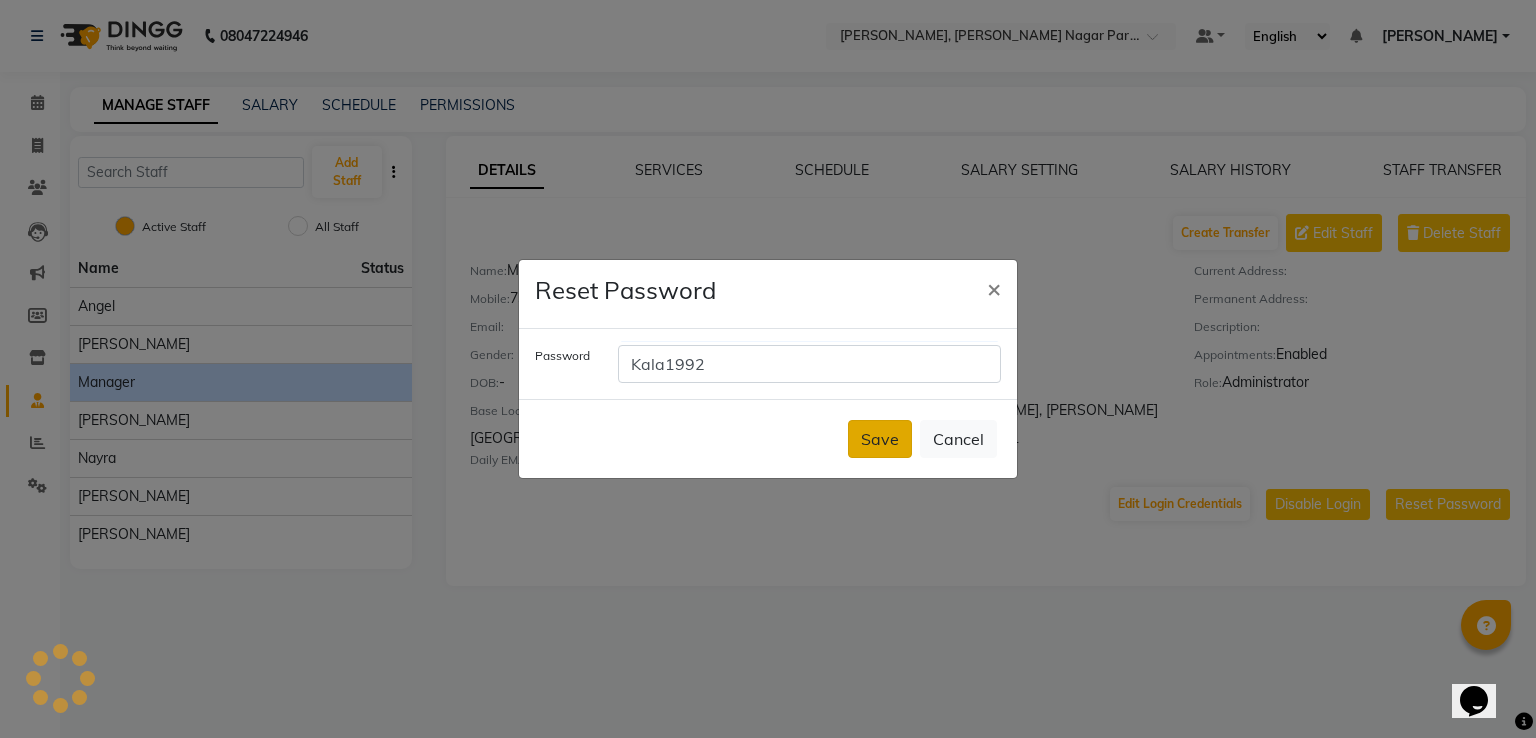 click on "Save" 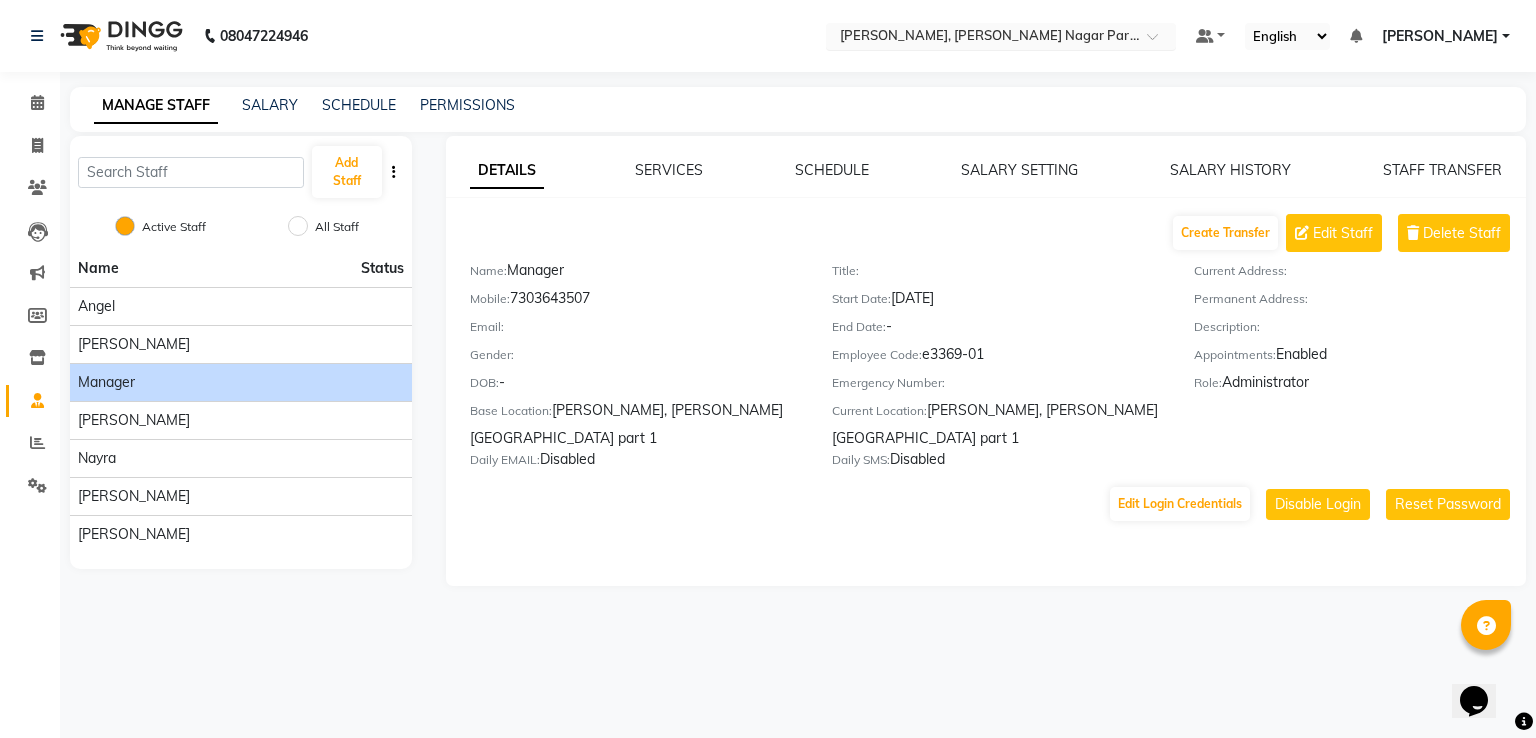 click on "Select Location × Molly Spa, Lajpat Nagar Part 1" at bounding box center [1001, 36] 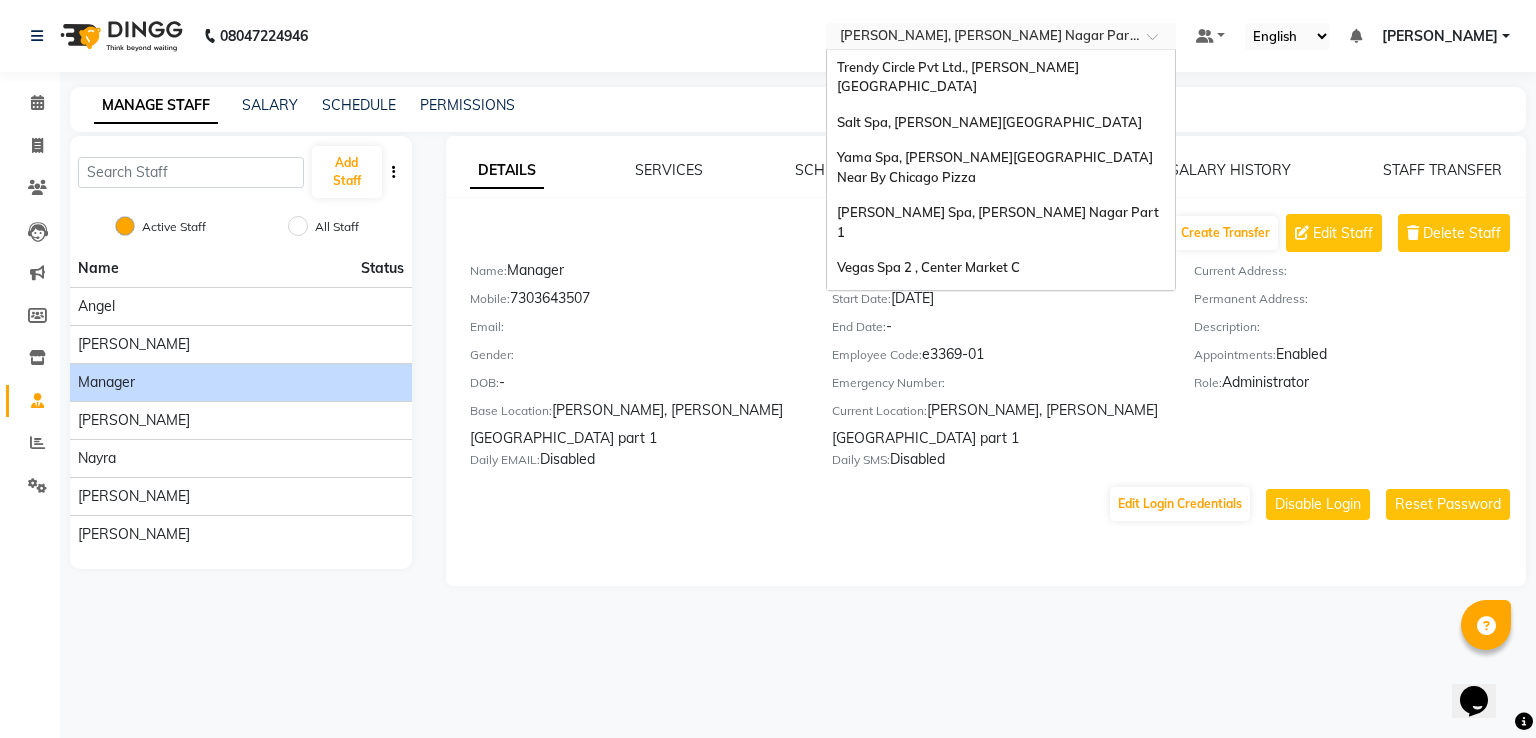 scroll, scrollTop: 186, scrollLeft: 0, axis: vertical 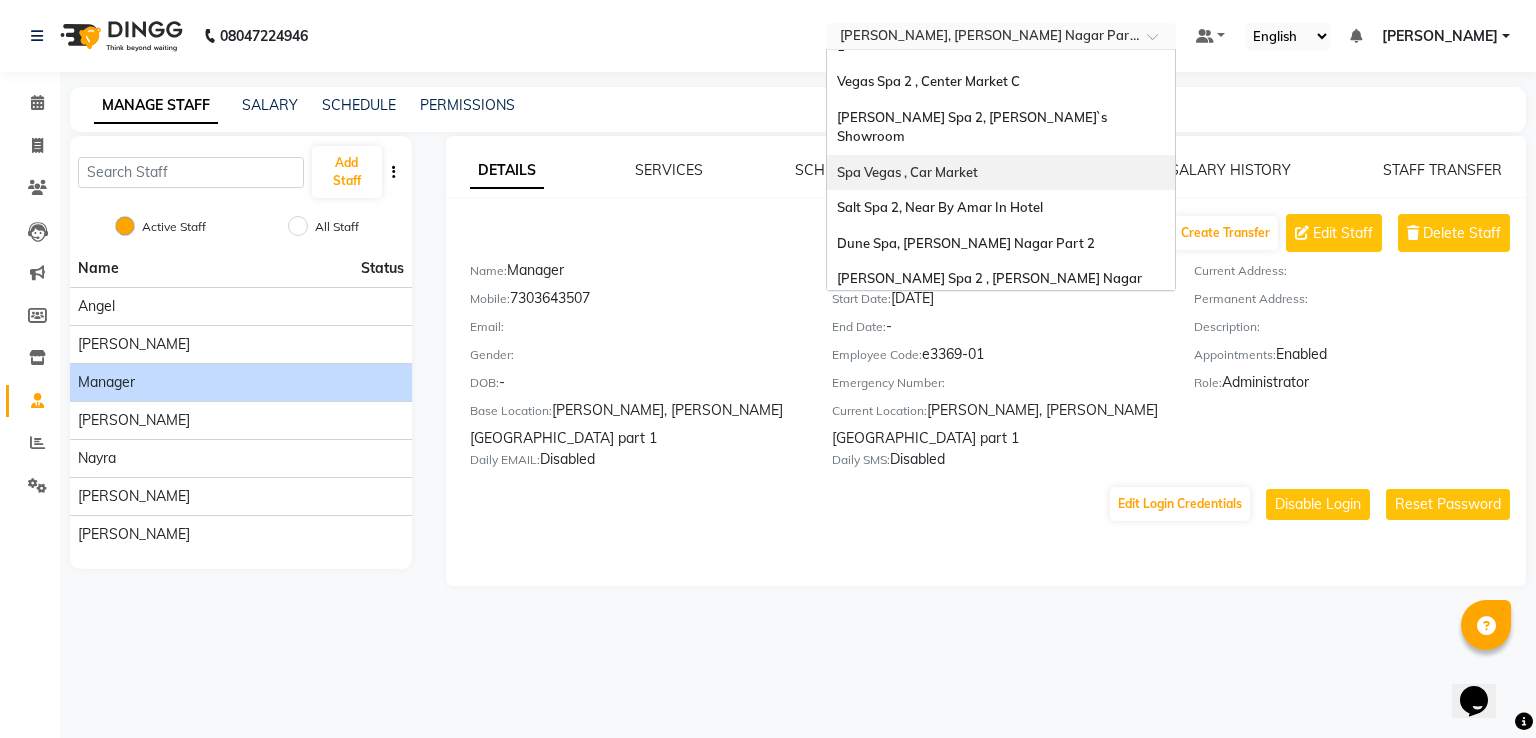 click on "Spa Vegas , Car Market" at bounding box center (1001, 173) 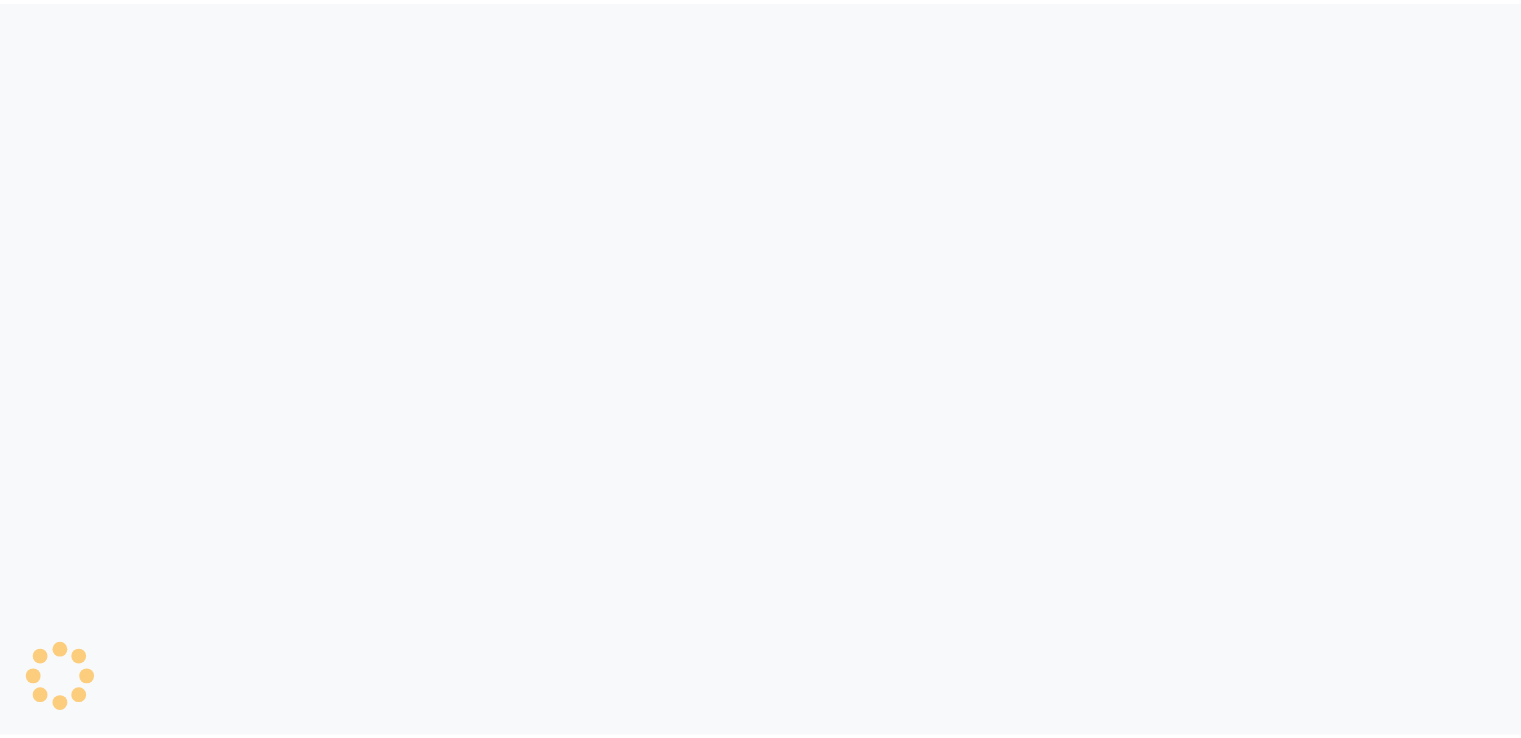 scroll, scrollTop: 0, scrollLeft: 0, axis: both 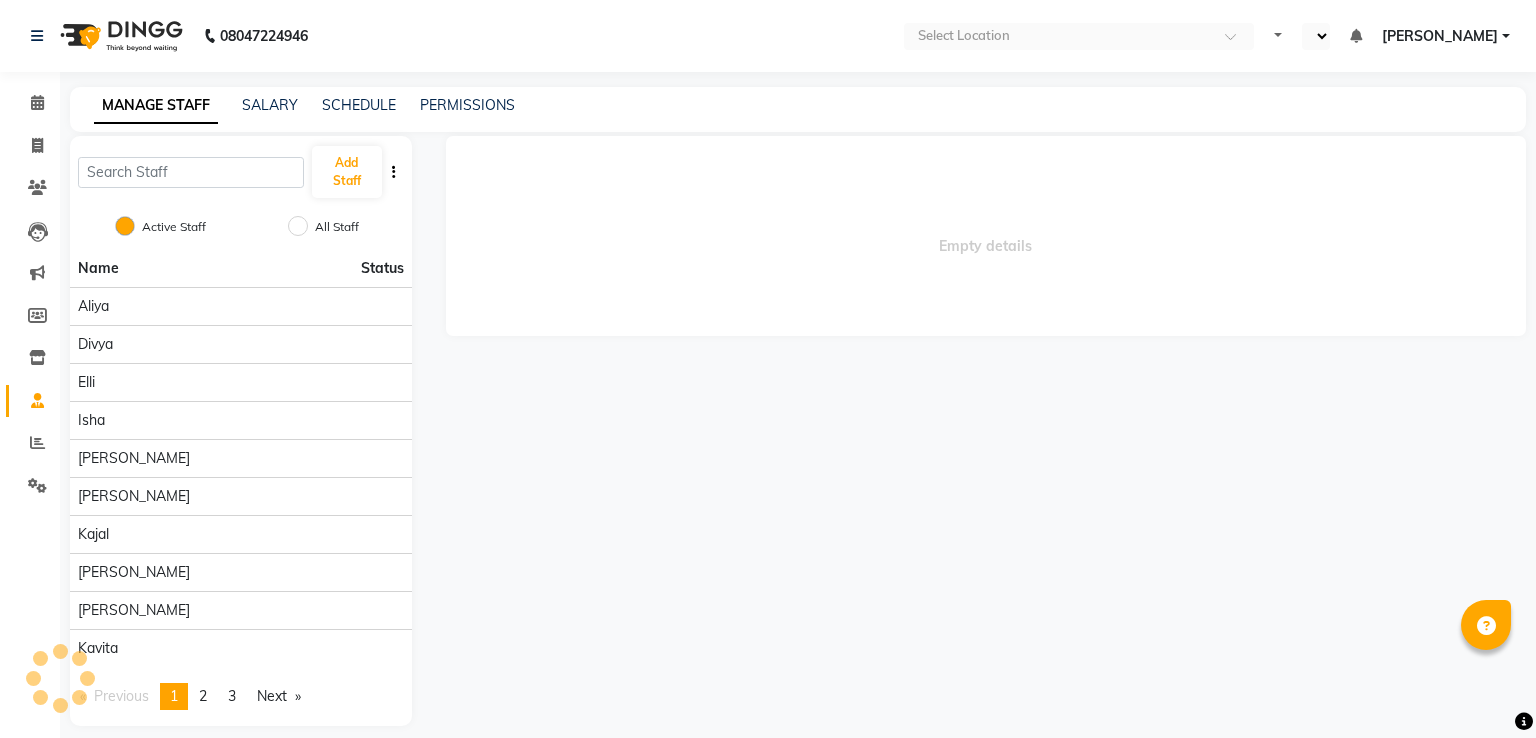 select on "en" 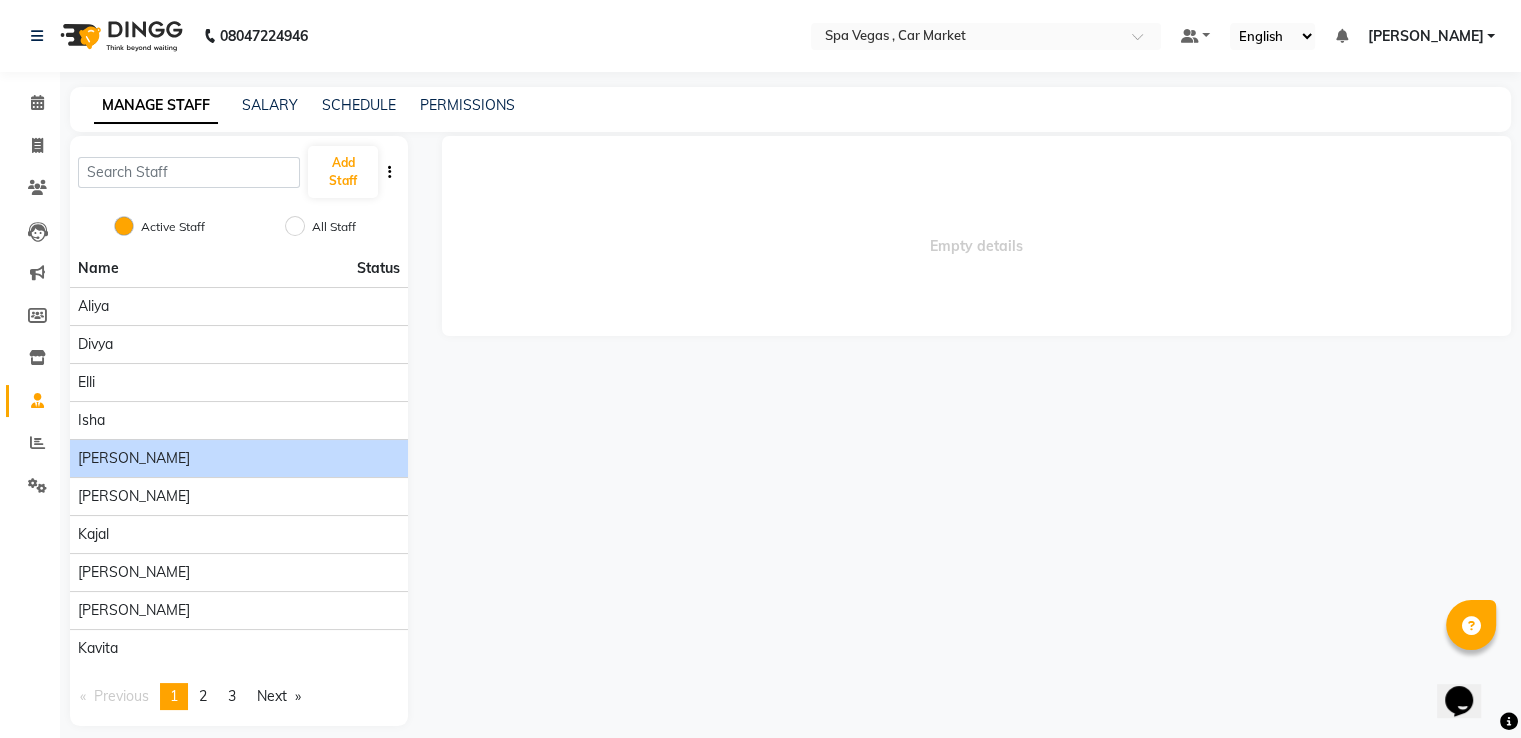 scroll, scrollTop: 0, scrollLeft: 0, axis: both 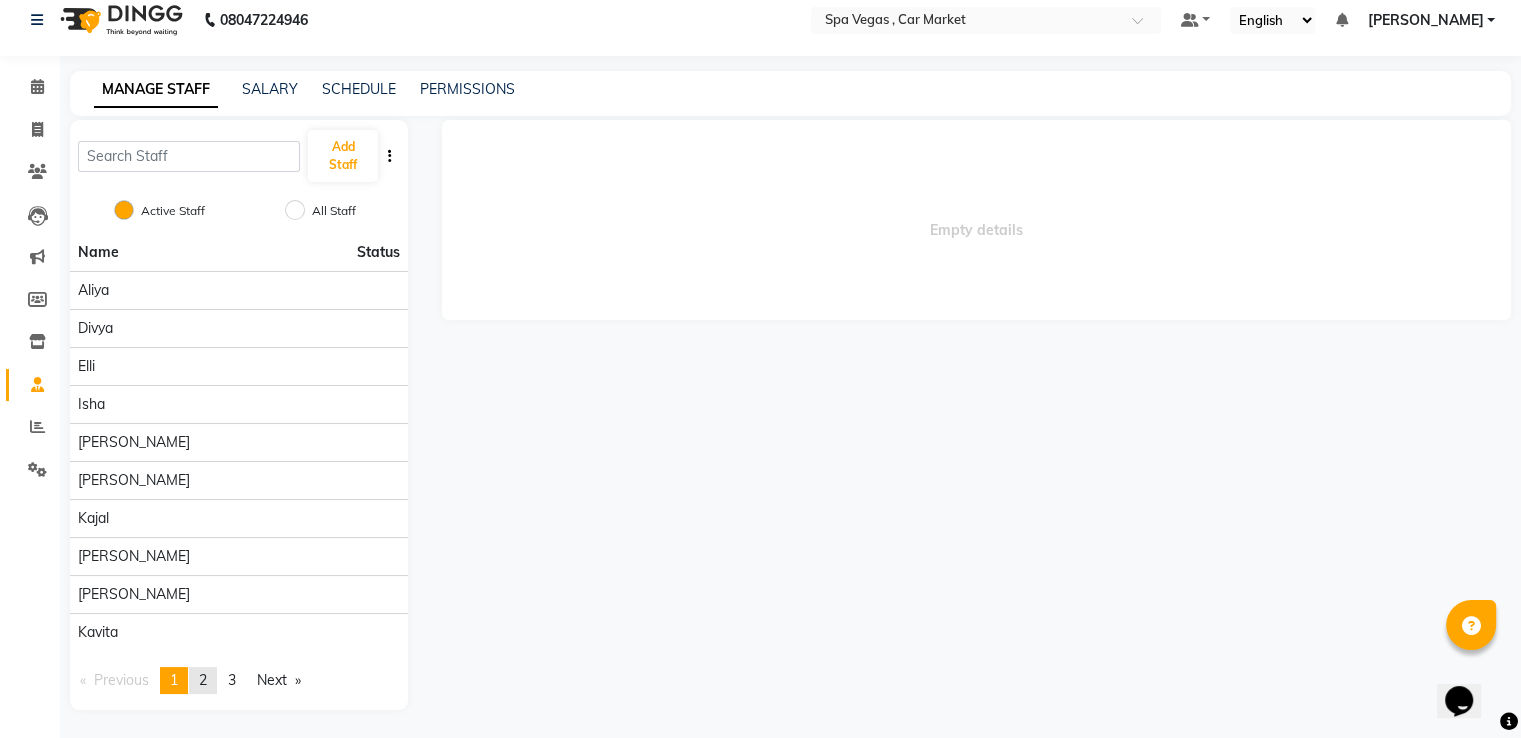 click on "2" at bounding box center (203, 680) 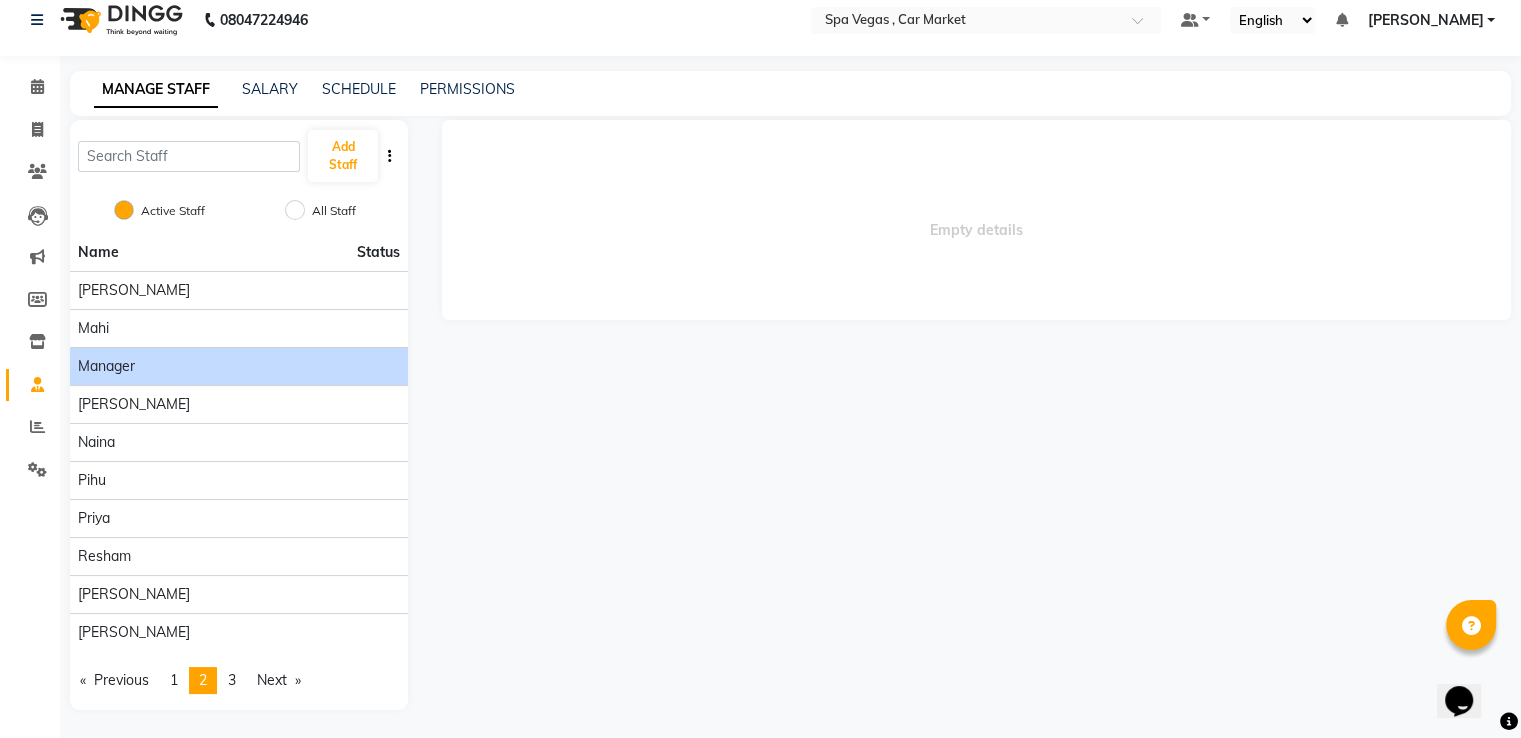 click on "Manager" 